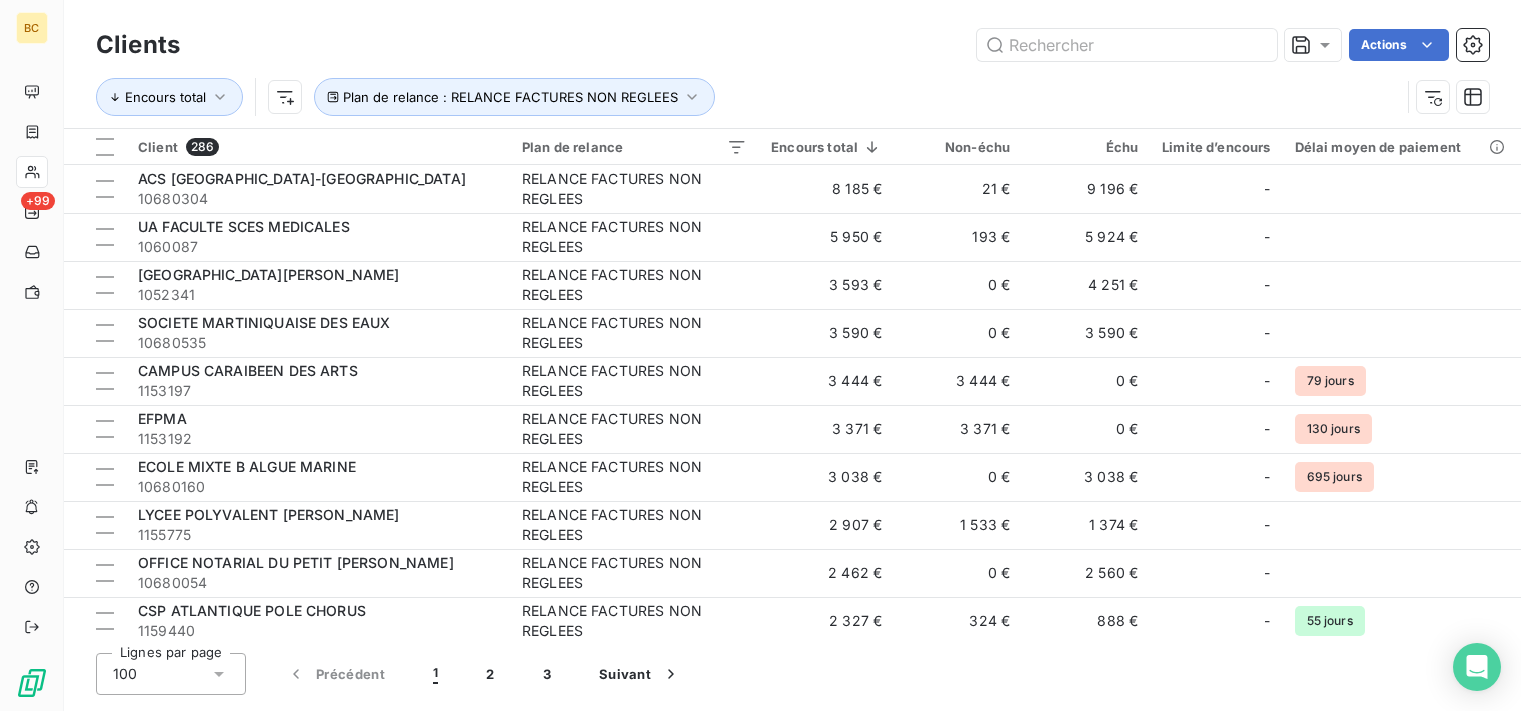 scroll, scrollTop: 0, scrollLeft: 0, axis: both 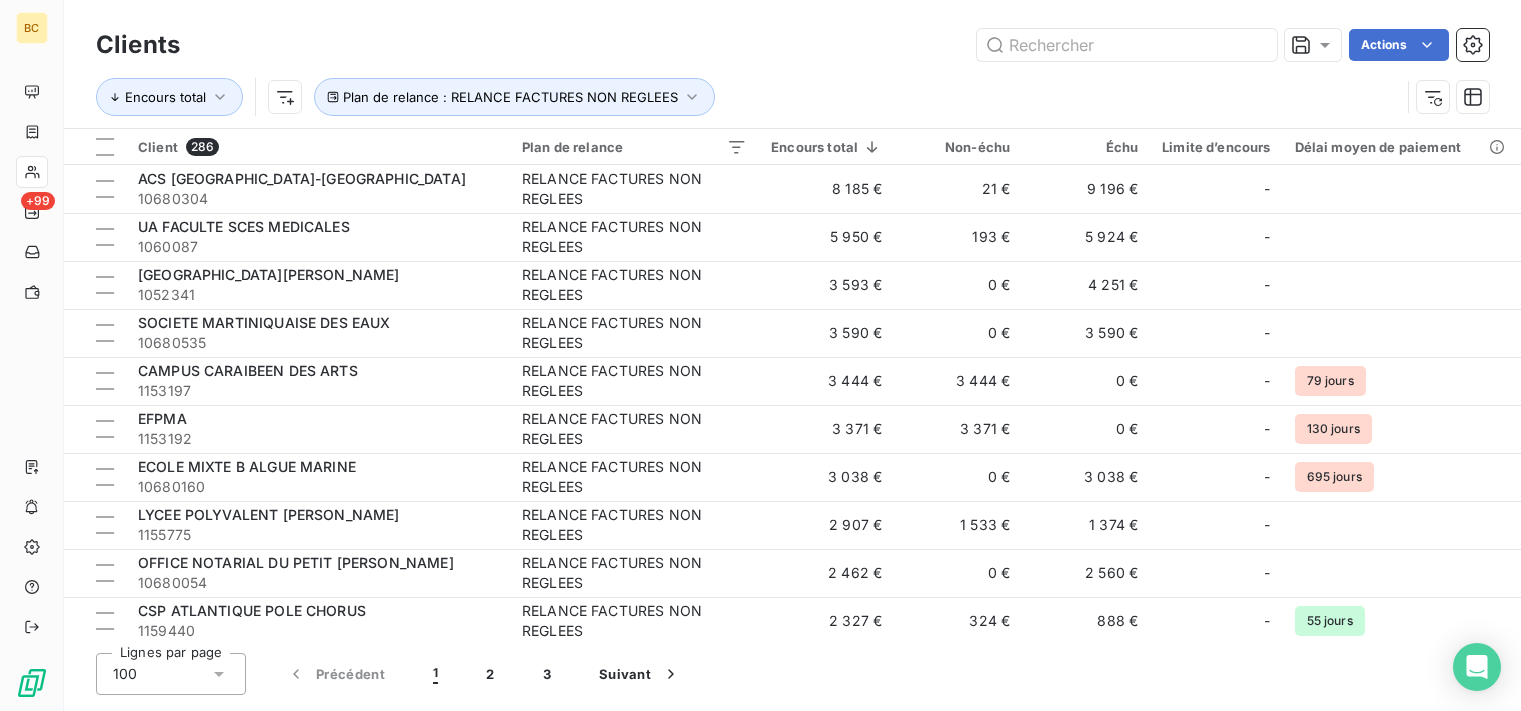 click on "Lignes par page 100 Précédent 1 2 3 Suivant" at bounding box center (792, 674) 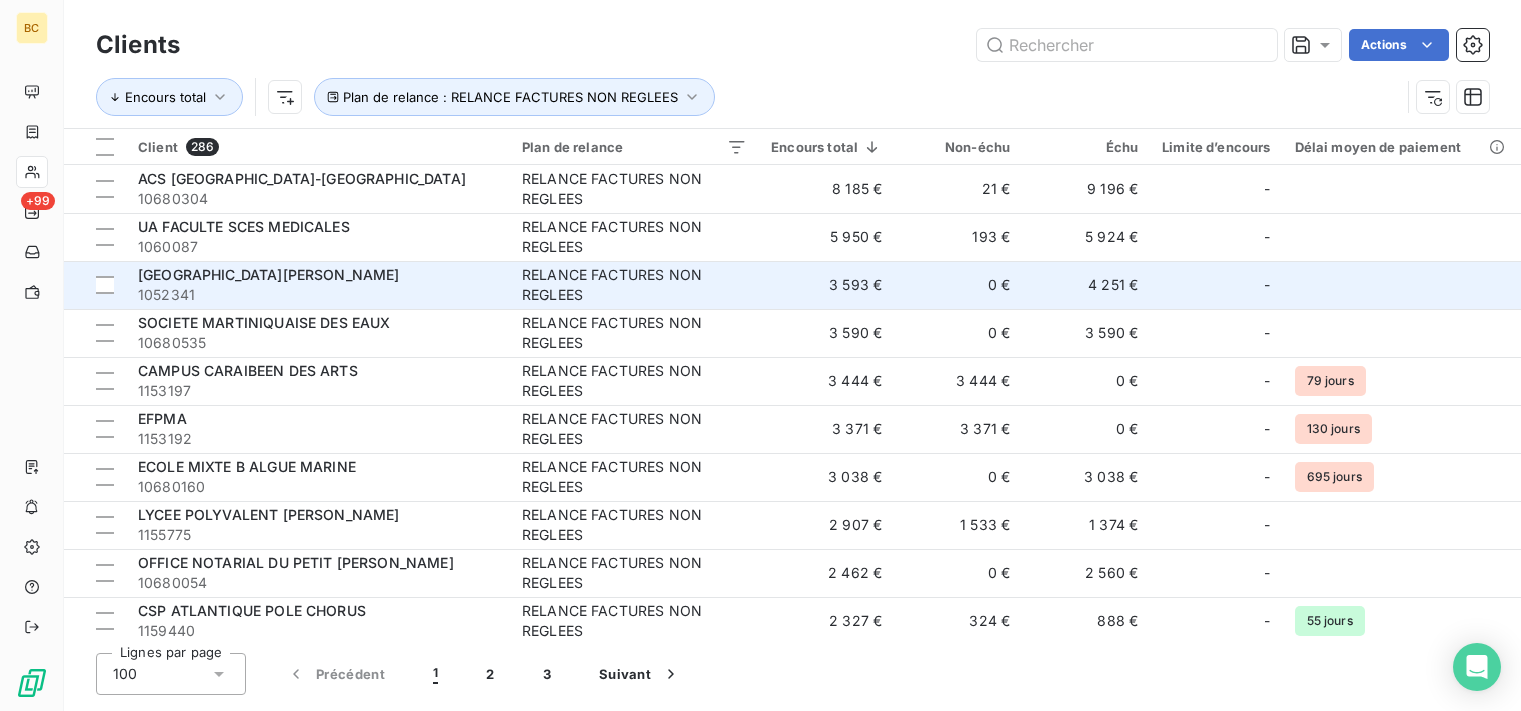 click at bounding box center [1402, 285] 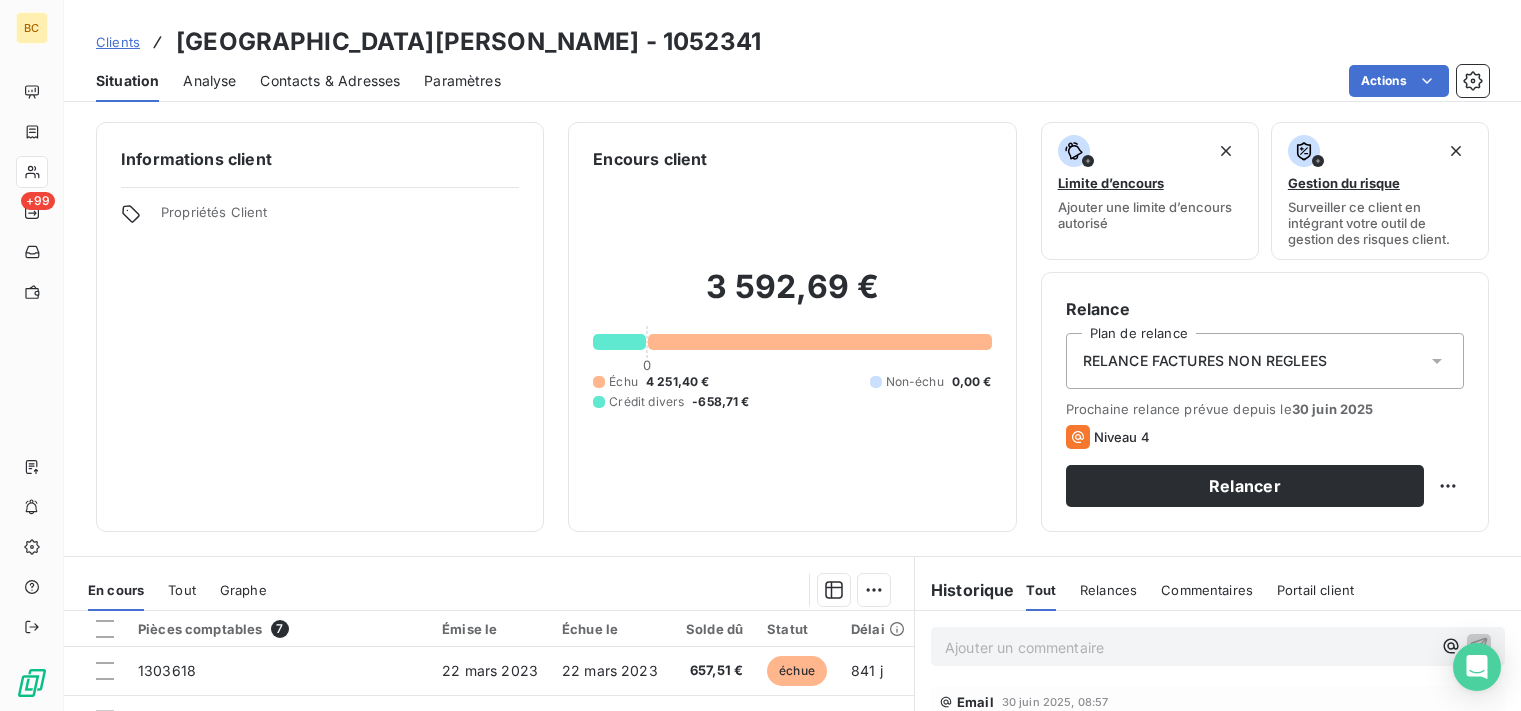 click on "Ajouter un commentaire ﻿" at bounding box center [1218, 646] 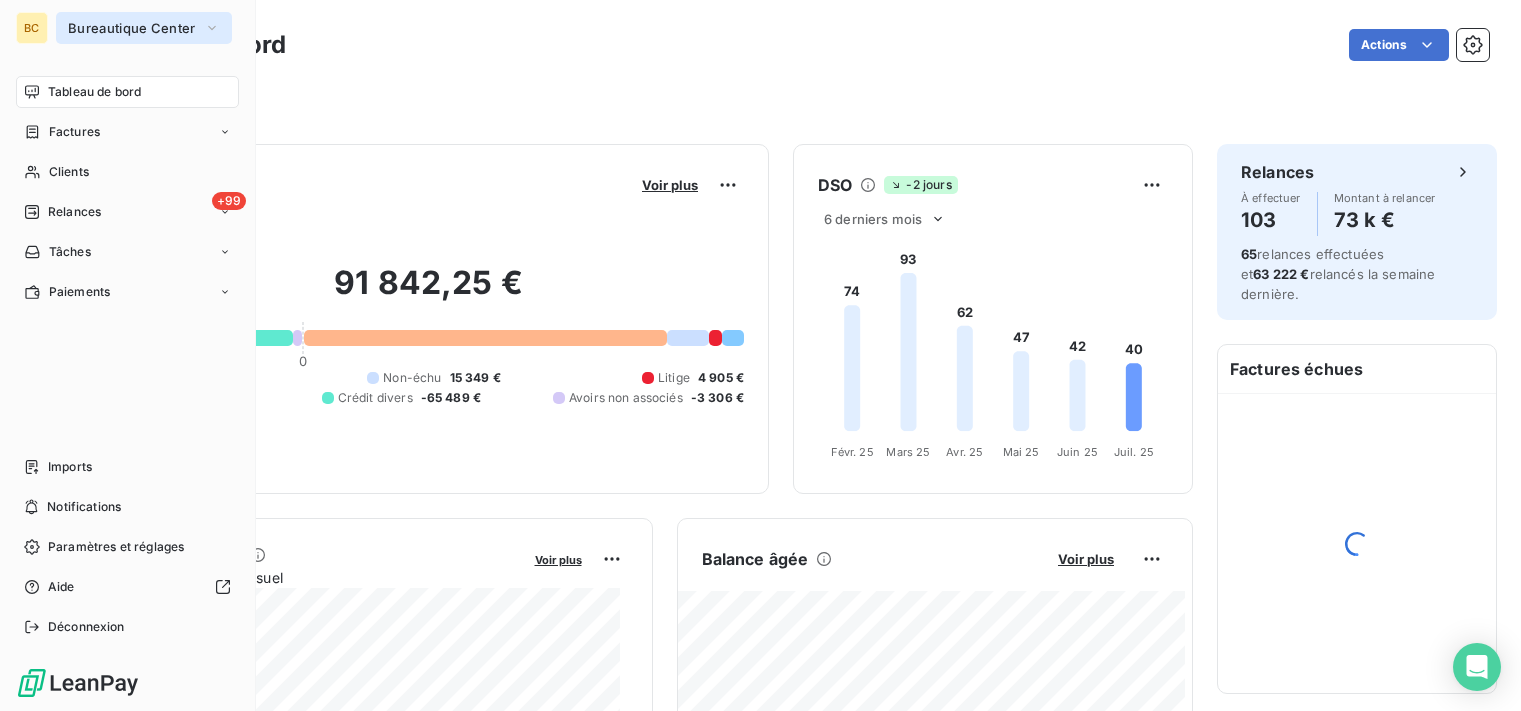 click 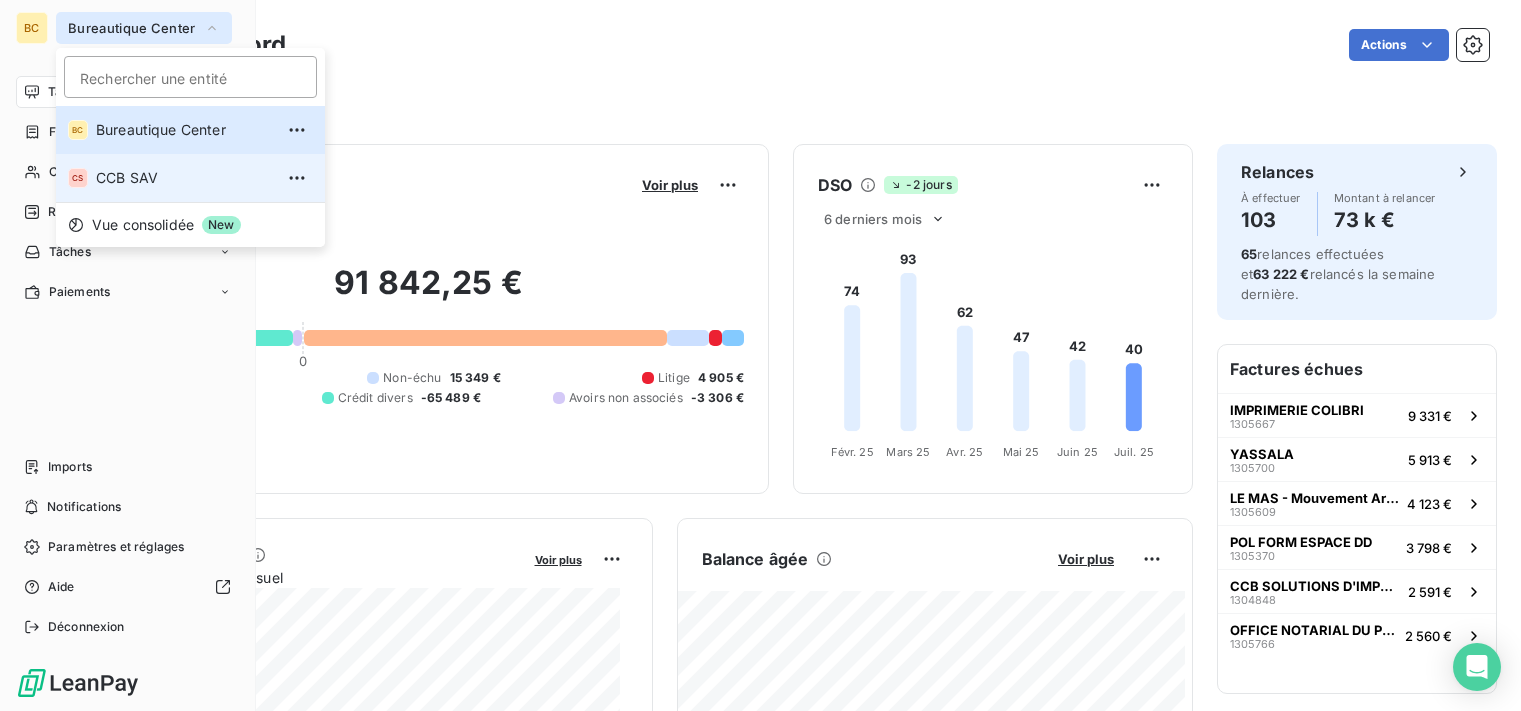 click on "CS CCB SAV" at bounding box center [190, 178] 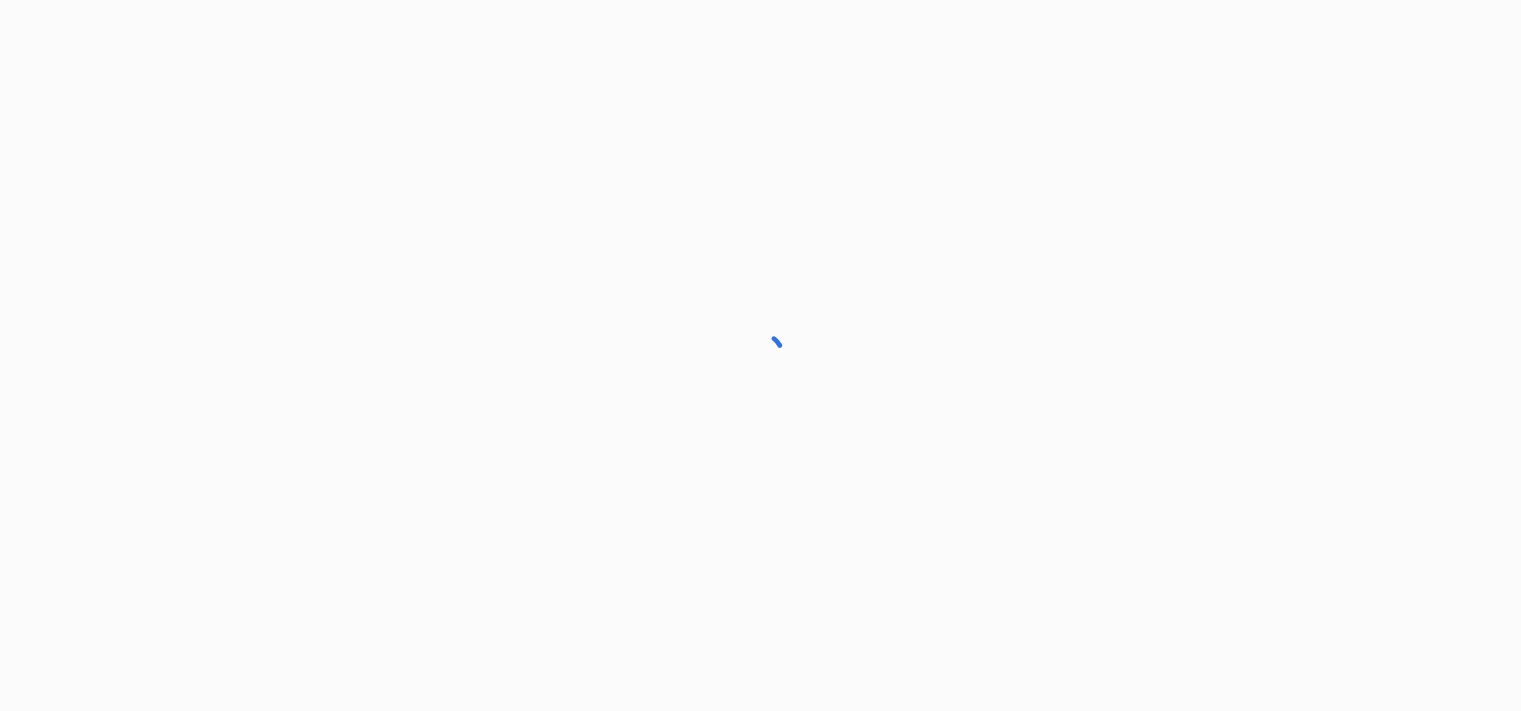 scroll, scrollTop: 0, scrollLeft: 0, axis: both 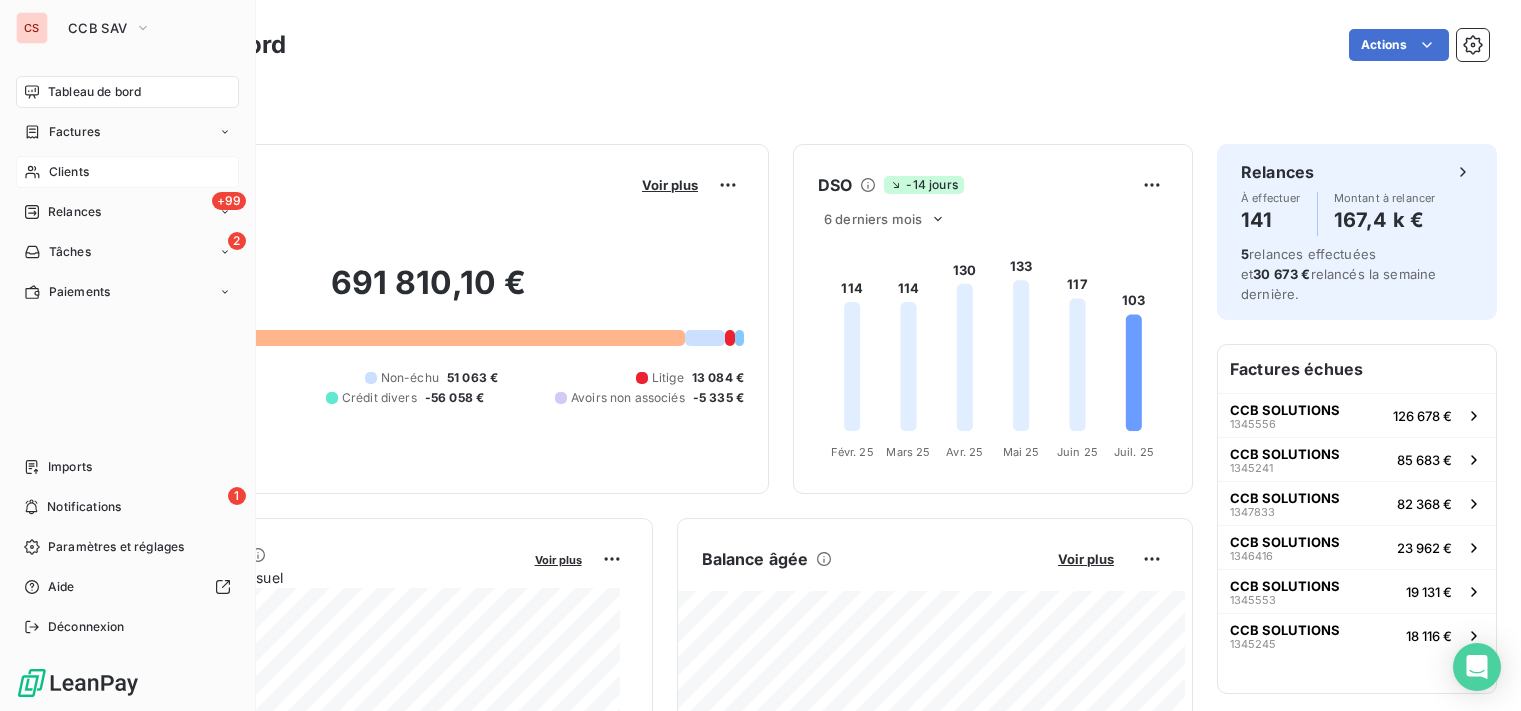 click on "Clients" at bounding box center (69, 172) 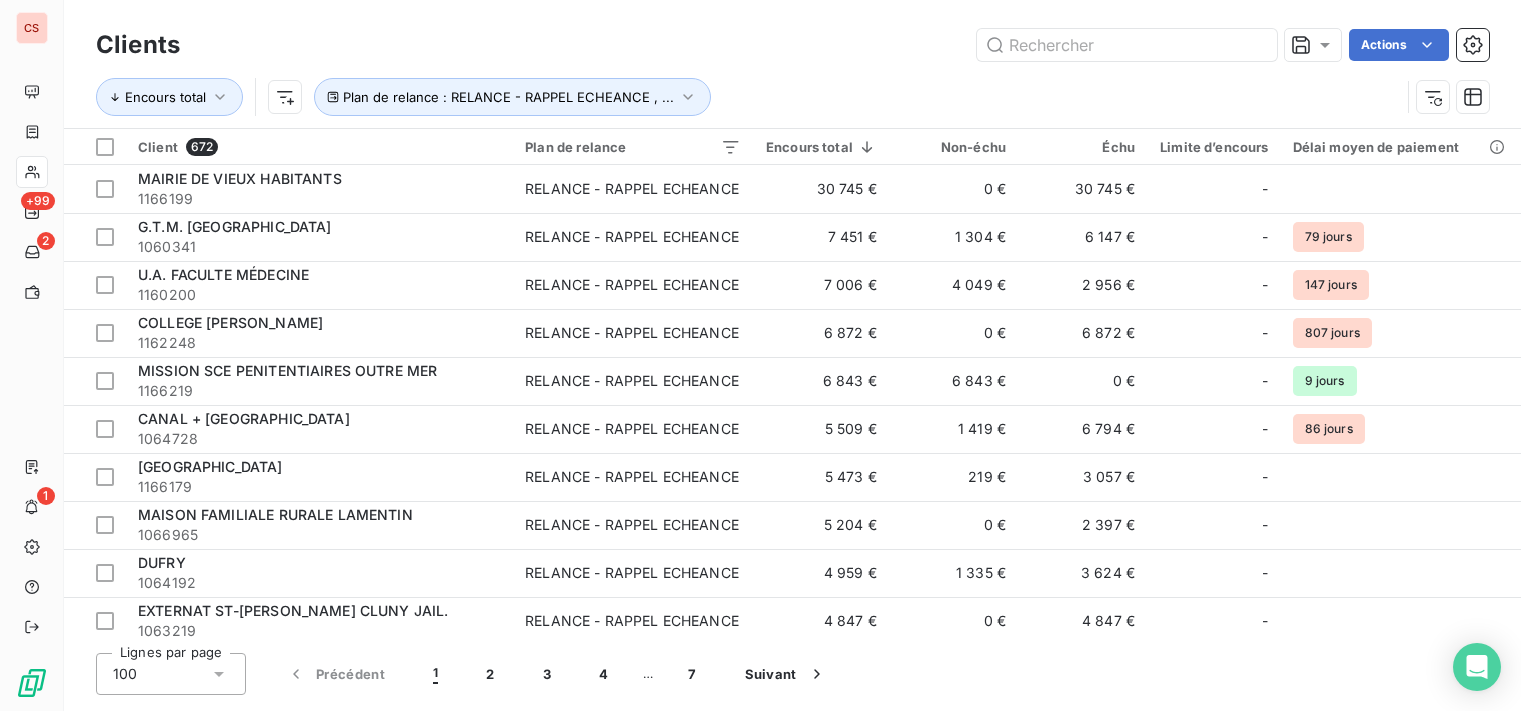 click on "Clients Actions Encours total Plan de relance  : RELANCE - RAPPEL ECHEANCE , ... Client 672 Plan de relance Encours total Non-échu Échu Limite d’encours Délai moyen de paiement MAIRIE DE VIEUX HABITANTS      1166199 RELANCE - RAPPEL ECHEANCE 30 745 € 0 € 30 745 € - G.T.M. GUADELOUPE              1060341 RELANCE - RAPPEL ECHEANCE 7 451 € 1 304 € 6 147 € - 79 jours U.A. FACULTE MÉDECINE          1160200 RELANCE - RAPPEL ECHEANCE 7 006 € 4 049 € 2 956 € - 147 jours COLLEGE [PERSON_NAME]                1162248 RELANCE - RAPPEL ECHEANCE 6 872 € 0 € 6 872 € - 807 jours MISSION SCE PENITENTIAIRES OUTRE MER 1166219 RELANCE - RAPPEL ECHEANCE 6 843 € 6 843 € 0 € - 9 jours CANAL + [GEOGRAPHIC_DATA]               1064728 RELANCE - RAPPEL ECHEANCE 5 509 € 1 419 € 6 794 € - 86 jours [GEOGRAPHIC_DATA]              1166179 RELANCE - RAPPEL ECHEANCE 5 473 € 219 € 3 057 € - MAISON FAMILIALE RURALE LAMENTIN   1066965 RELANCE - RAPPEL ECHEANCE 0 €" at bounding box center [792, 355] 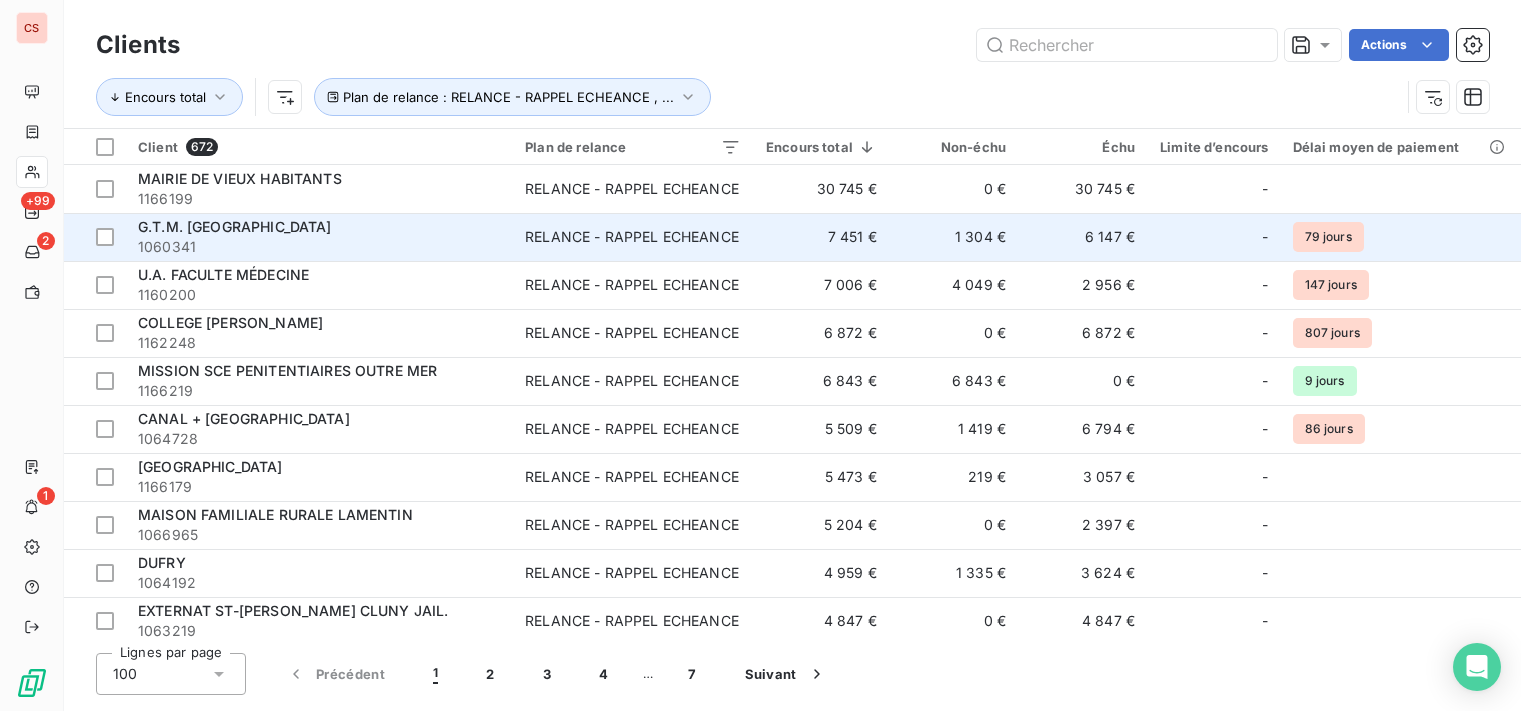 click on "7 451 €" at bounding box center [821, 237] 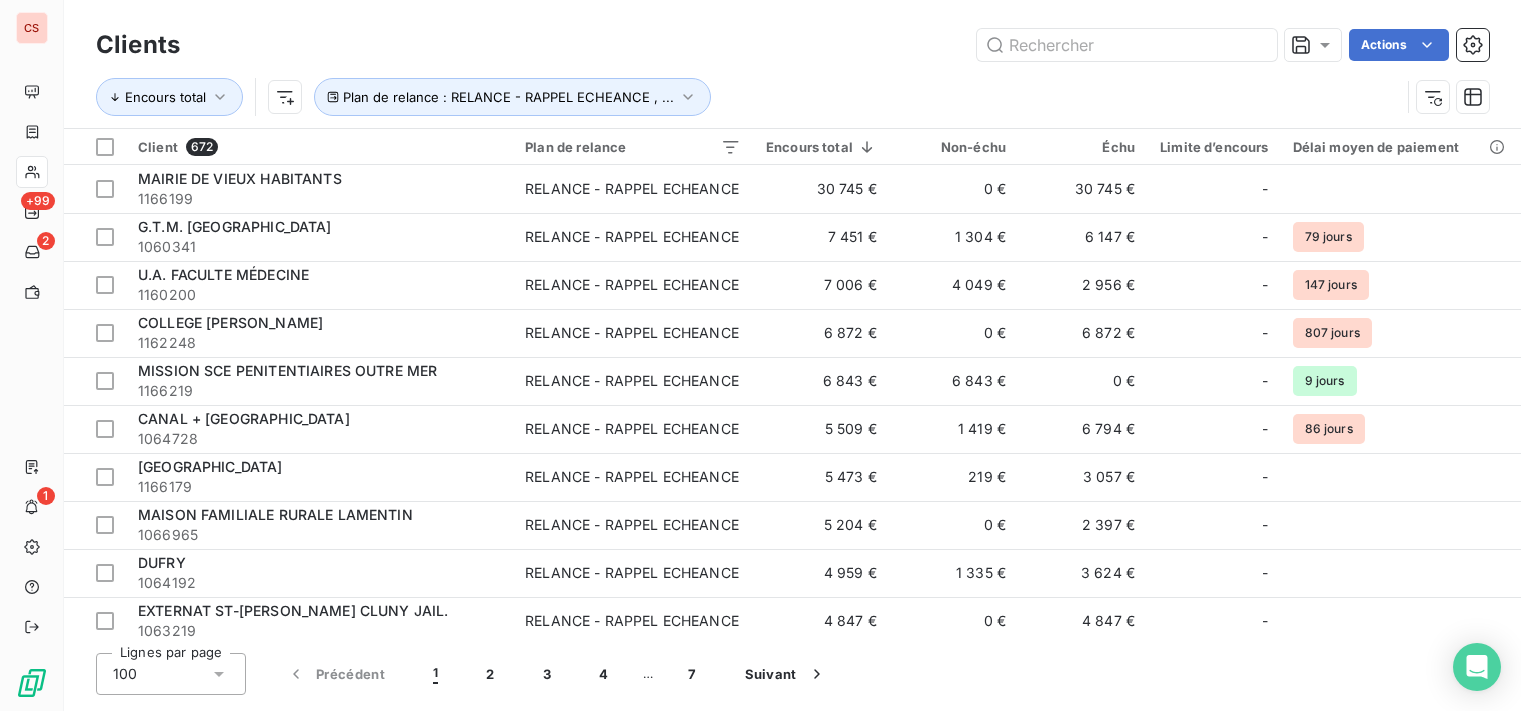 click on "Lignes par page 100 Précédent 1 2 3 4 … 7 Suivant" at bounding box center [792, 674] 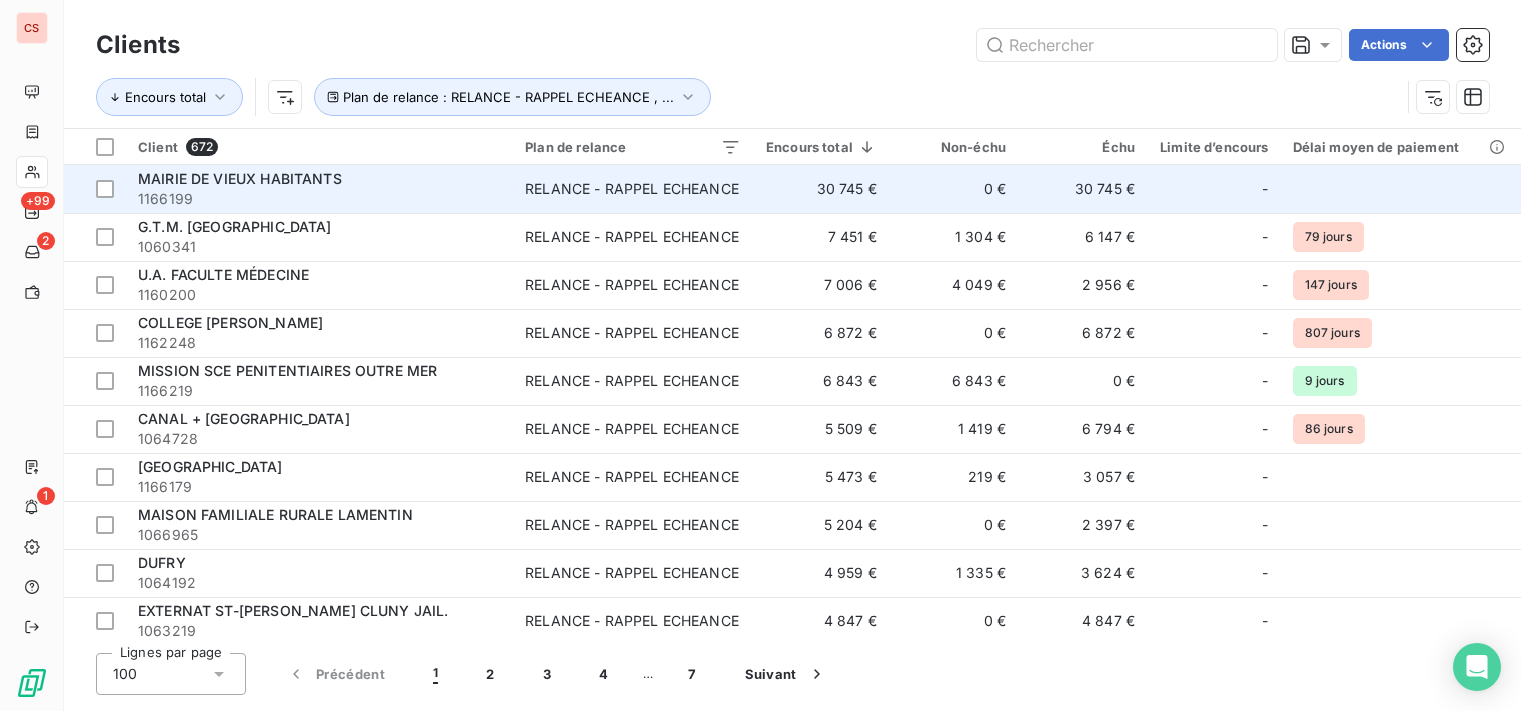 click on "30 745 €" at bounding box center [1082, 189] 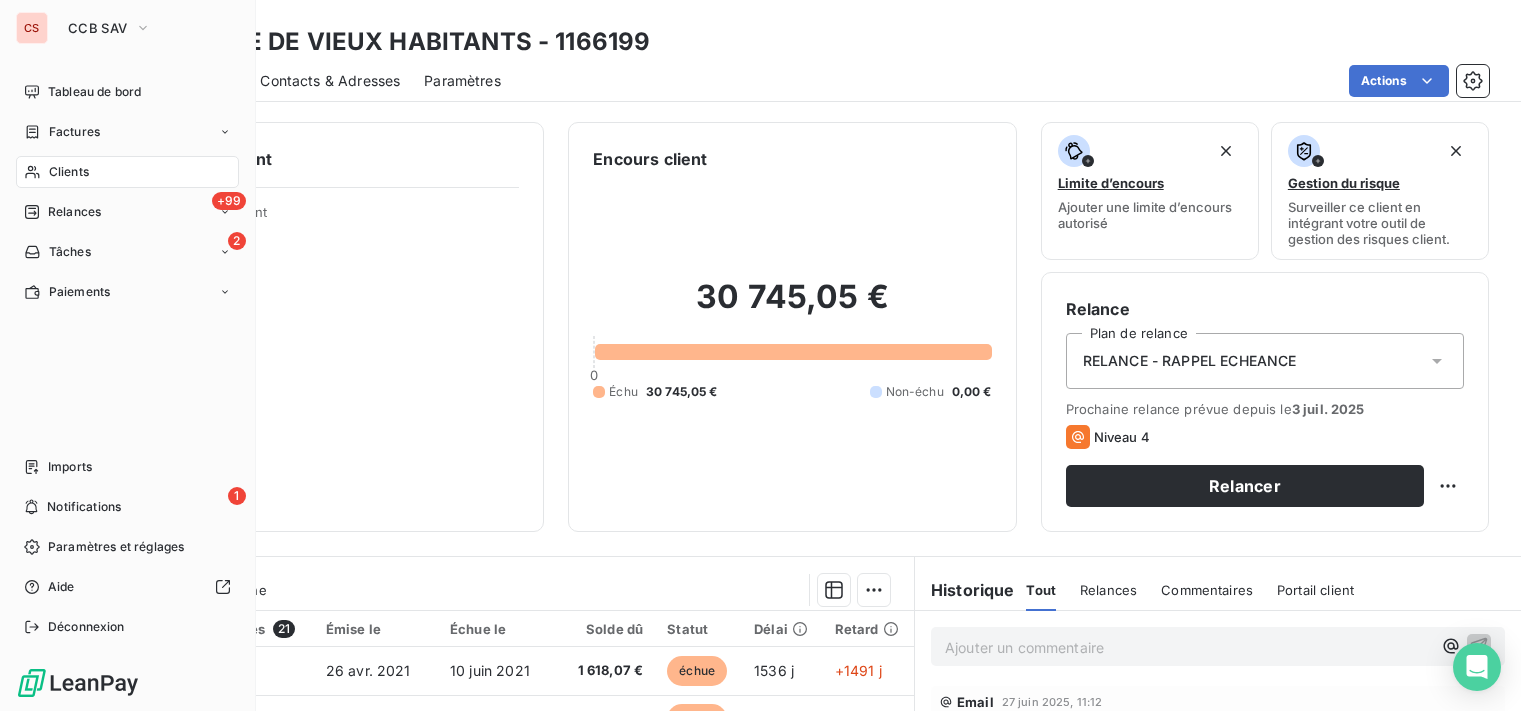 click on "Clients" at bounding box center [127, 172] 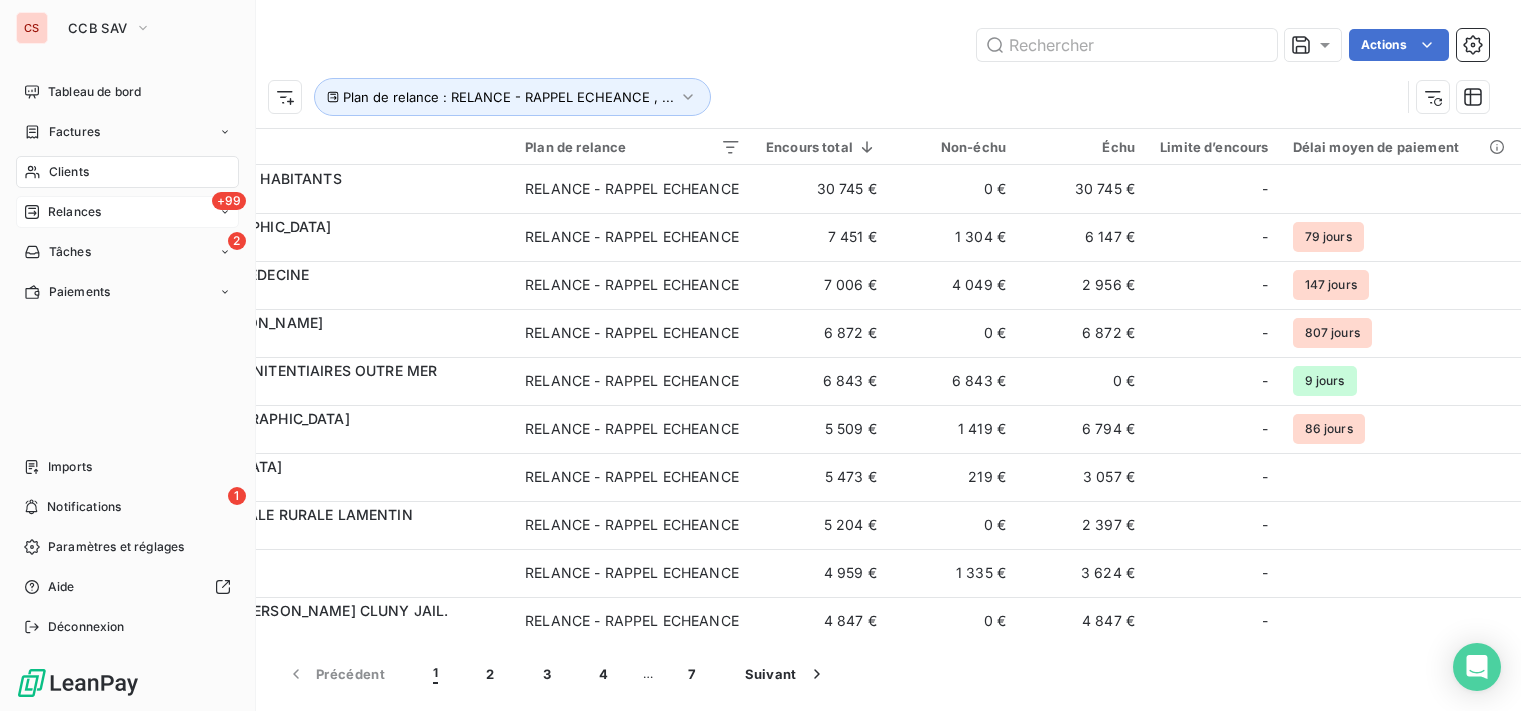 click on "Relances" at bounding box center [74, 212] 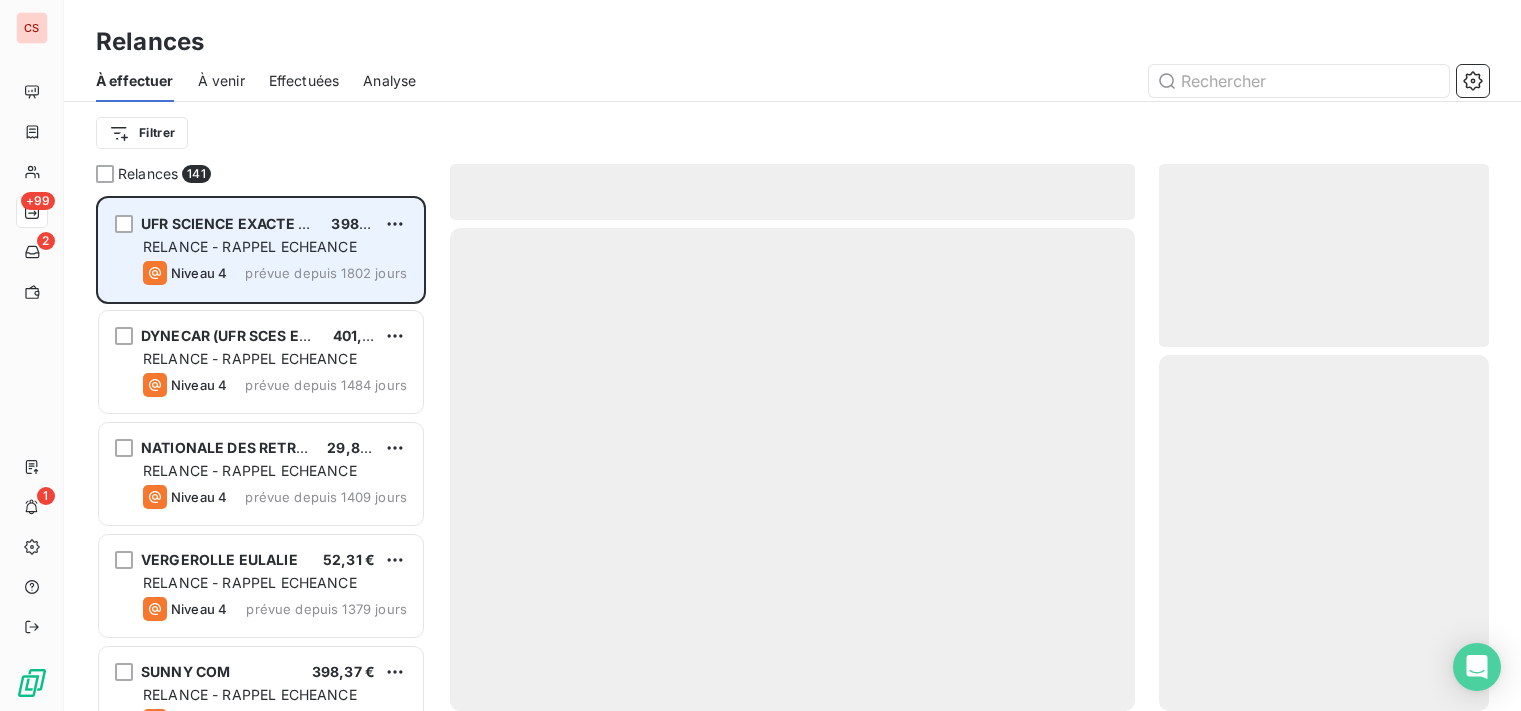 scroll, scrollTop: 16, scrollLeft: 16, axis: both 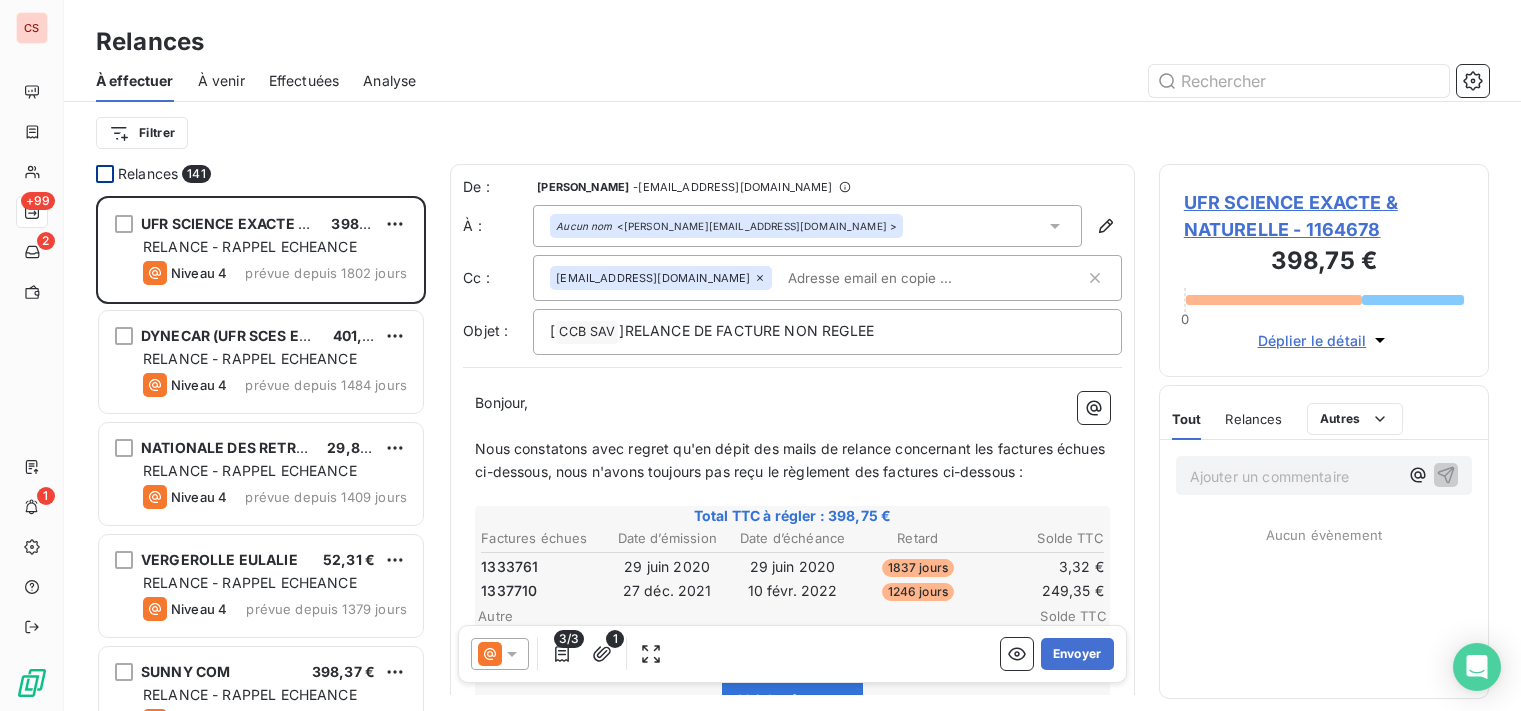 click at bounding box center (105, 174) 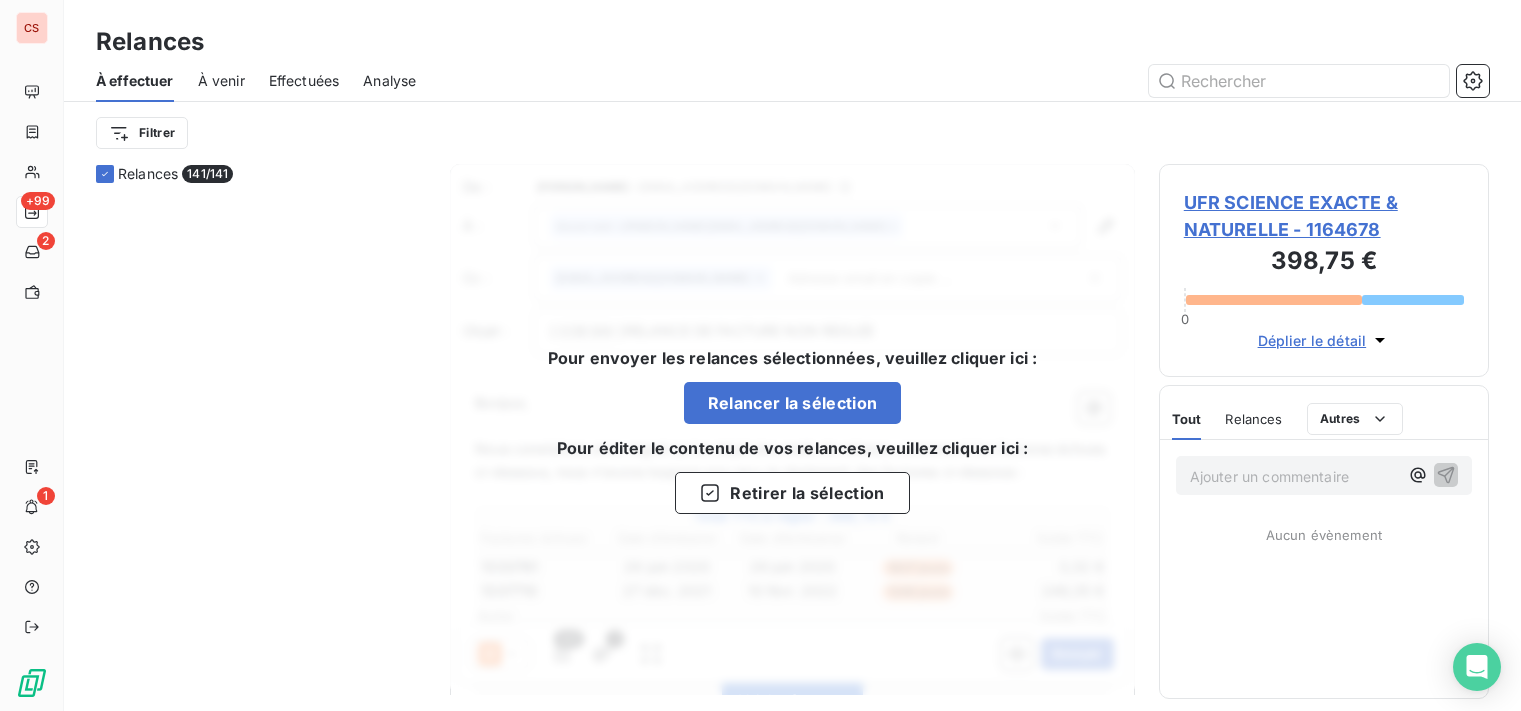 scroll, scrollTop: 0, scrollLeft: 0, axis: both 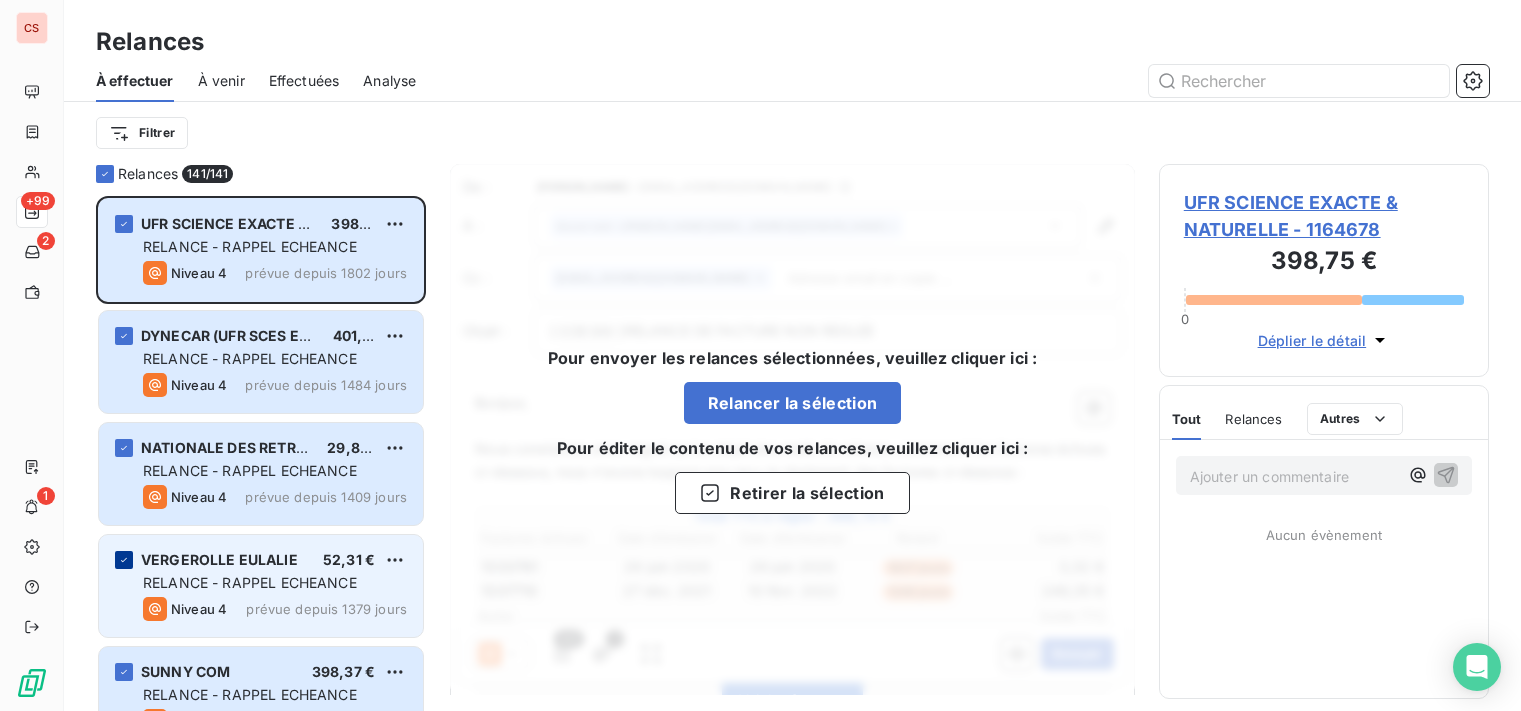 click 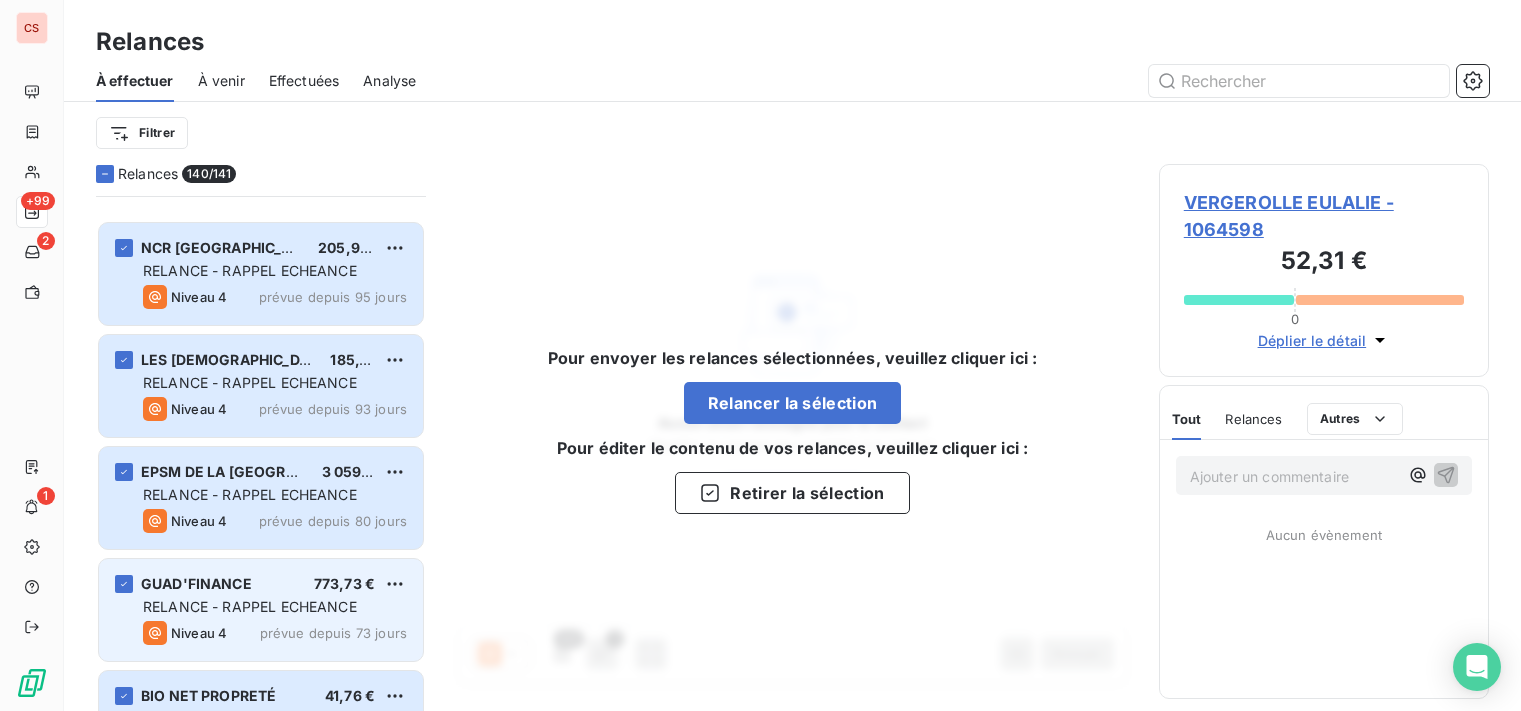 scroll, scrollTop: 4001, scrollLeft: 0, axis: vertical 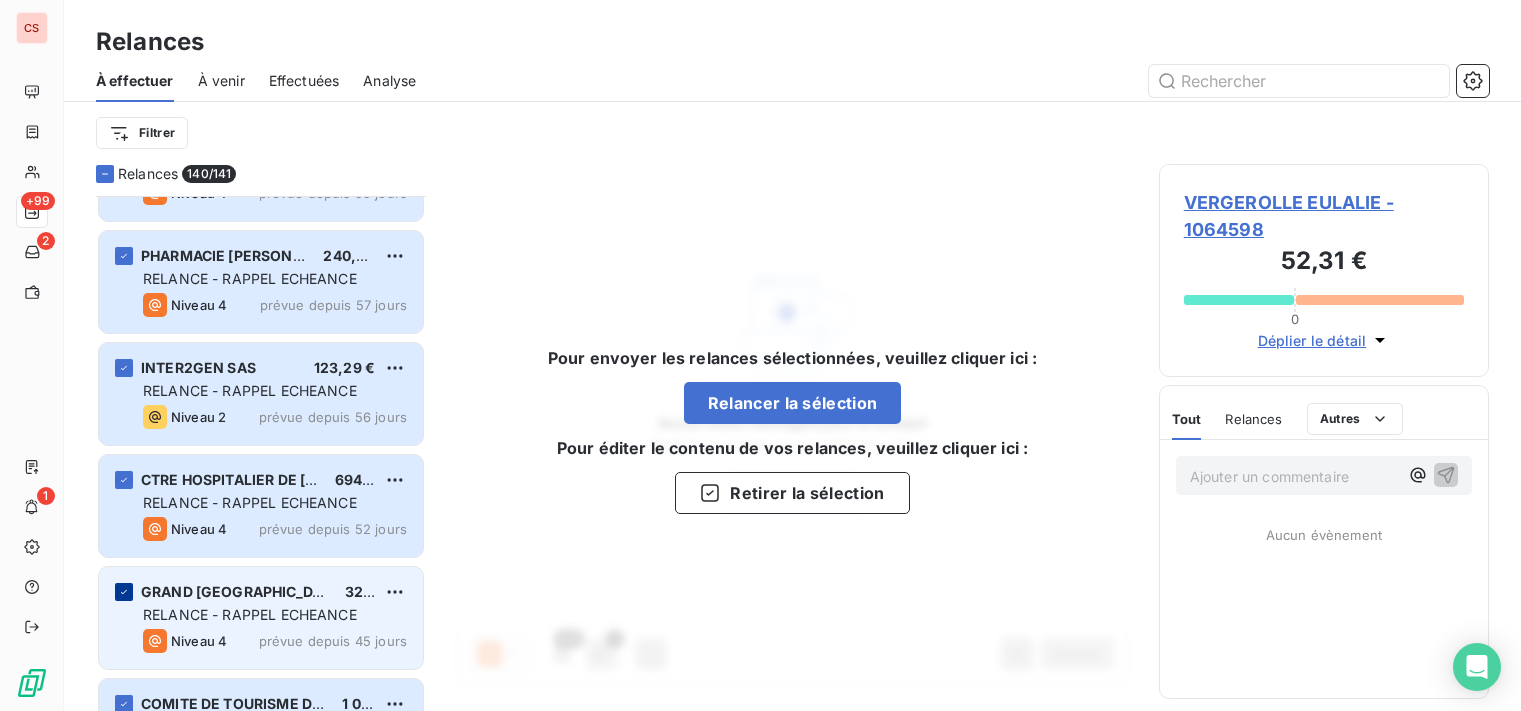 click at bounding box center (124, 592) 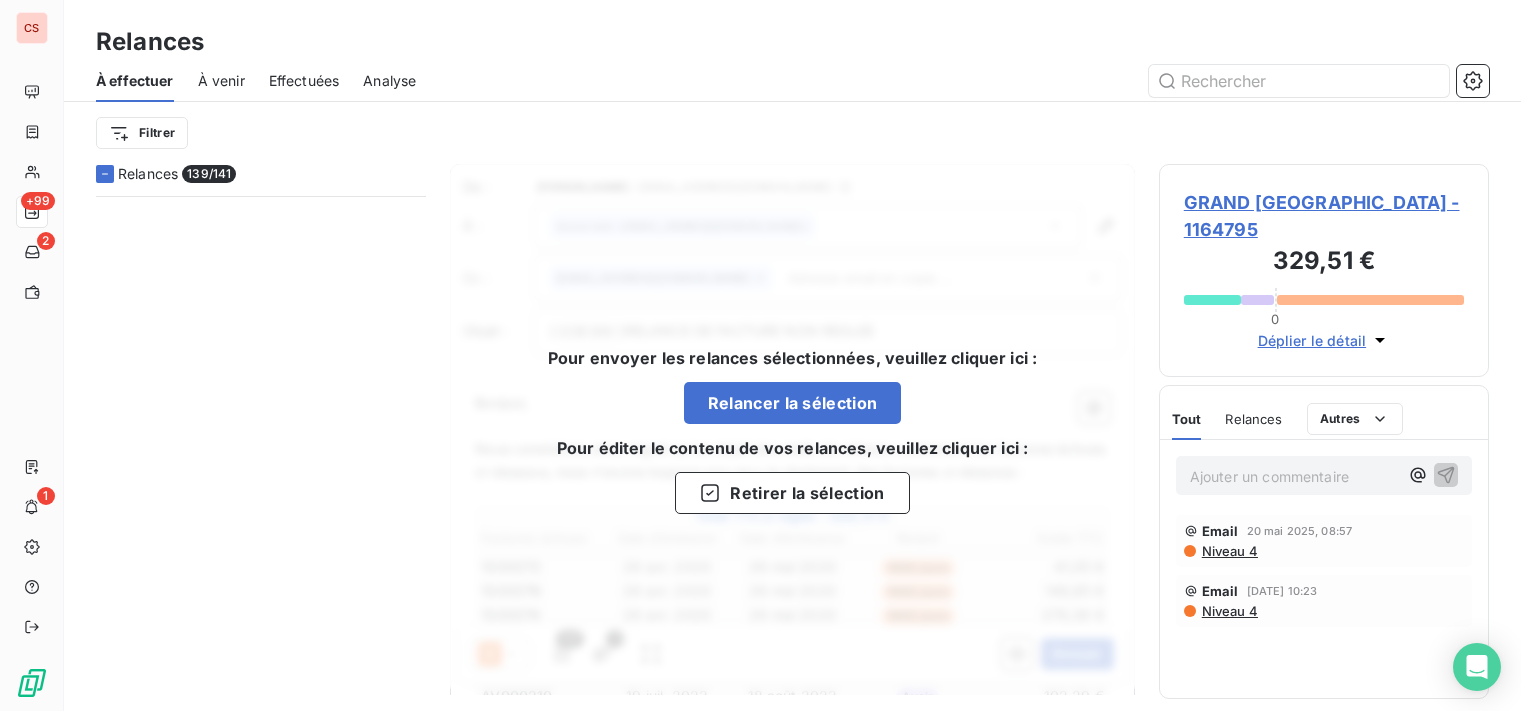 scroll, scrollTop: 10001, scrollLeft: 0, axis: vertical 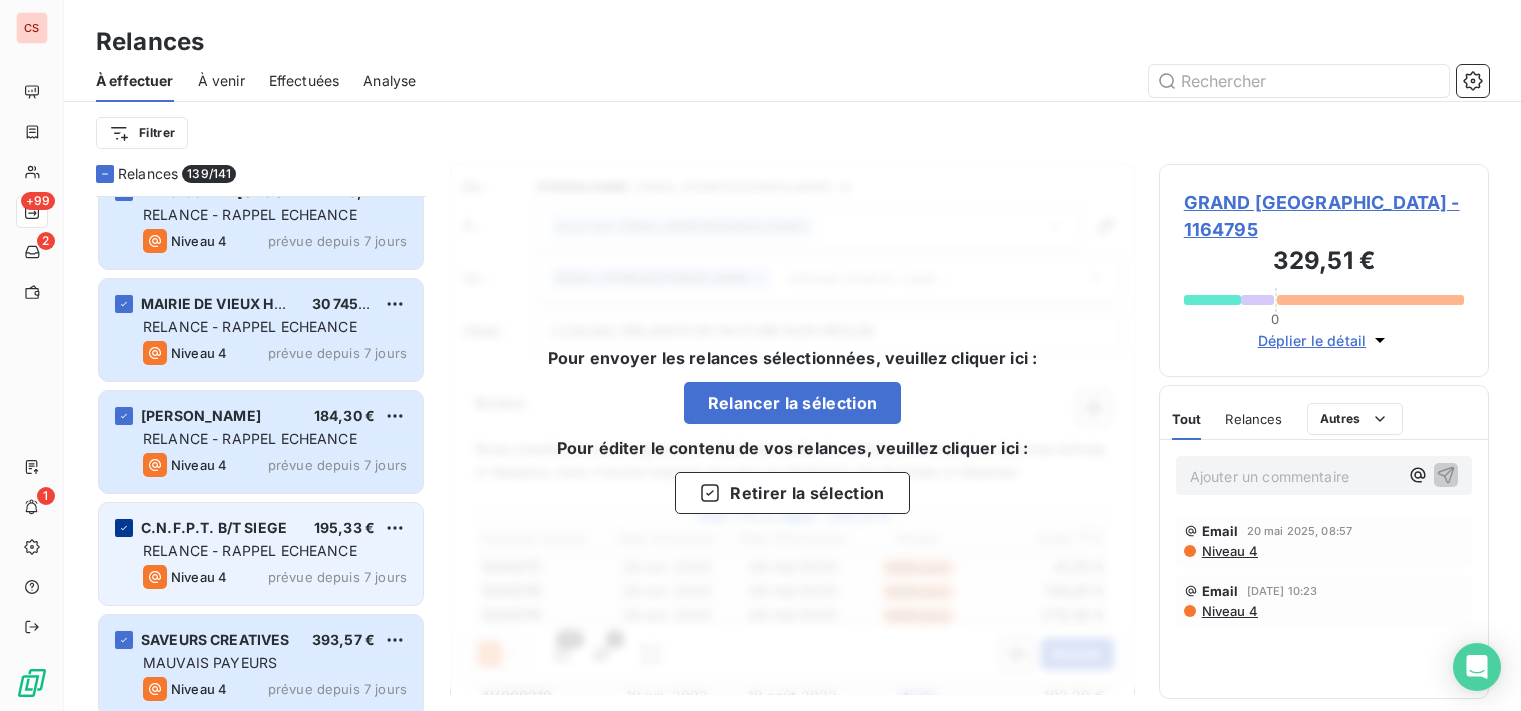 click at bounding box center (124, 528) 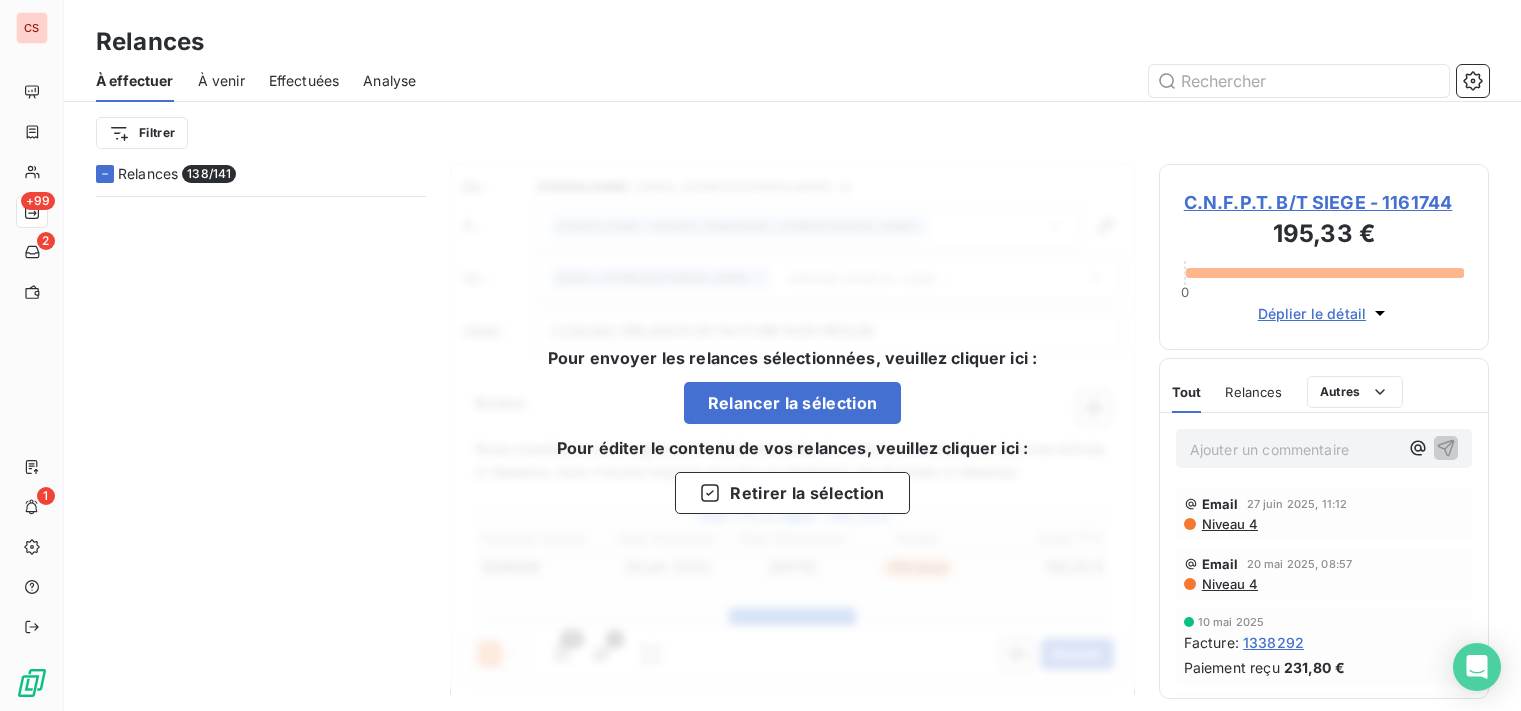 scroll, scrollTop: 10001, scrollLeft: 0, axis: vertical 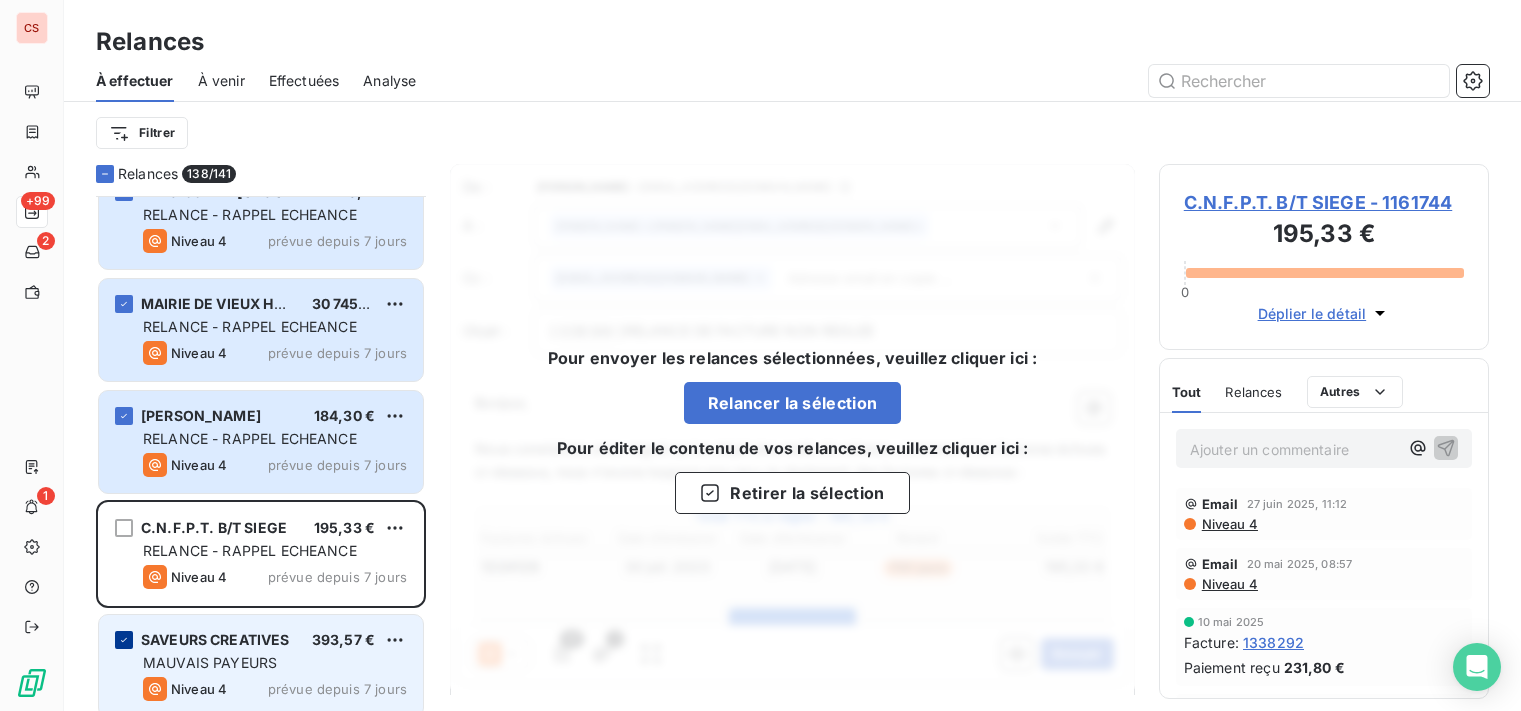 click 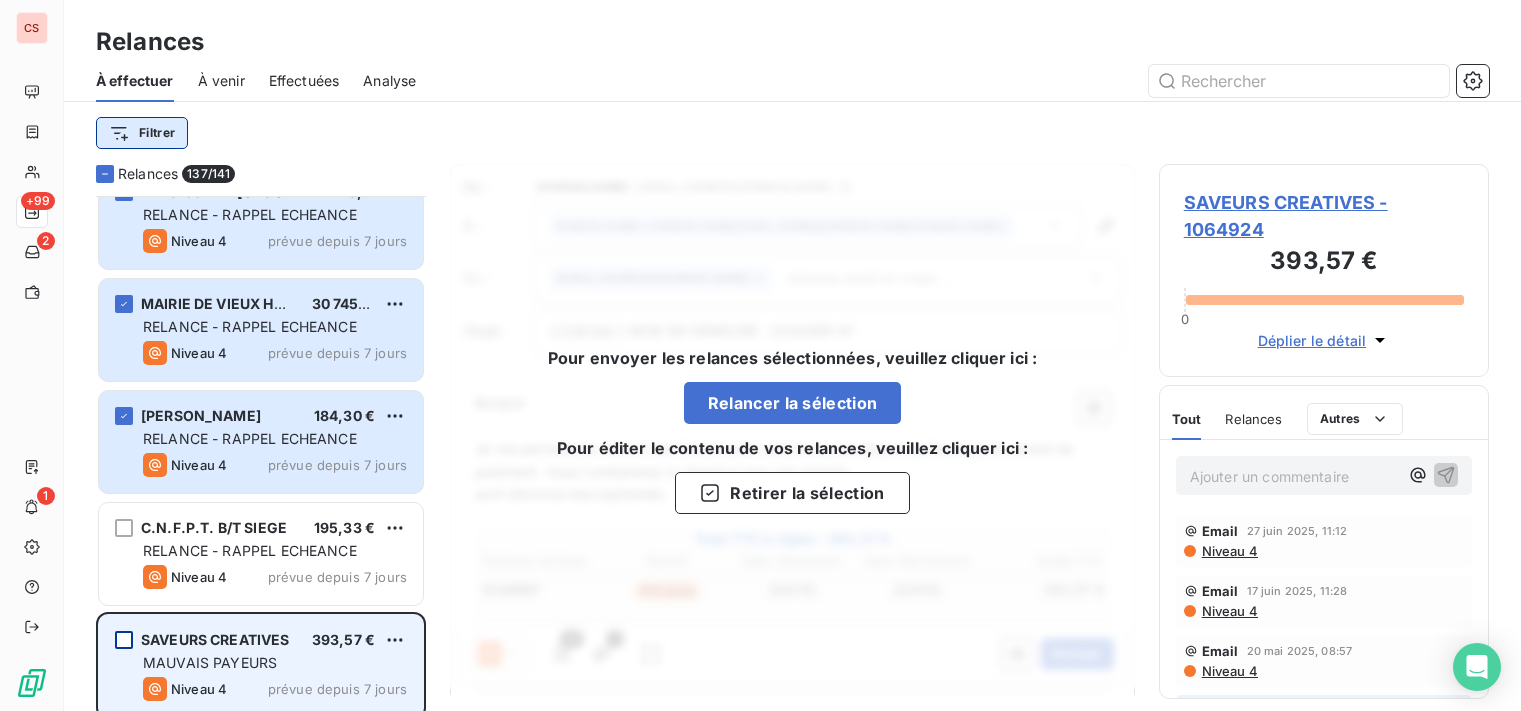 click on "CS +99 2 1 Relances À effectuer À venir Effectuées Analyse Filtrer Relances 137/ 141 COLLEGE [PERSON_NAME]                6 871,63 € RELANCE - RAPPEL ECHEANCE Niveau 4 prévue depuis 7 jours A.E.E. [GEOGRAPHIC_DATA]              42,78 € MAUVAIS PAYEURS Niveau 4 prévue depuis 7 jours C.G.T. LA POSTE DIRECTION GENERALE          129,20 € RELANCE - RAPPEL ECHEANCE Niveau 4 prévue depuis 7 jours PETITS SECRETS 140,07 € MAUVAIS PAYEURS Niveau 4 prévue depuis 7 jours CTRE HOSPITALIER DE B/TERRE    4 506,99 € RELANCE - RAPPEL ECHEANCE Niveau 4 prévue depuis 7 jours S.R.T. STE REGION. TRAVAUX     801,34 € MAUVAIS PAYEURS Niveau 4 prévue depuis 7 jours CANINFORMATIQUE                517,99 € RELANCE - RAPPEL ECHEANCE Niveau 4 prévue depuis 7 jours GETELEC TP SAS                 327,00 € RELANCE - RAPPEL ECHEANCE Niveau 4 prévue depuis 7 jours CABINET [PERSON_NAME] 749,02 € MAUVAIS PAYEURS Niveau 4 prévue depuis 7 jours KARUKER'O                      435,31 € De :" at bounding box center [760, 355] 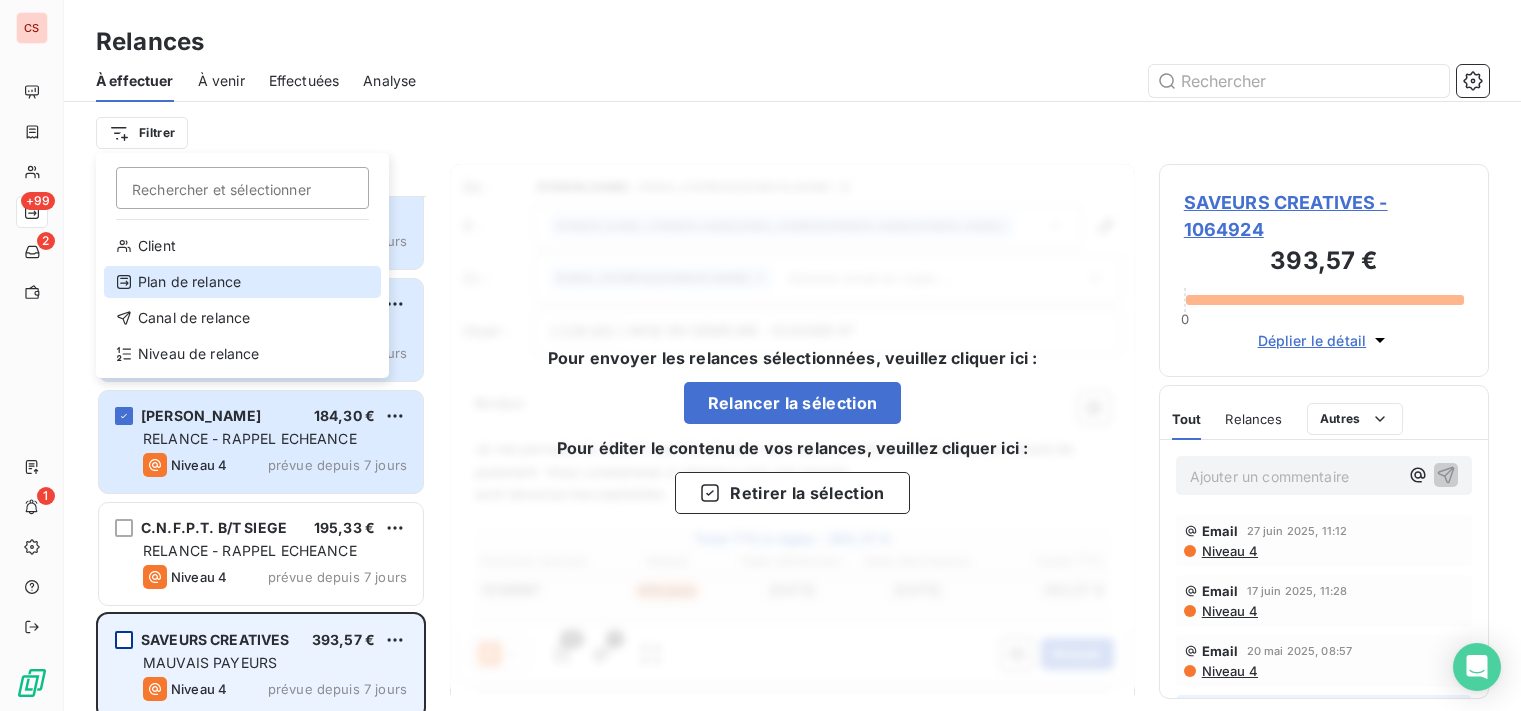click on "Plan de relance" at bounding box center (242, 282) 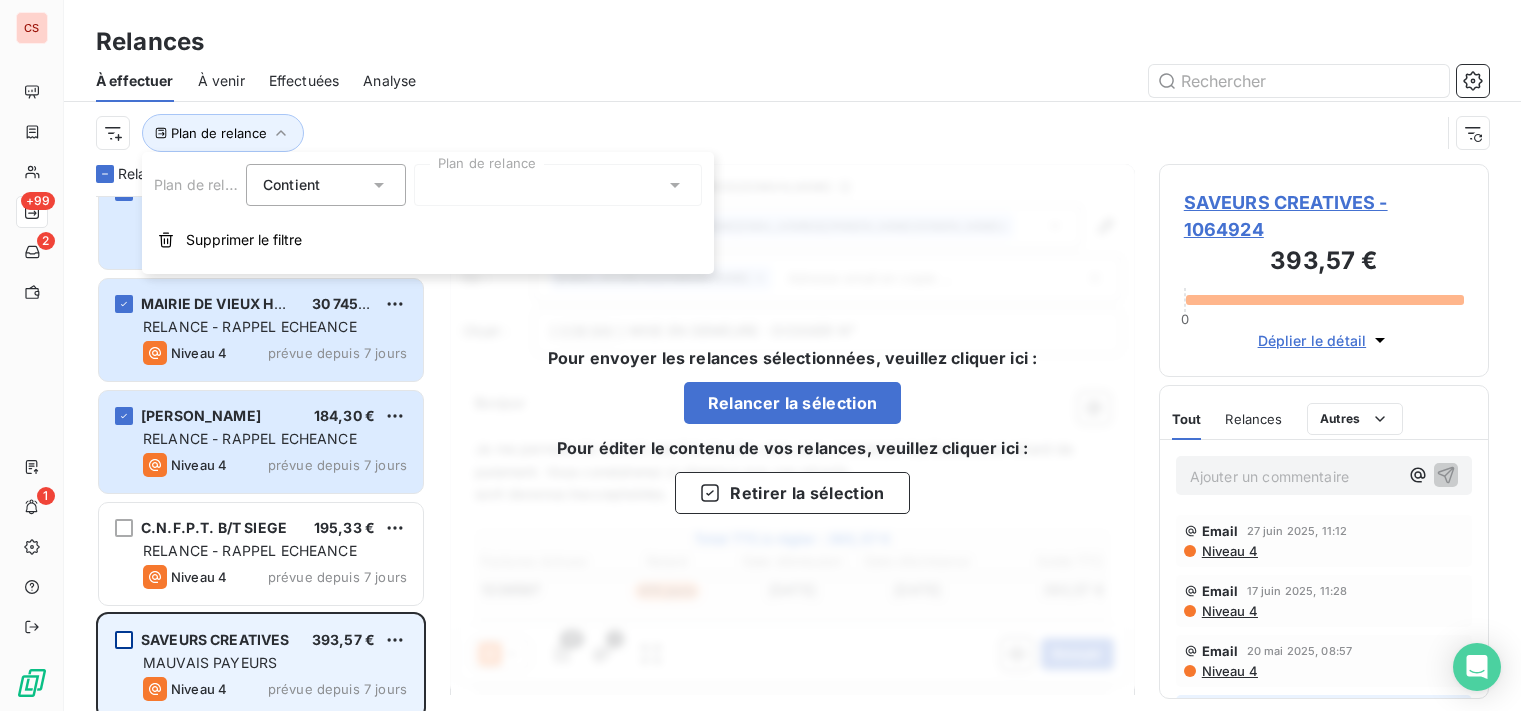 click 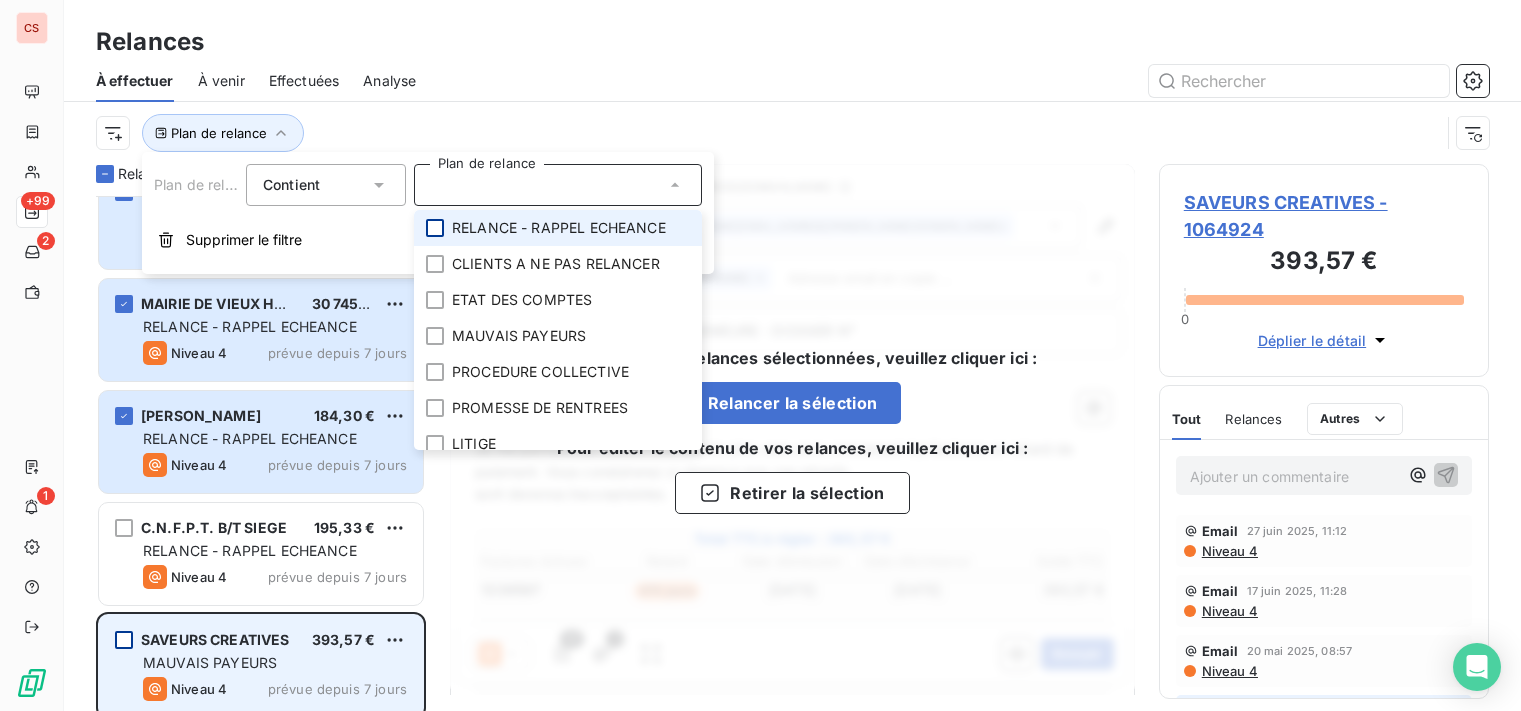 click at bounding box center (435, 228) 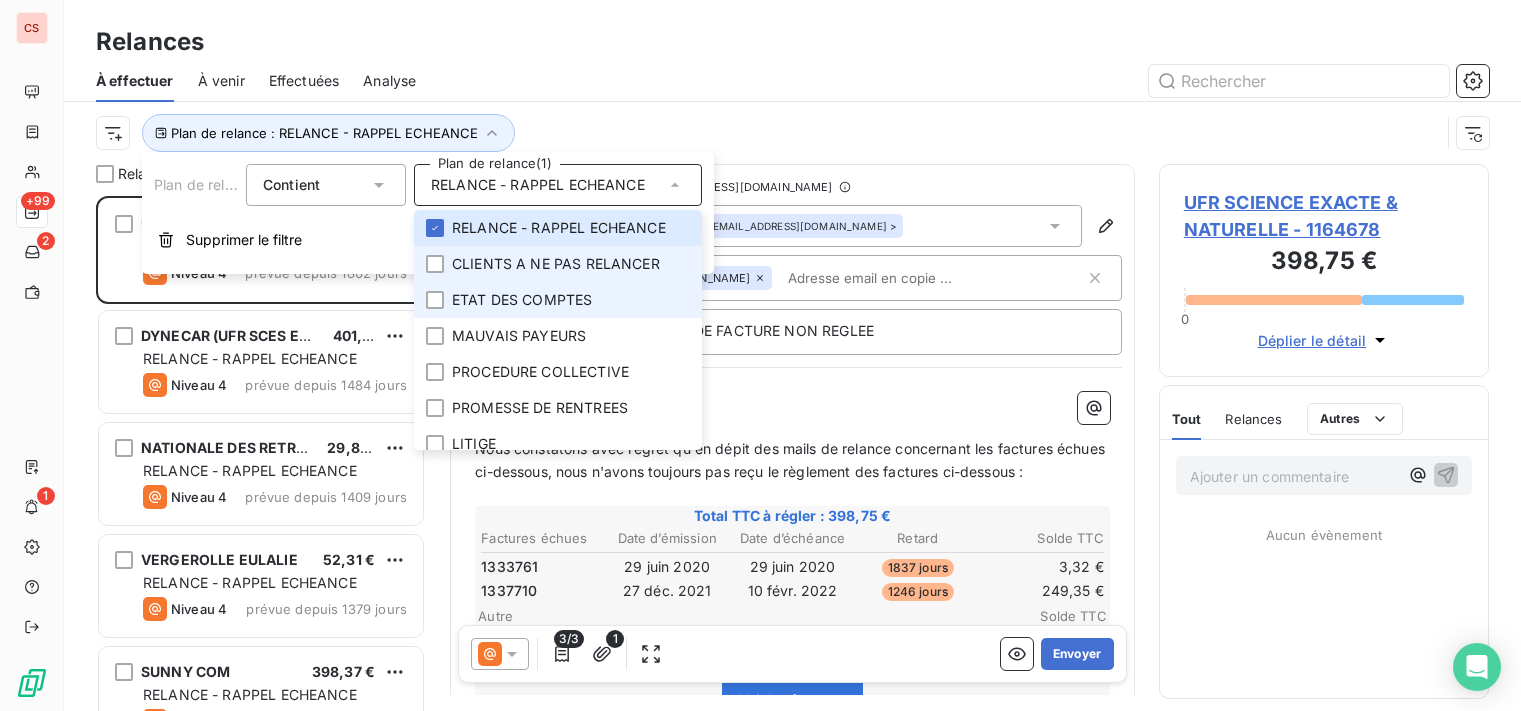 scroll, scrollTop: 16, scrollLeft: 16, axis: both 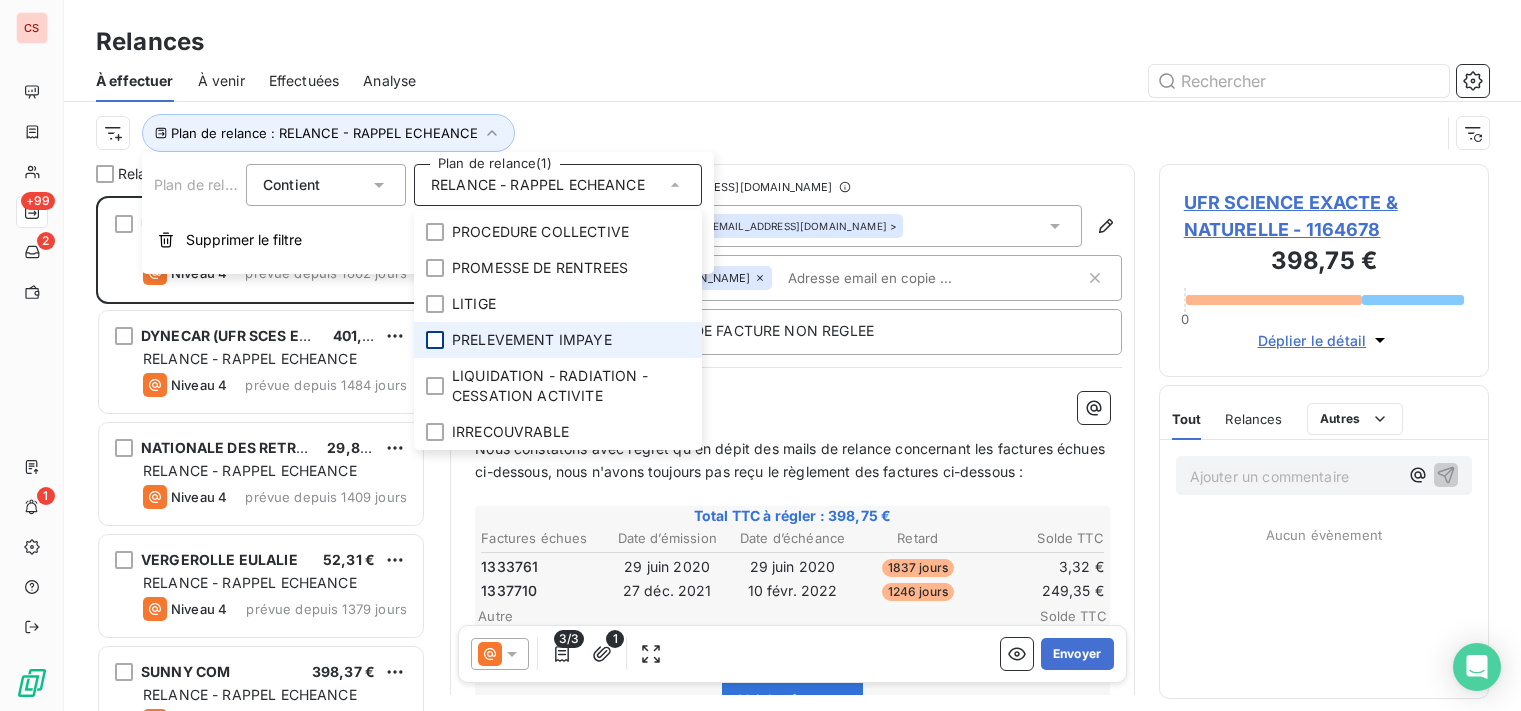 click at bounding box center [435, 340] 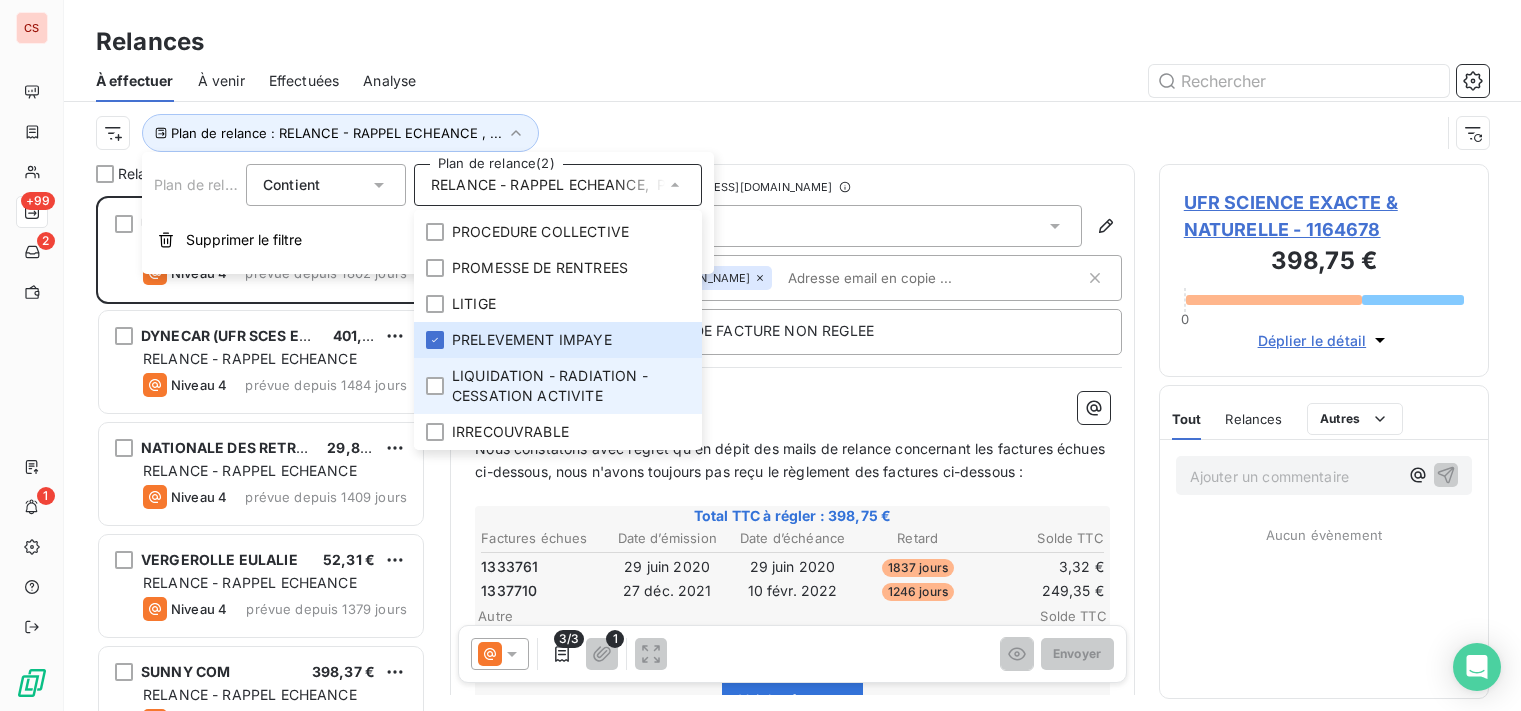 scroll, scrollTop: 16, scrollLeft: 16, axis: both 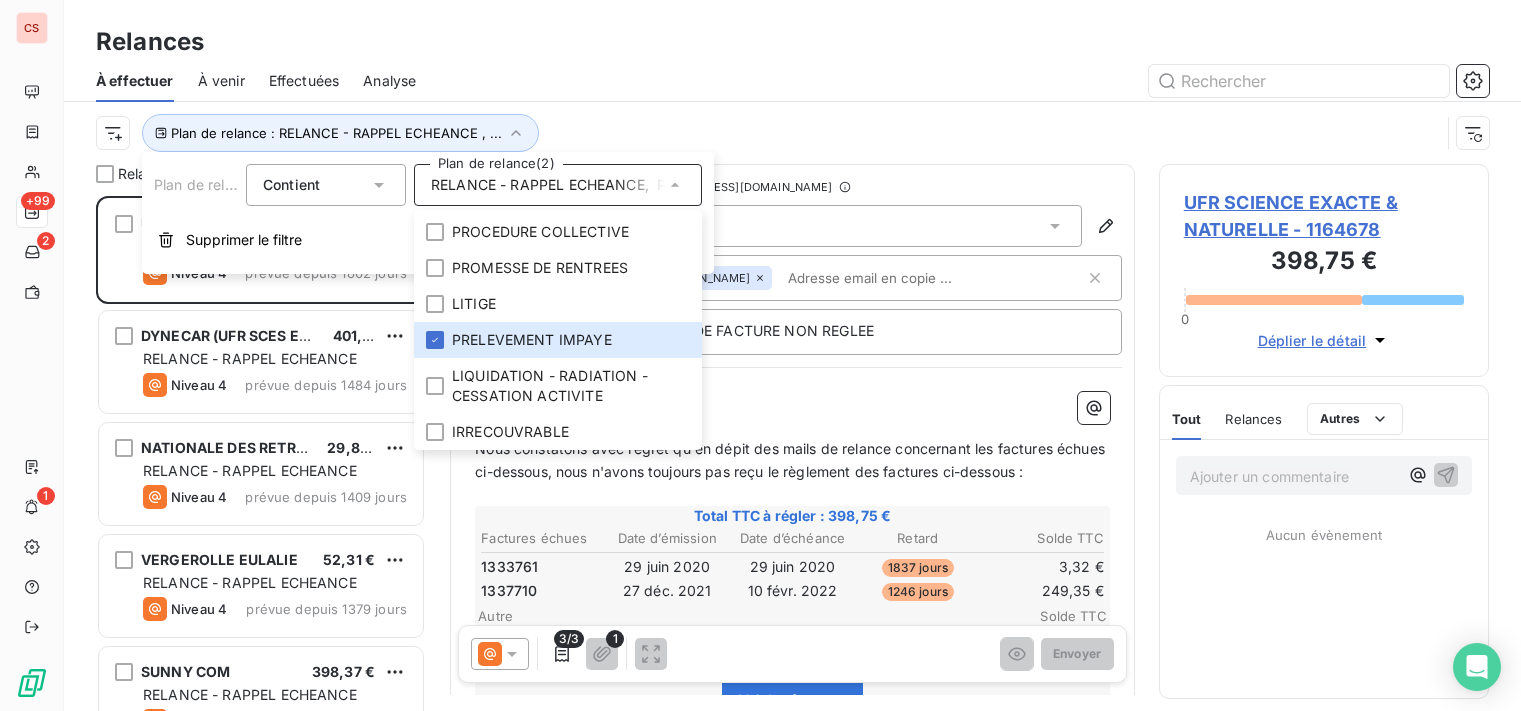 click on "À effectuer À venir Effectuées Analyse" at bounding box center (792, 81) 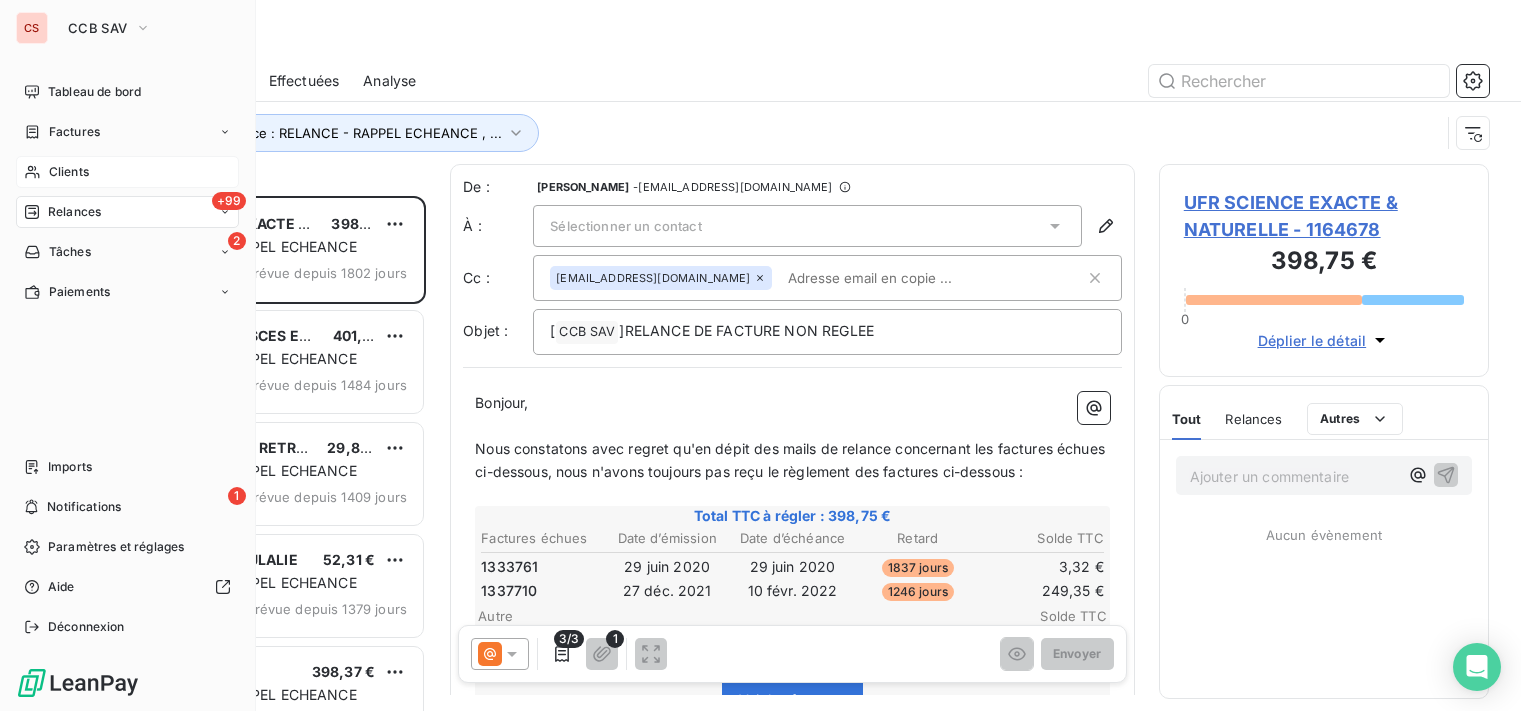 click on "Clients" at bounding box center [69, 172] 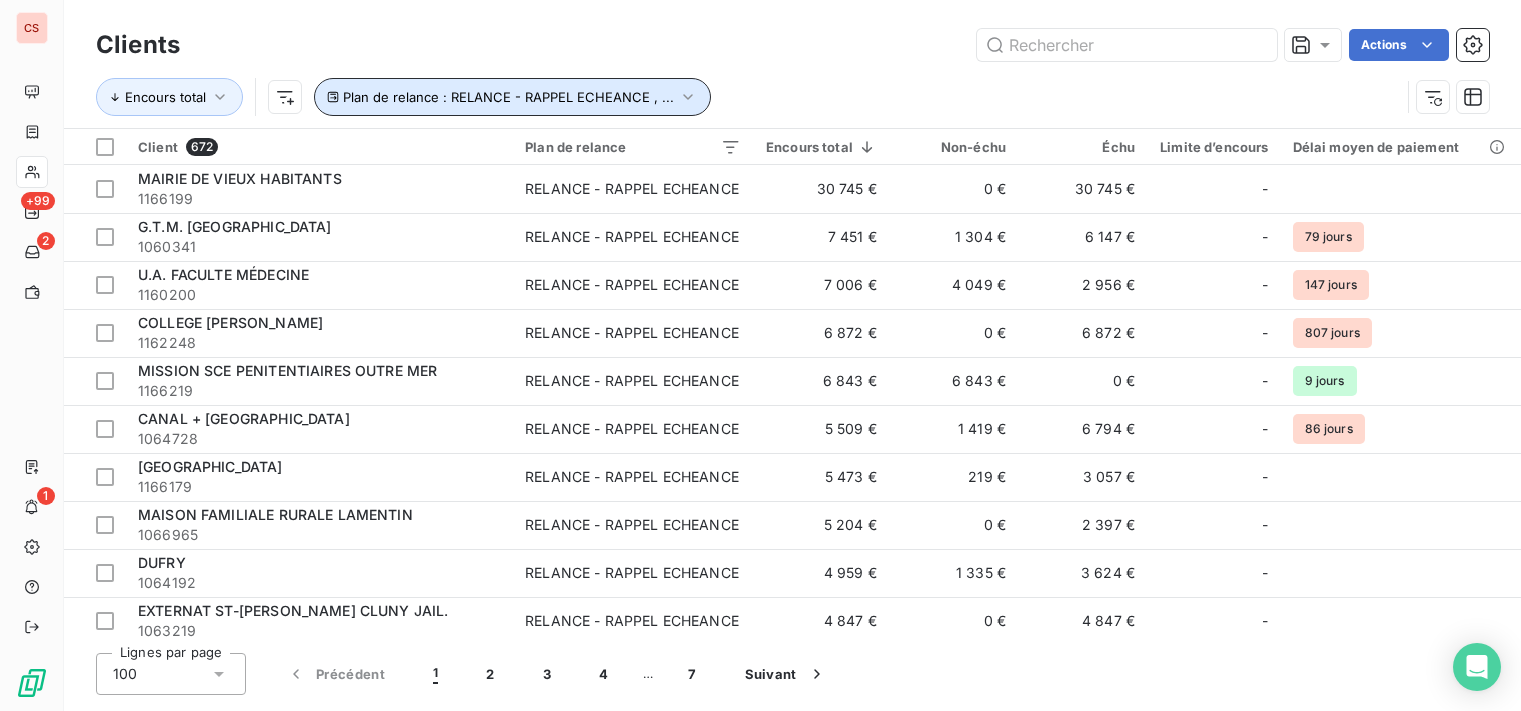 click 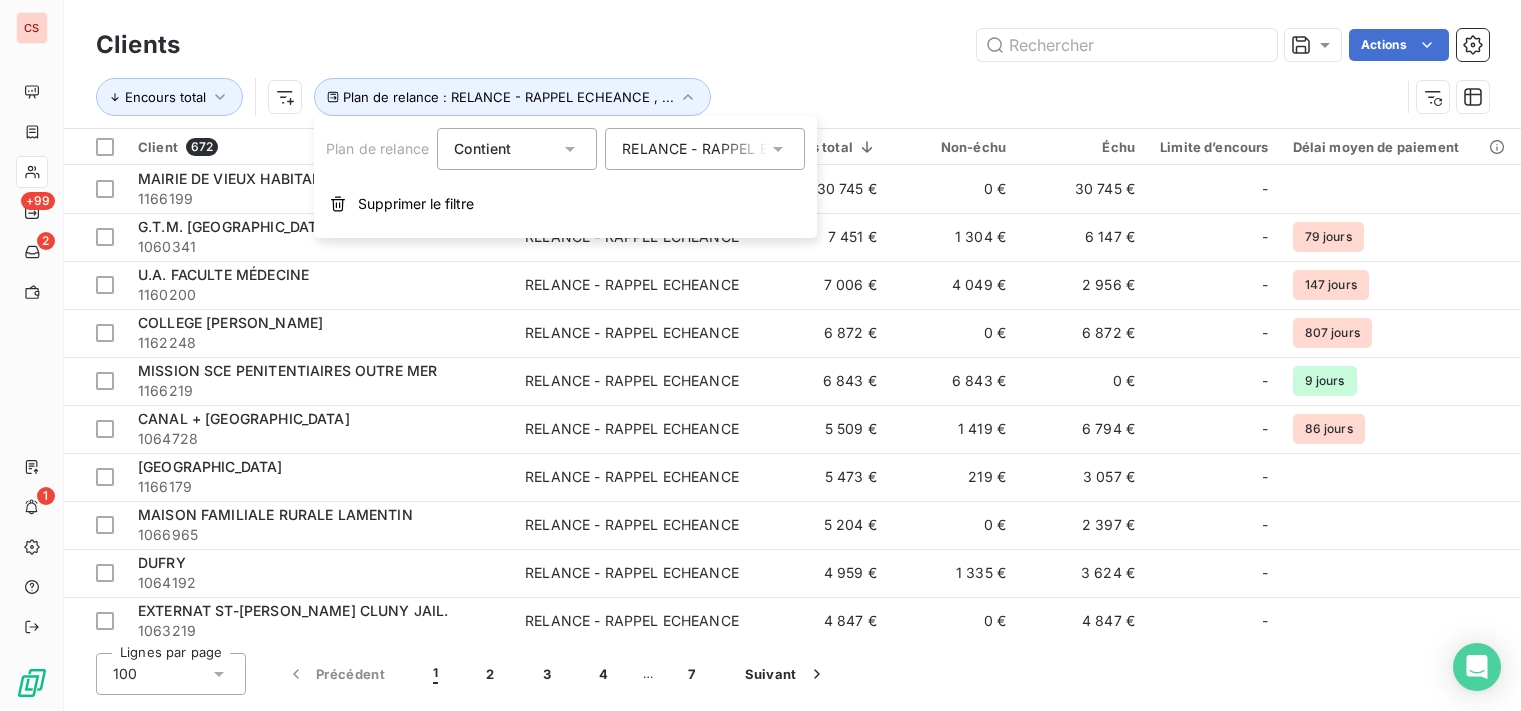 click on "RELANCE - RAPPEL ECHEANCE , PRELEVEMENT IMPAYE" at bounding box center [695, 149] 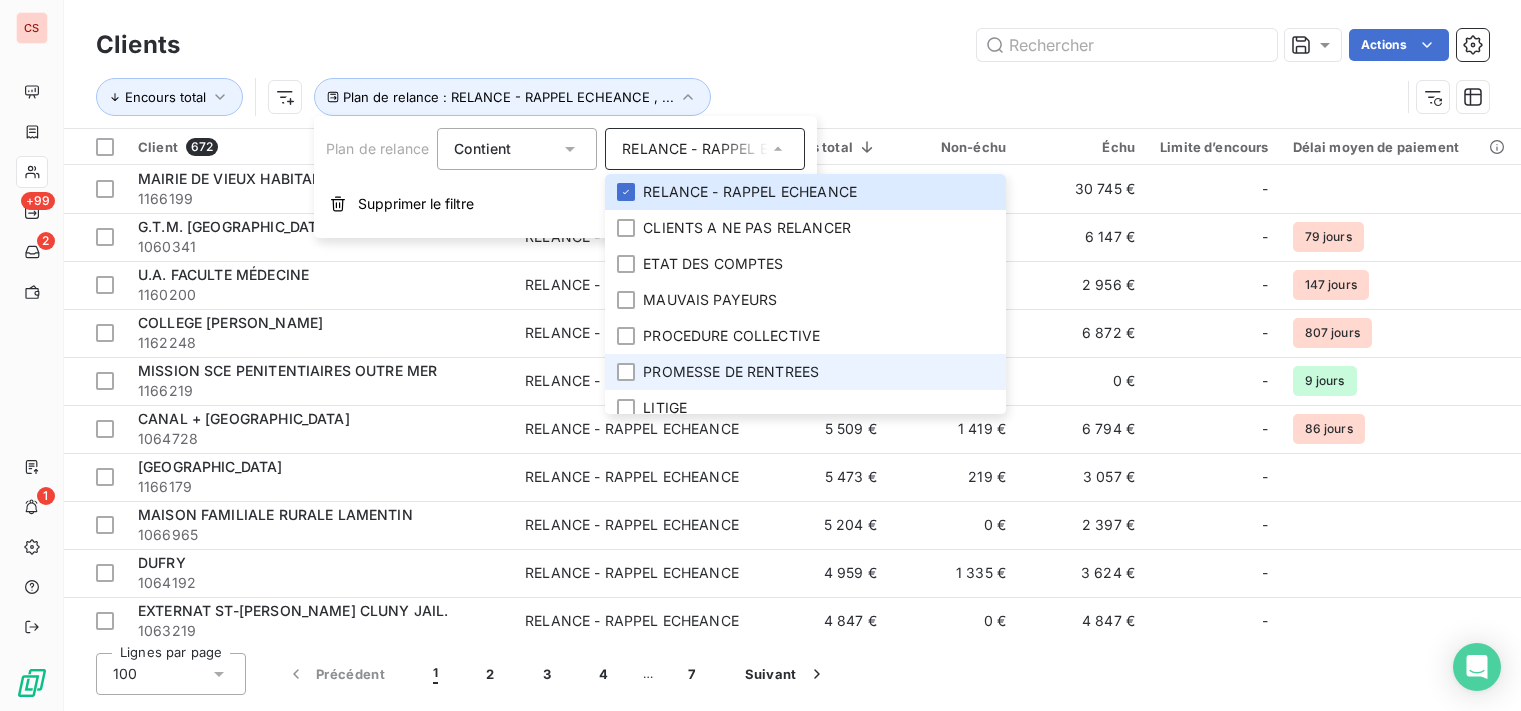 scroll, scrollTop: 135, scrollLeft: 0, axis: vertical 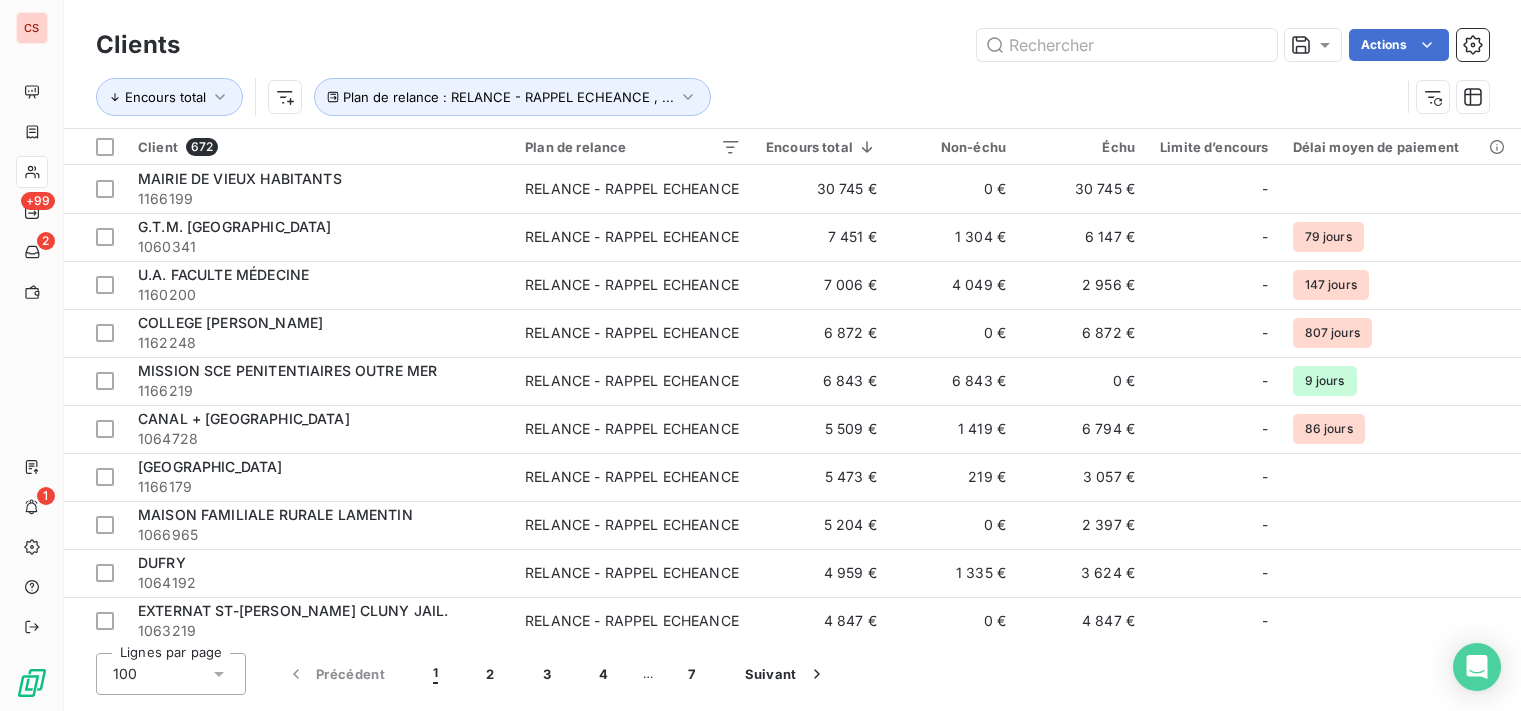 click on "Encours total Plan de relance  : RELANCE - RAPPEL ECHEANCE , ..." at bounding box center [748, 97] 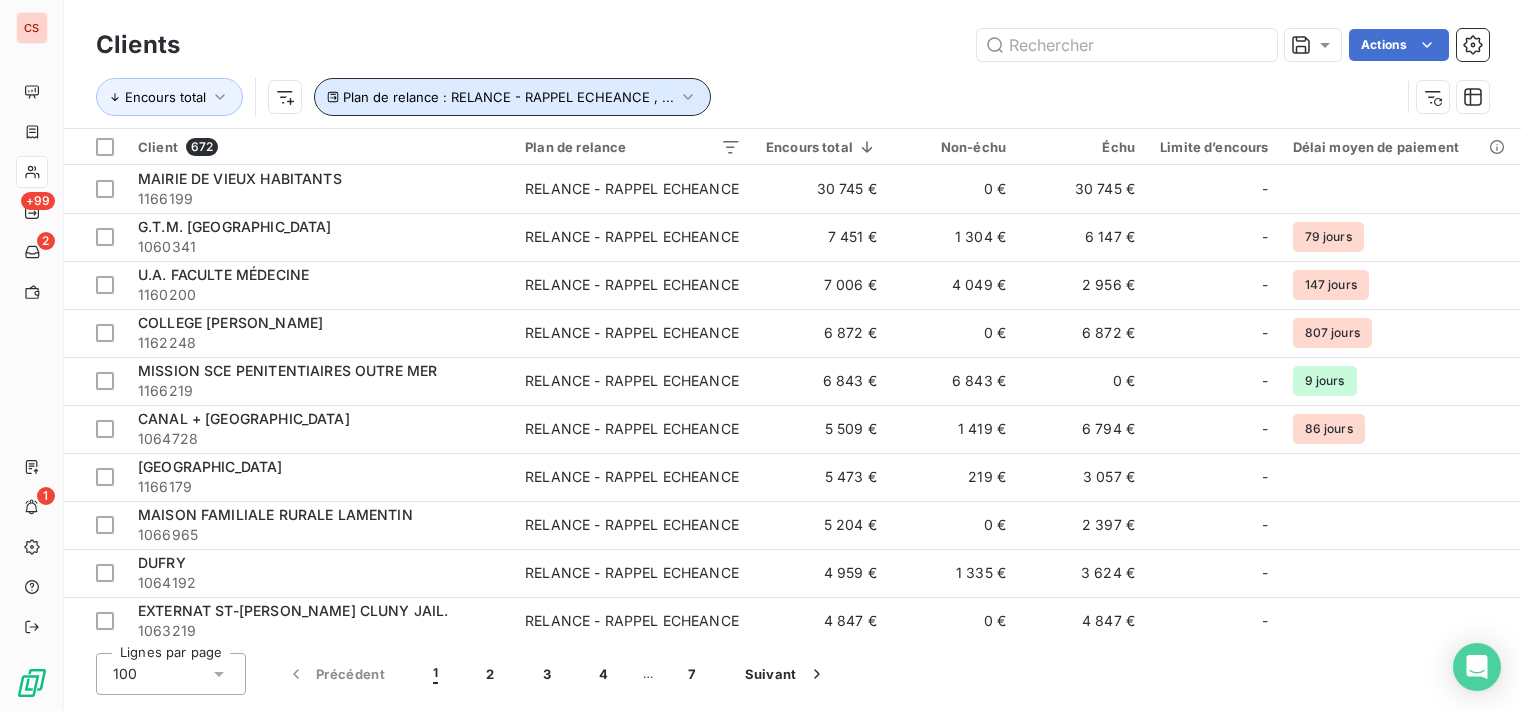 click 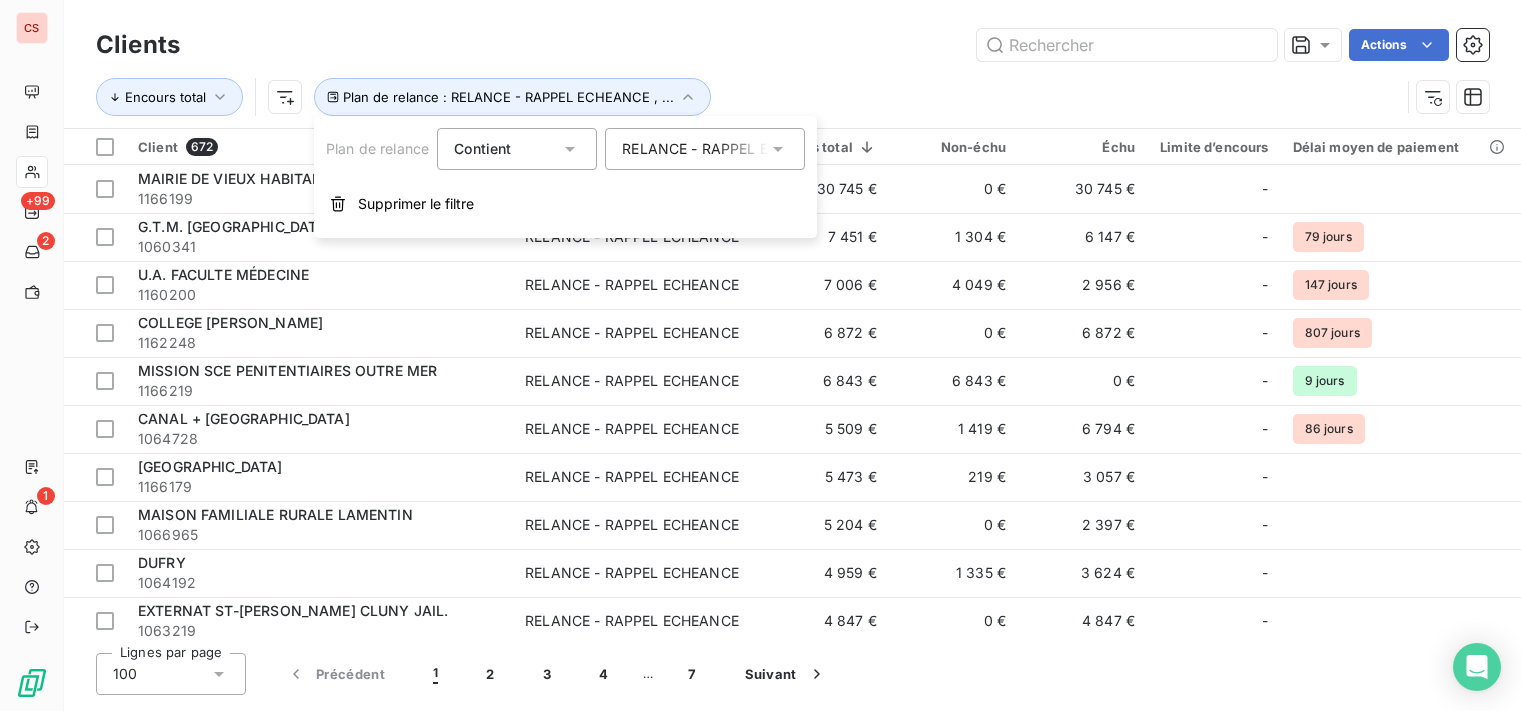 click on "RELANCE - RAPPEL ECHEANCE , PRELEVEMENT IMPAYE" at bounding box center (695, 149) 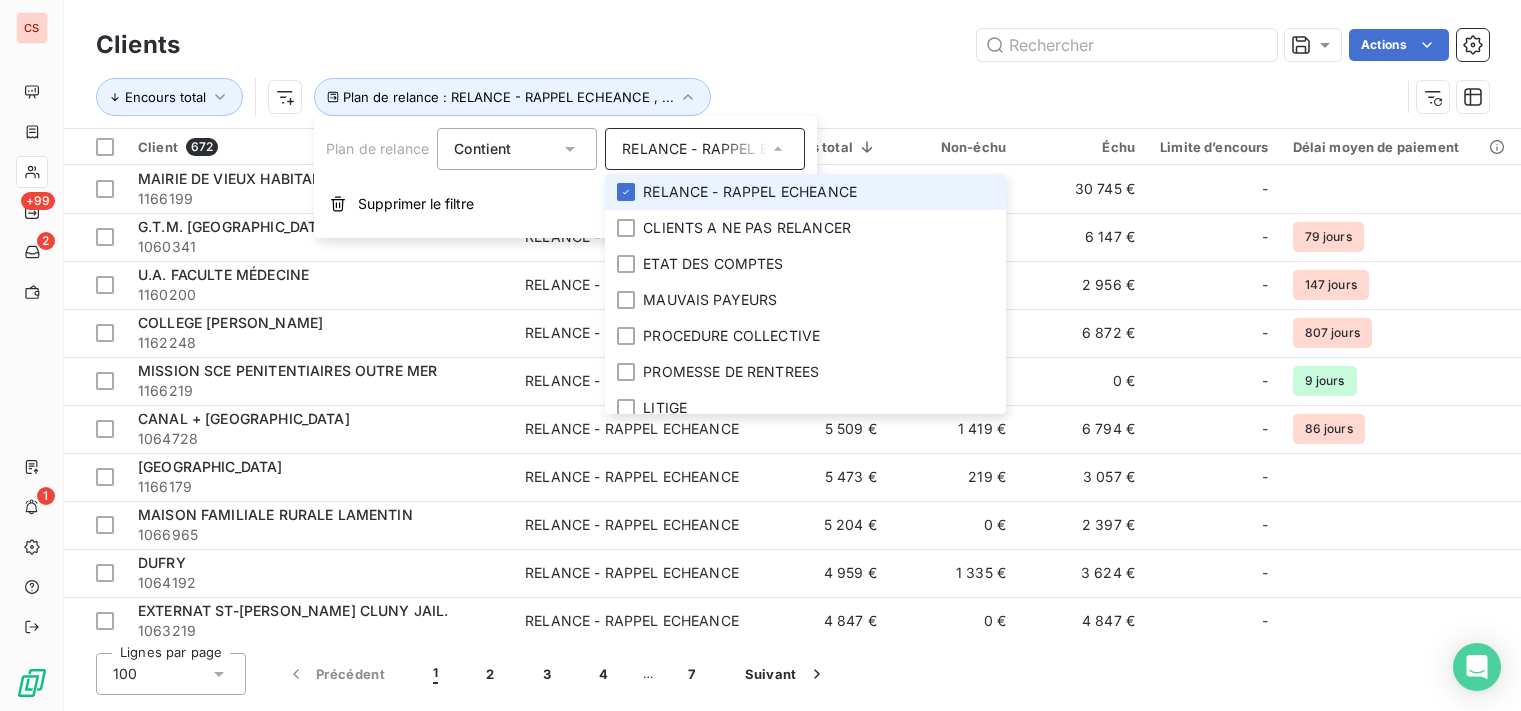 click on "RELANCE - RAPPEL ECHEANCE" at bounding box center (805, 192) 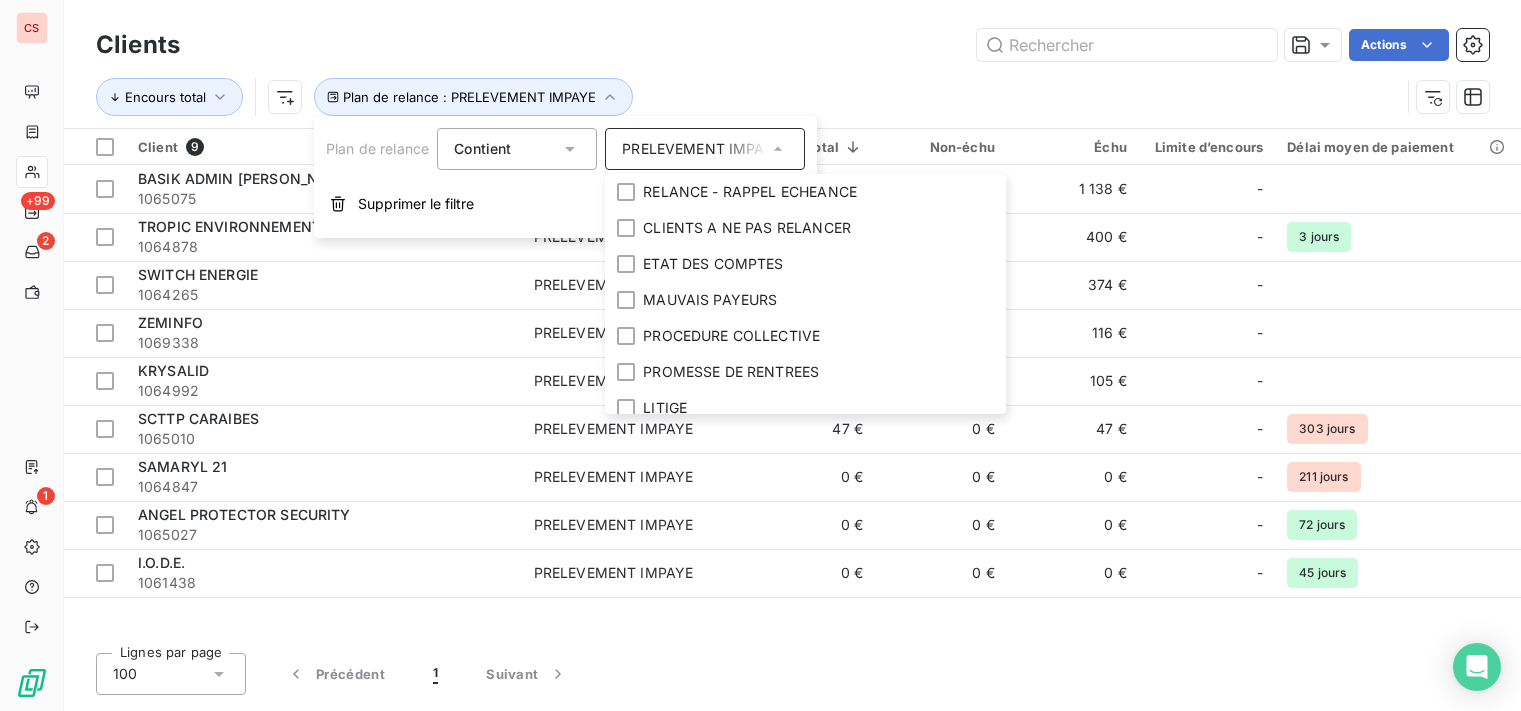 click on "Actions" at bounding box center [846, 45] 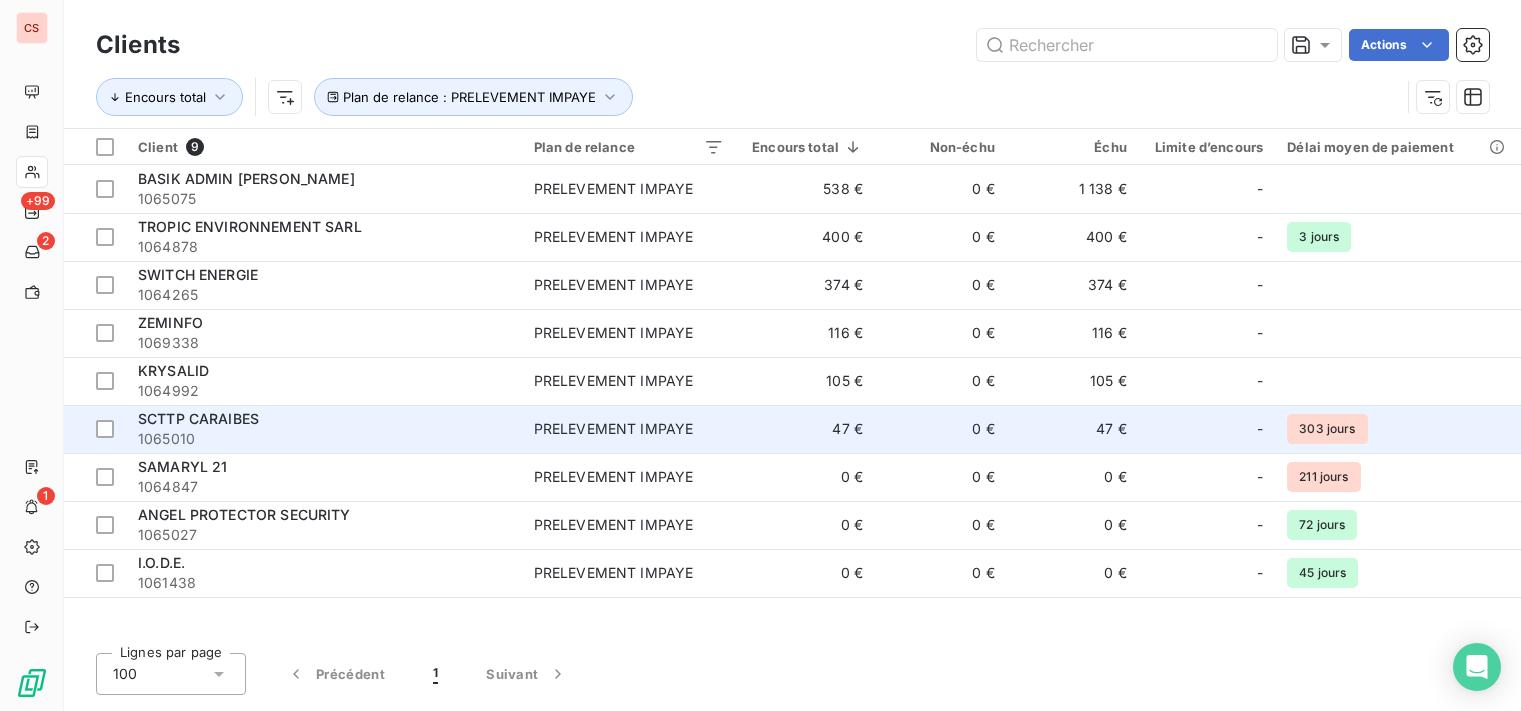 click on "47 €" at bounding box center (805, 429) 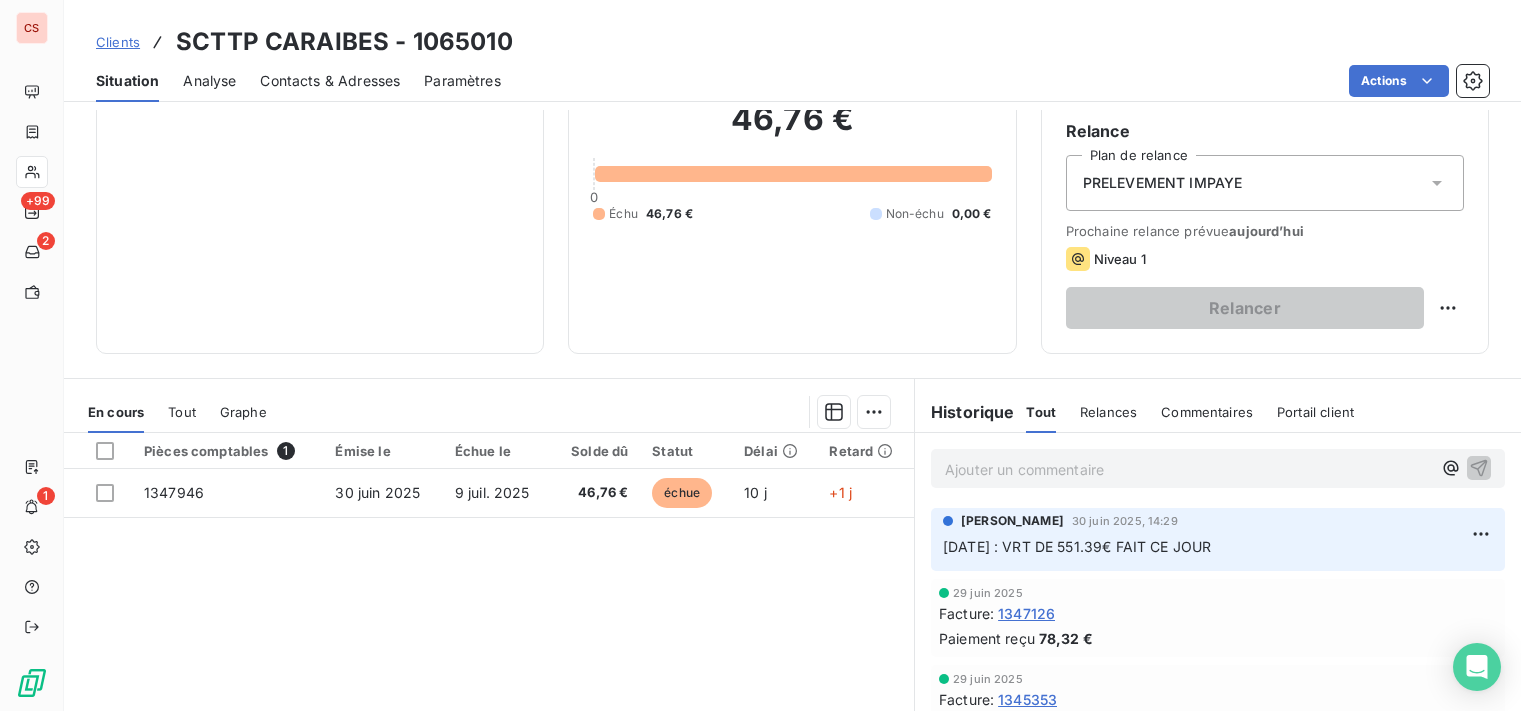 scroll, scrollTop: 0, scrollLeft: 0, axis: both 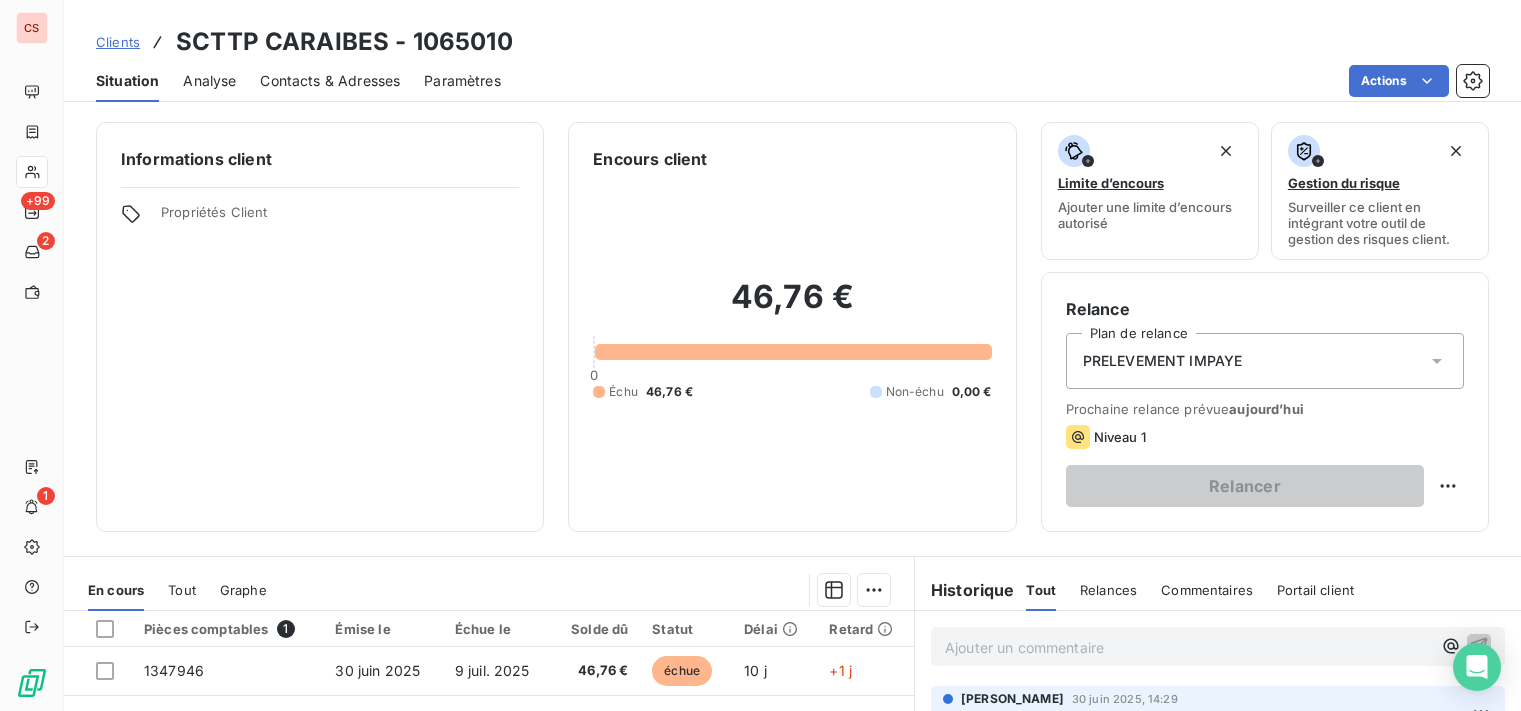 click 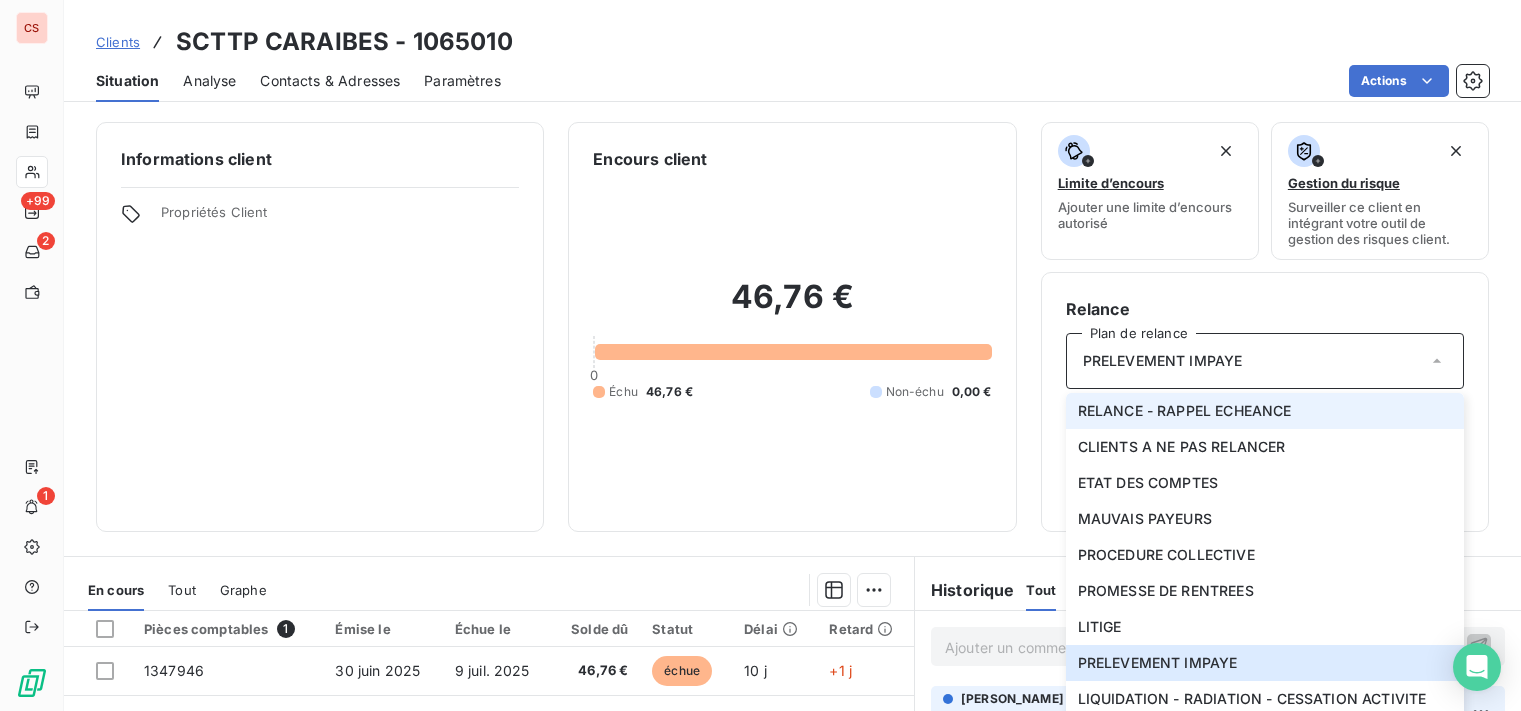 click on "RELANCE - RAPPEL ECHEANCE" at bounding box center [1185, 411] 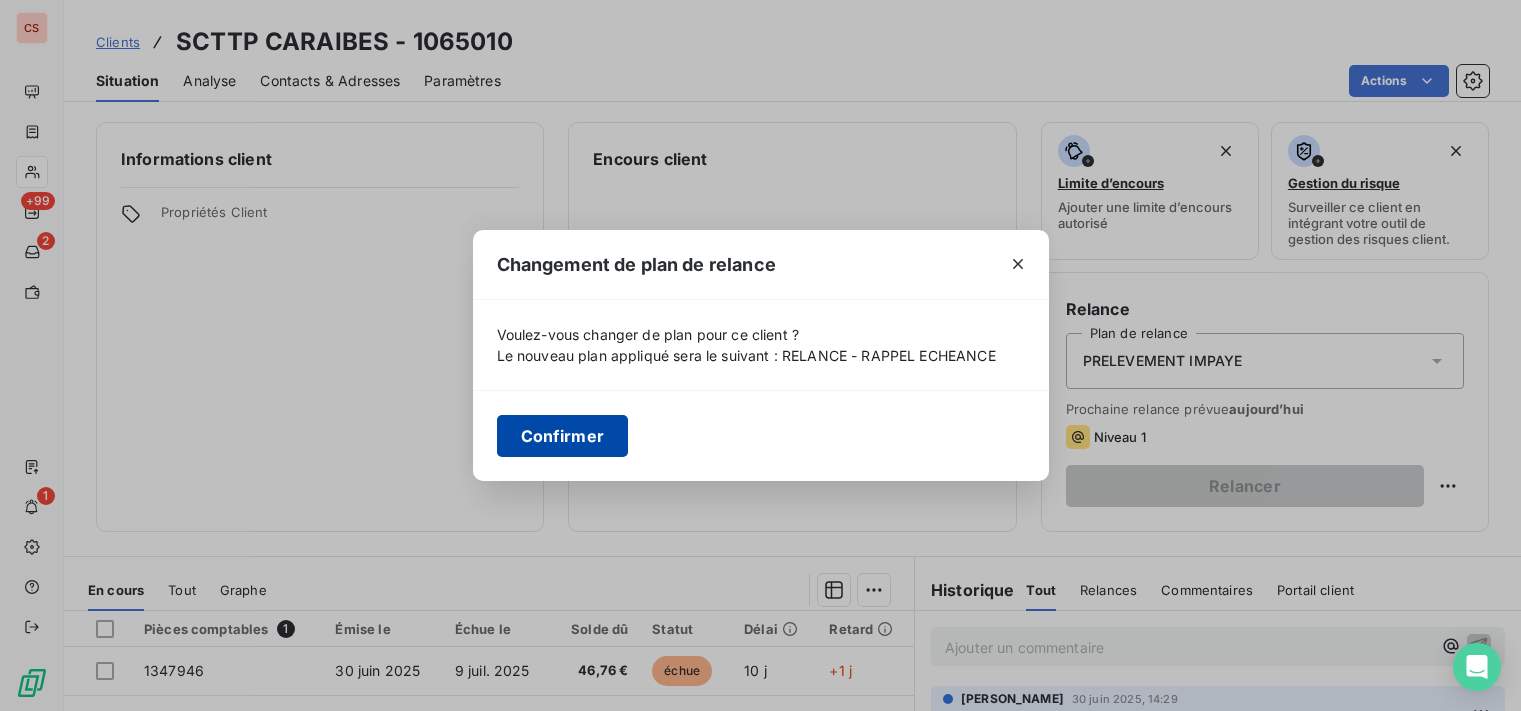 click on "Confirmer" at bounding box center (563, 436) 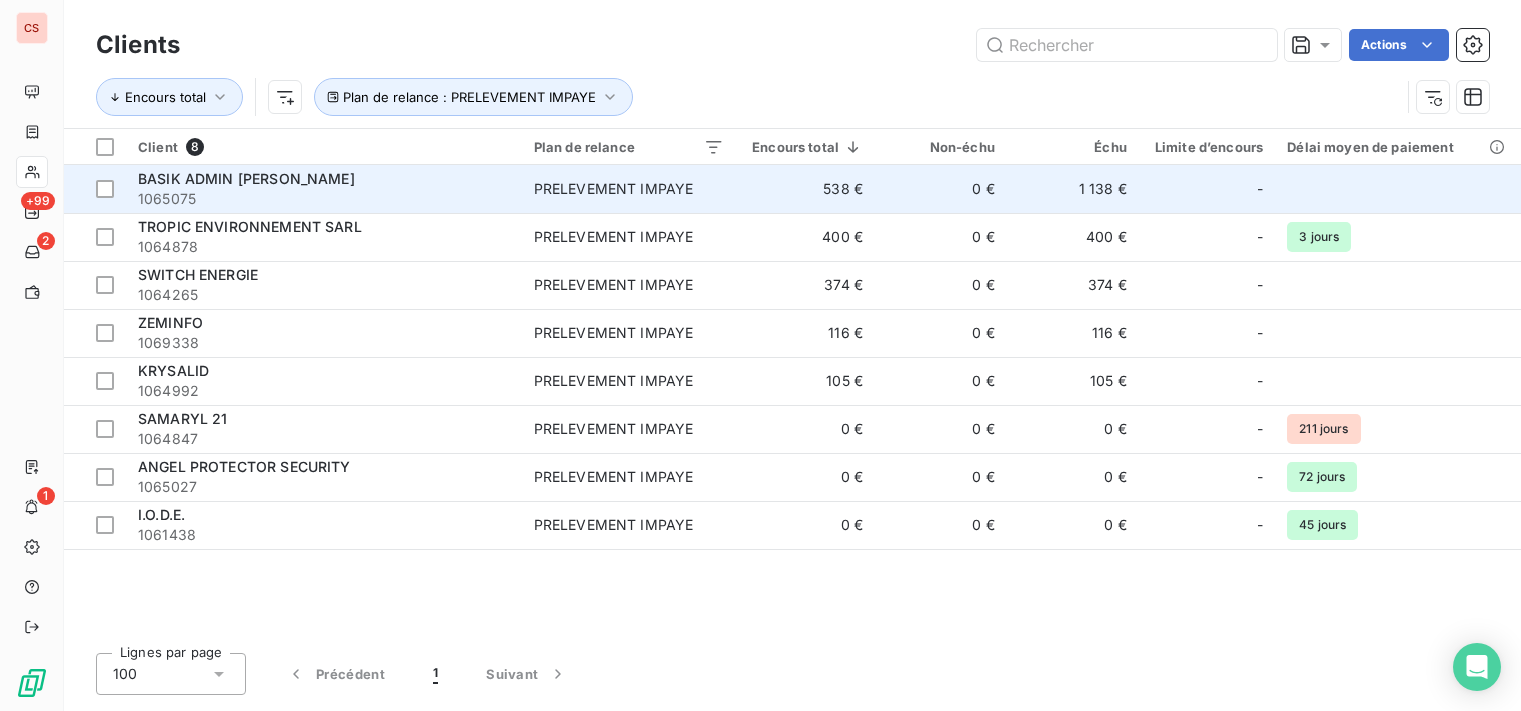 click on "-" at bounding box center [1207, 189] 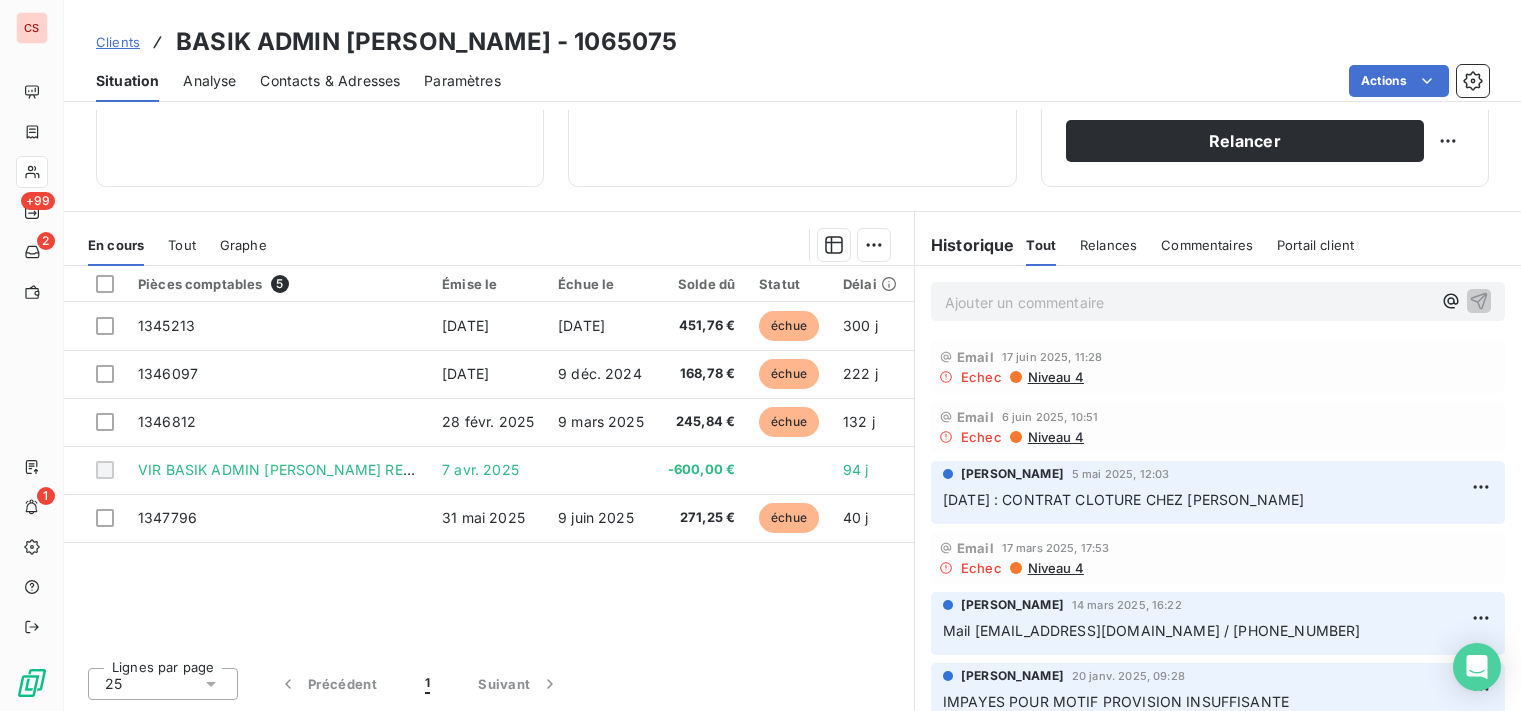 scroll, scrollTop: 0, scrollLeft: 0, axis: both 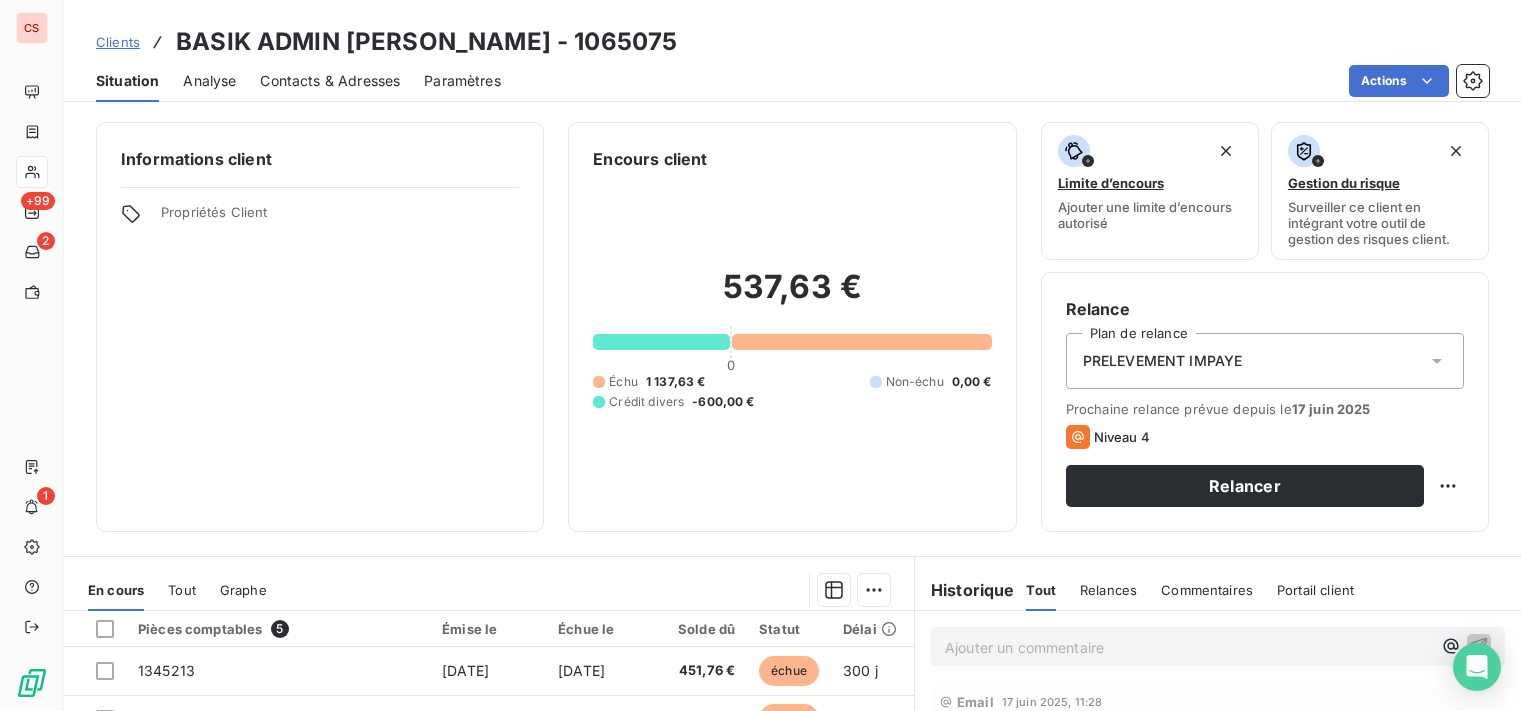 click 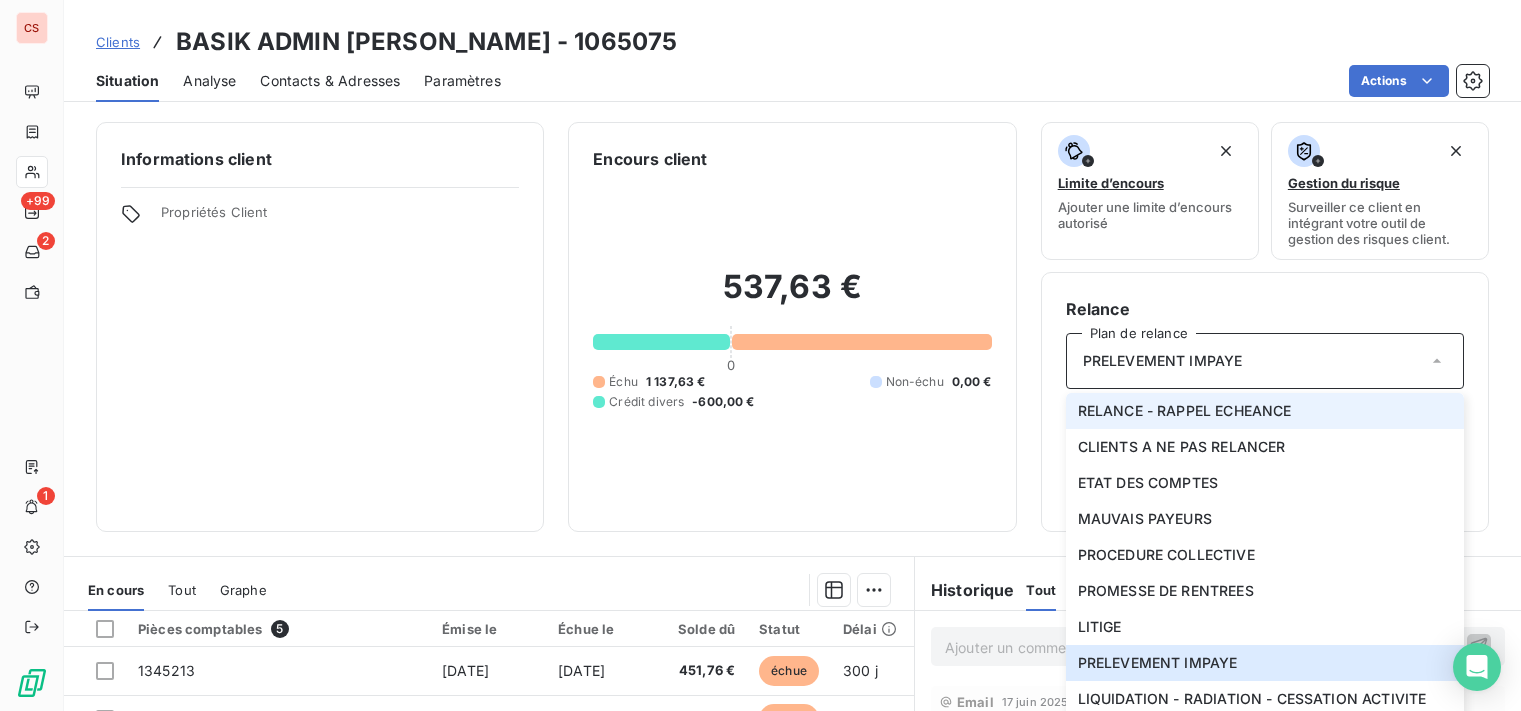 click on "RELANCE - RAPPEL ECHEANCE" at bounding box center (1185, 411) 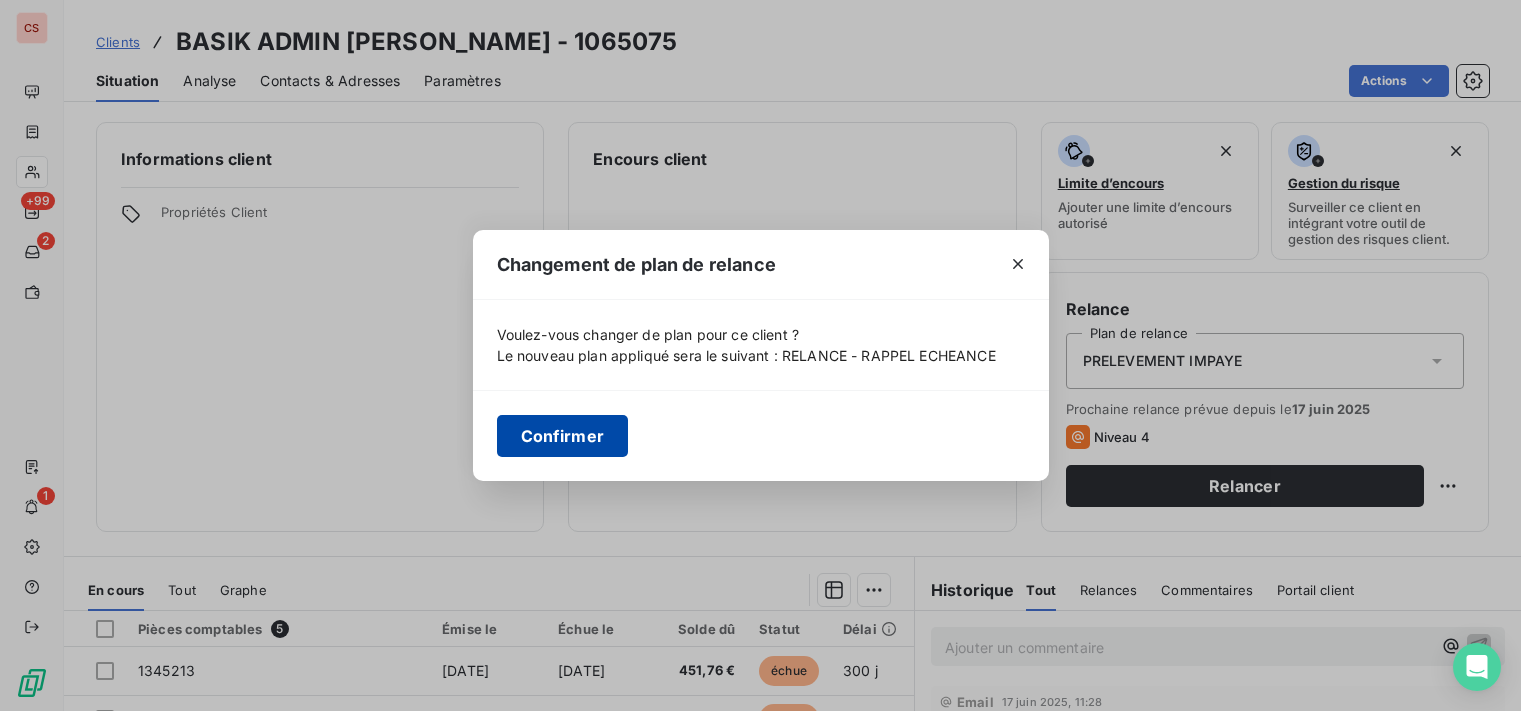 click on "Confirmer" at bounding box center (563, 436) 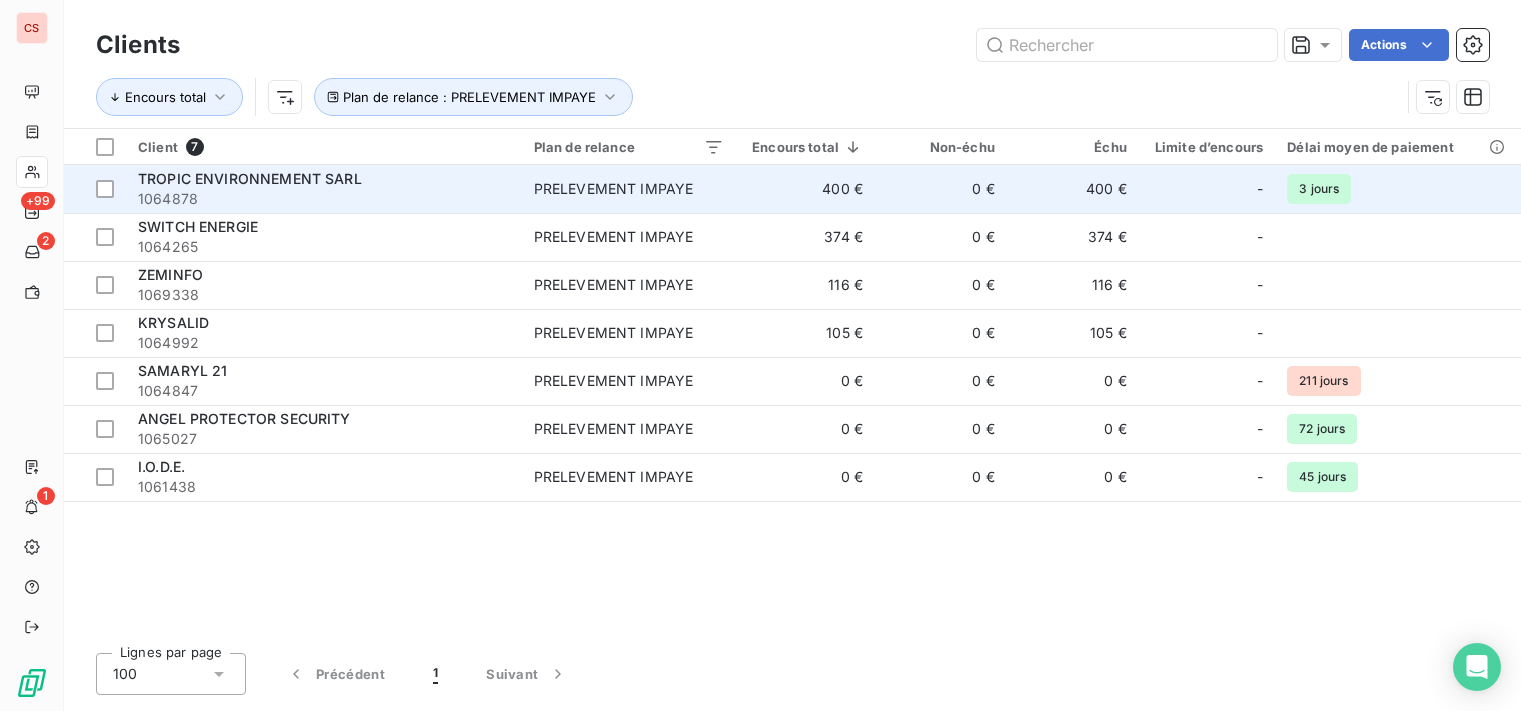 click on "400 €" at bounding box center [1073, 189] 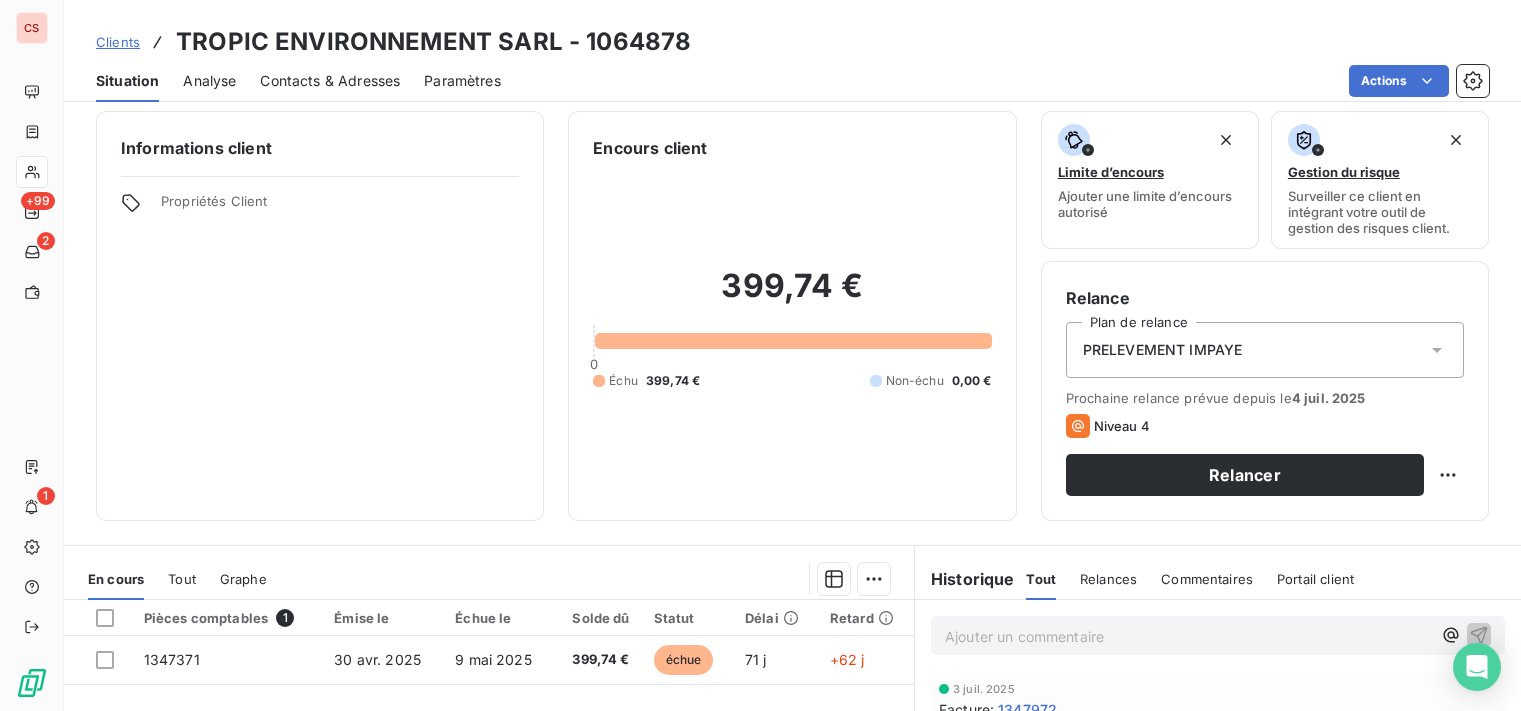 scroll, scrollTop: 0, scrollLeft: 0, axis: both 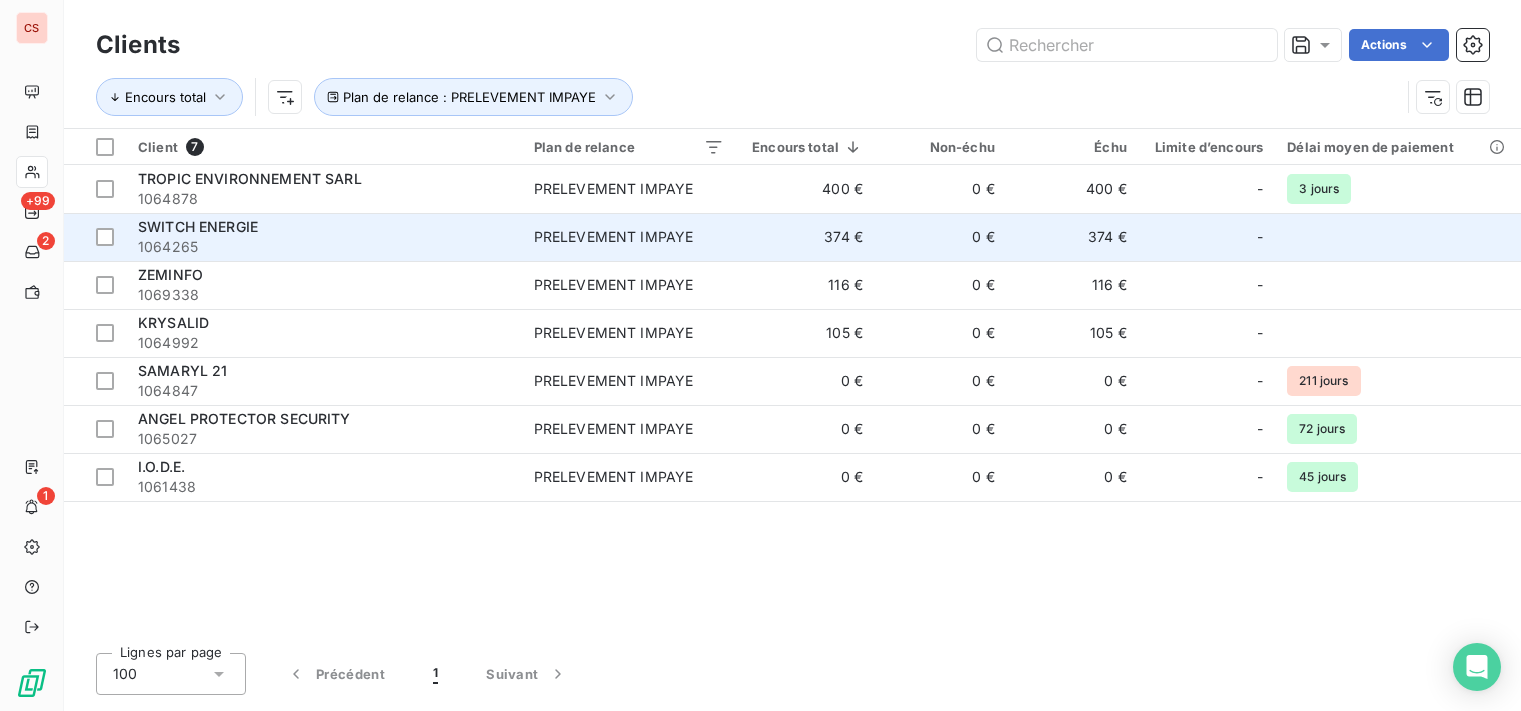 click on "PRELEVEMENT IMPAYE" at bounding box center (629, 237) 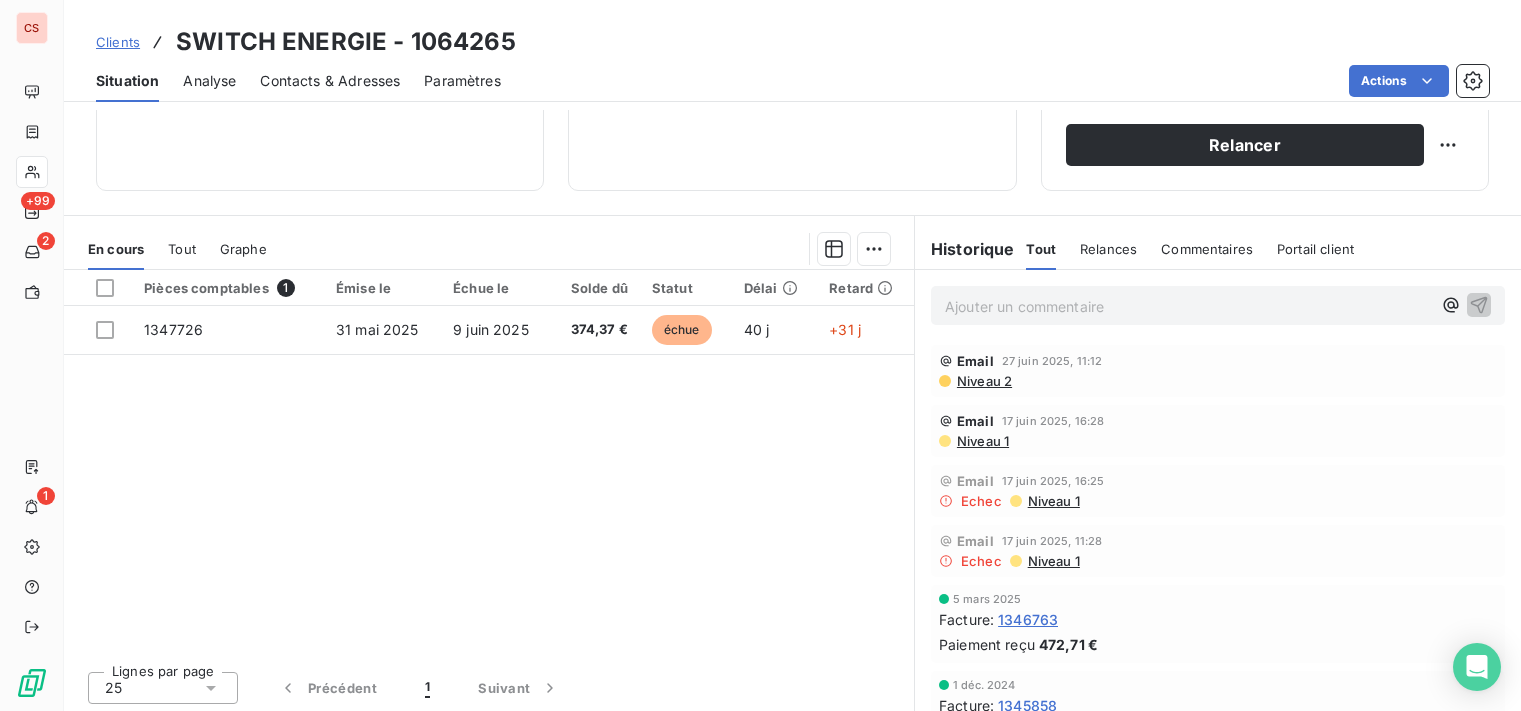 scroll, scrollTop: 345, scrollLeft: 0, axis: vertical 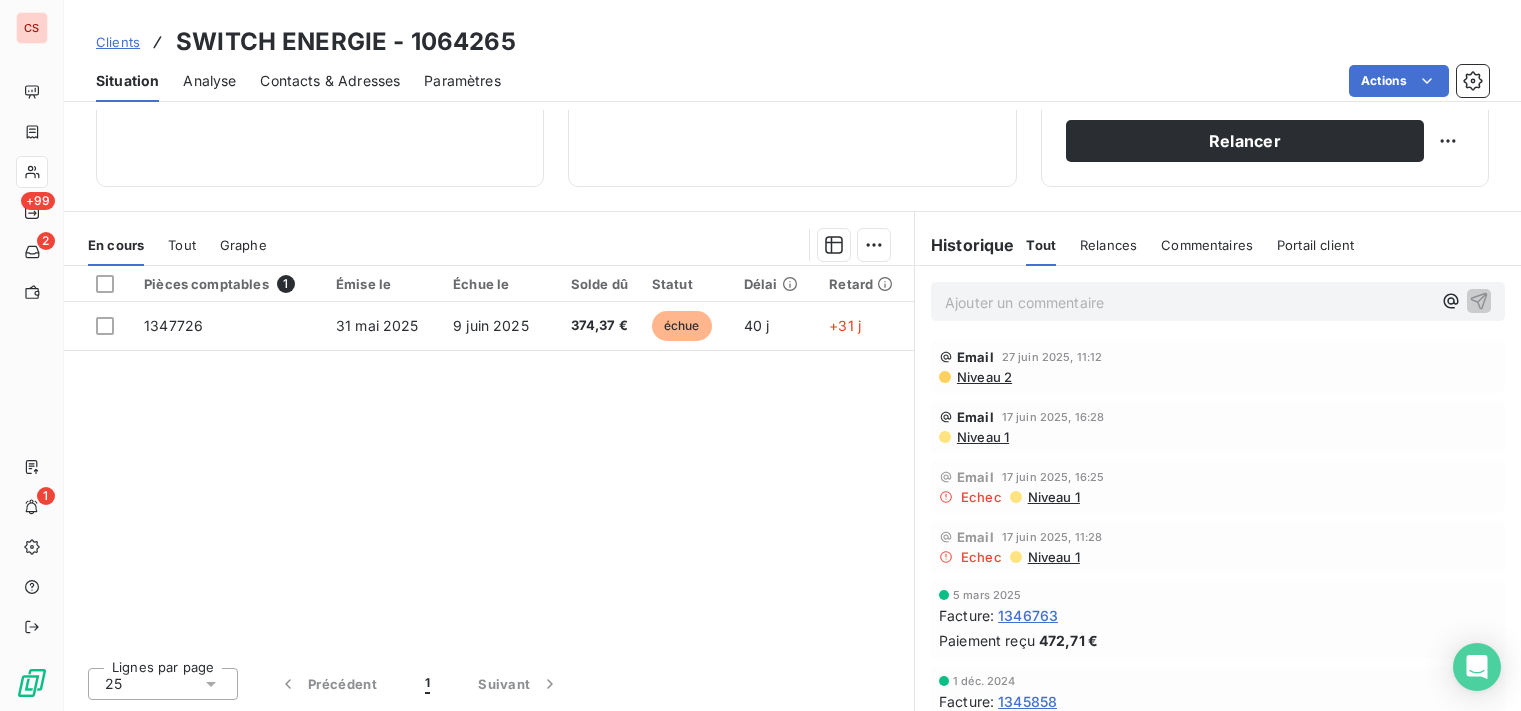 click on "Niveau 2" at bounding box center (983, 377) 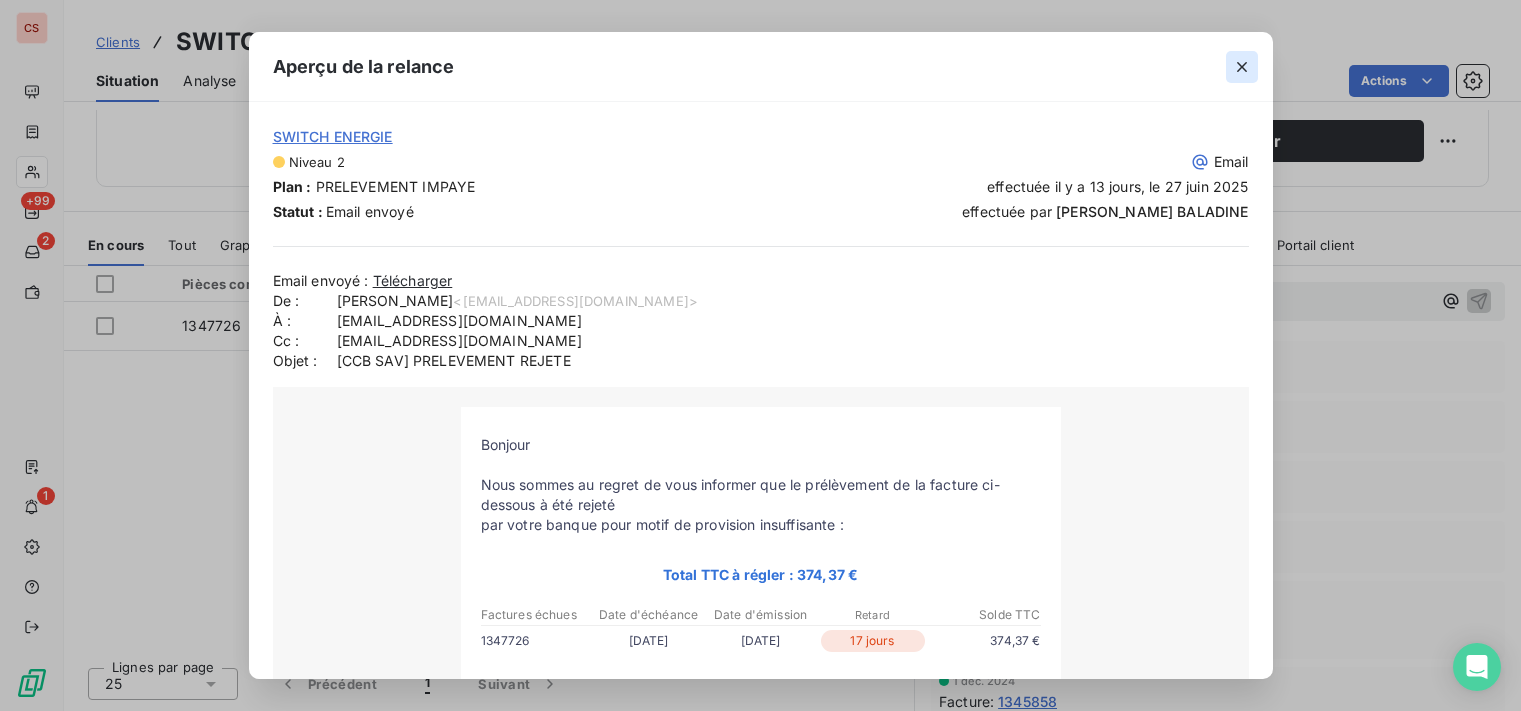 click 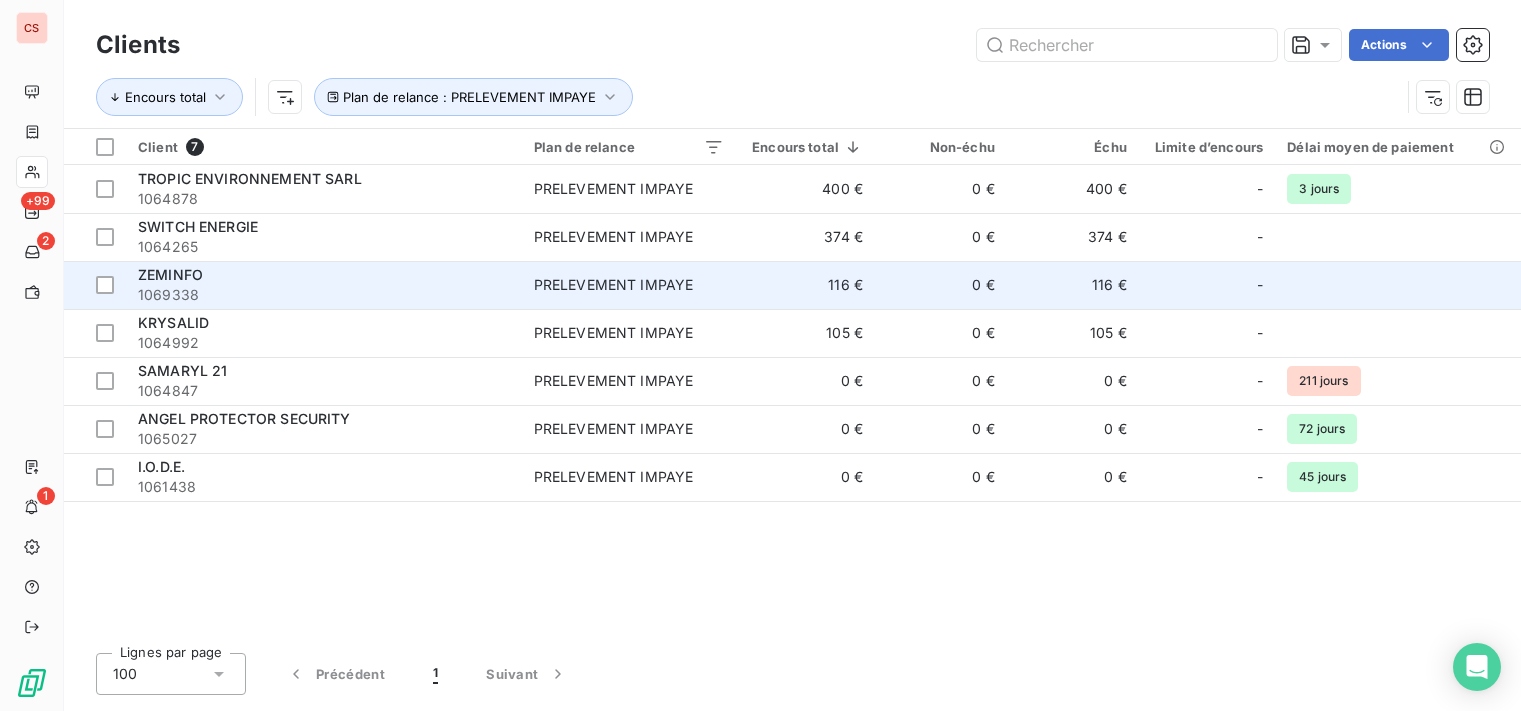 click on "PRELEVEMENT IMPAYE" at bounding box center [629, 285] 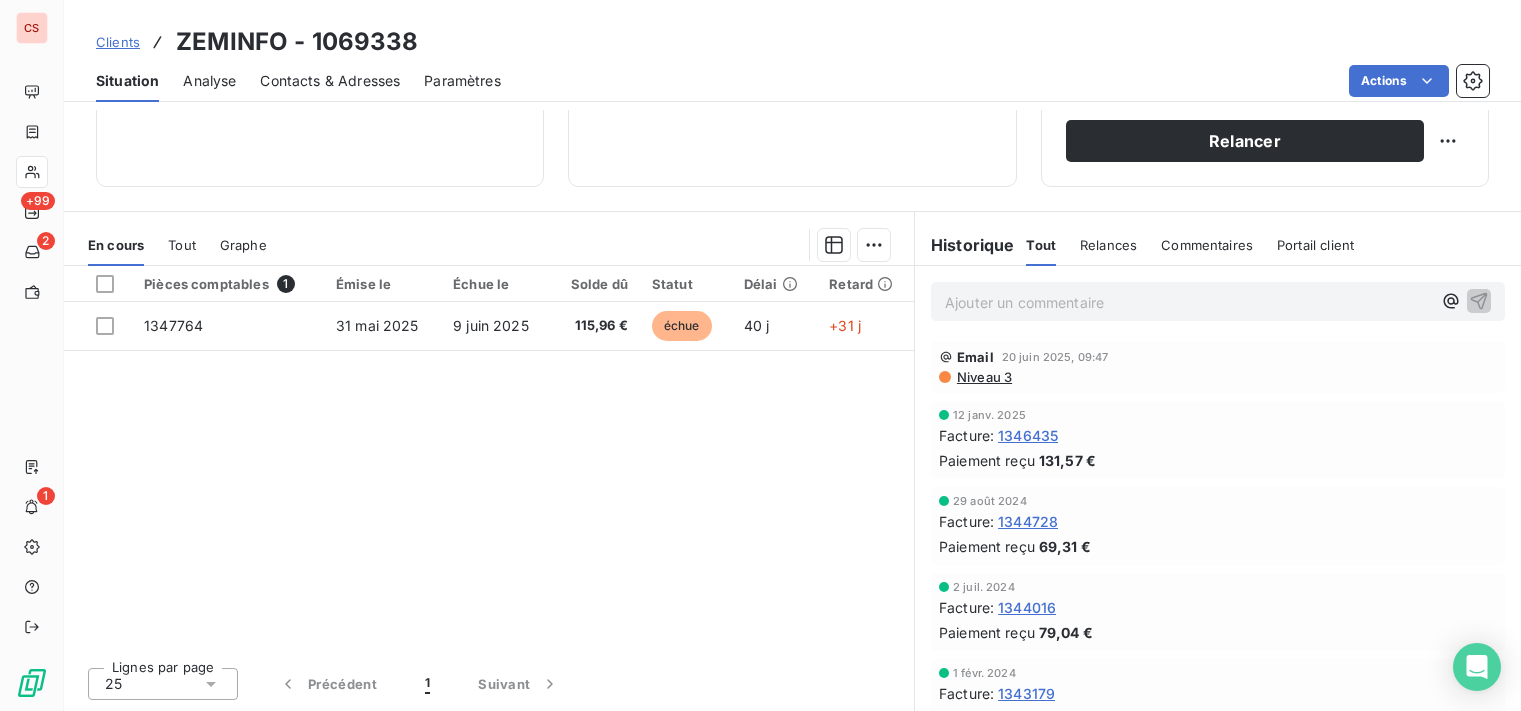 scroll, scrollTop: 0, scrollLeft: 0, axis: both 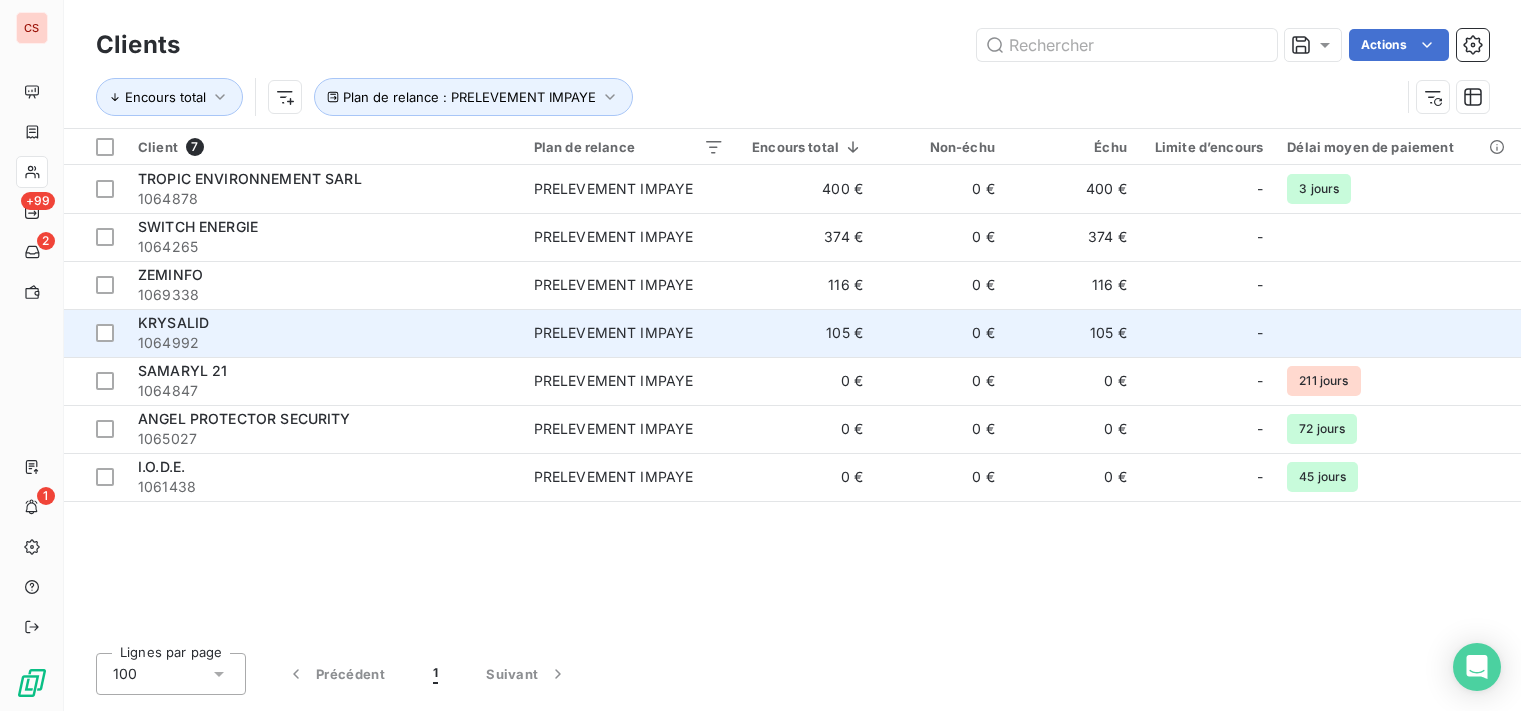 click on "PRELEVEMENT IMPAYE" at bounding box center (629, 333) 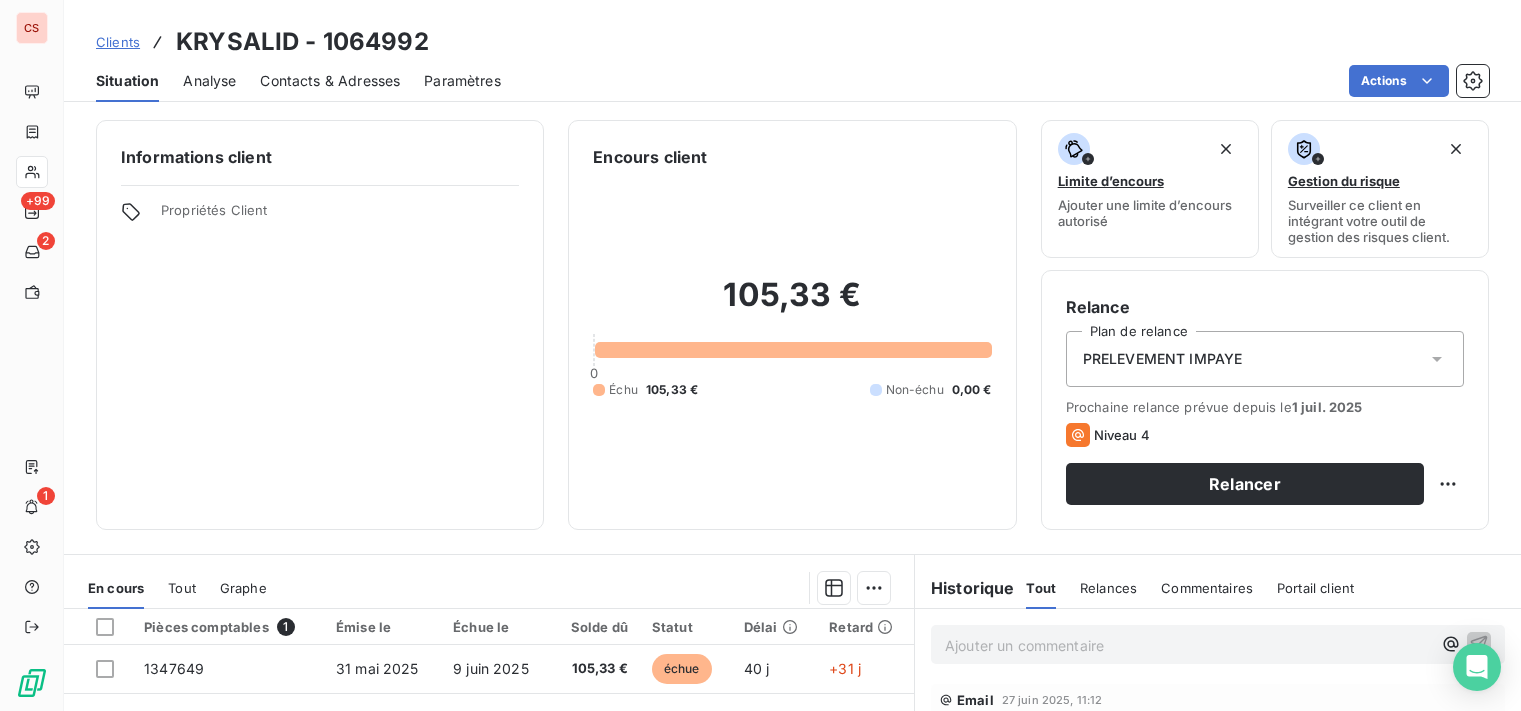 scroll, scrollTop: 0, scrollLeft: 0, axis: both 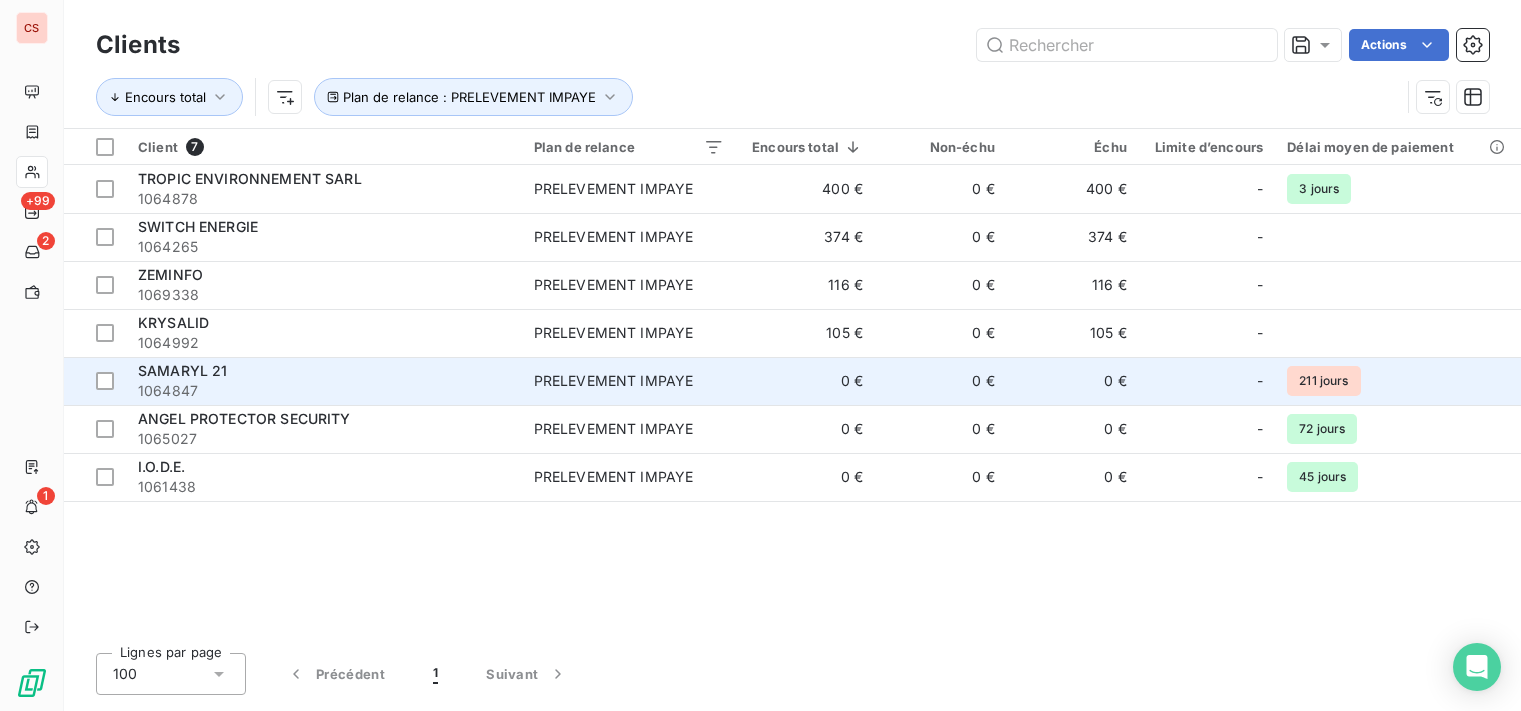 click on "1064847" at bounding box center [324, 391] 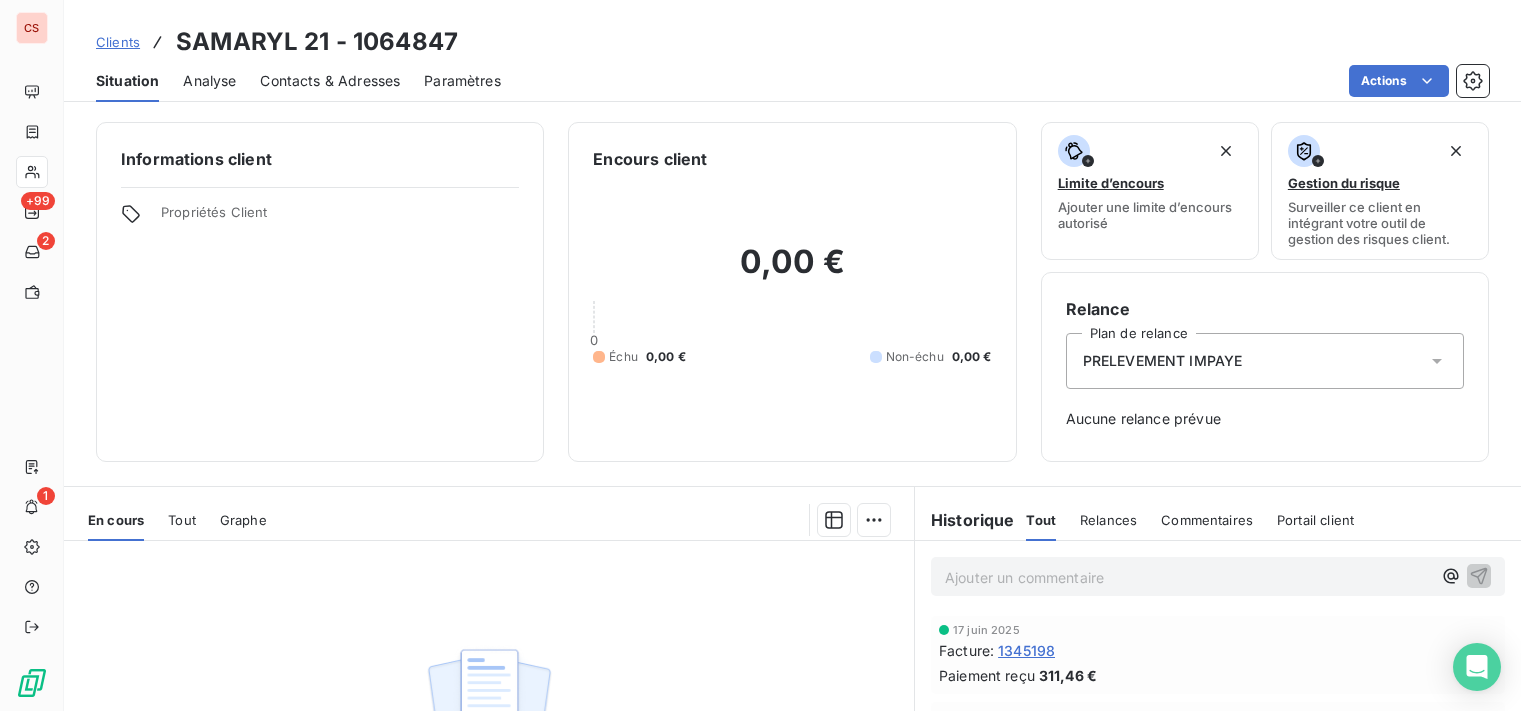 click 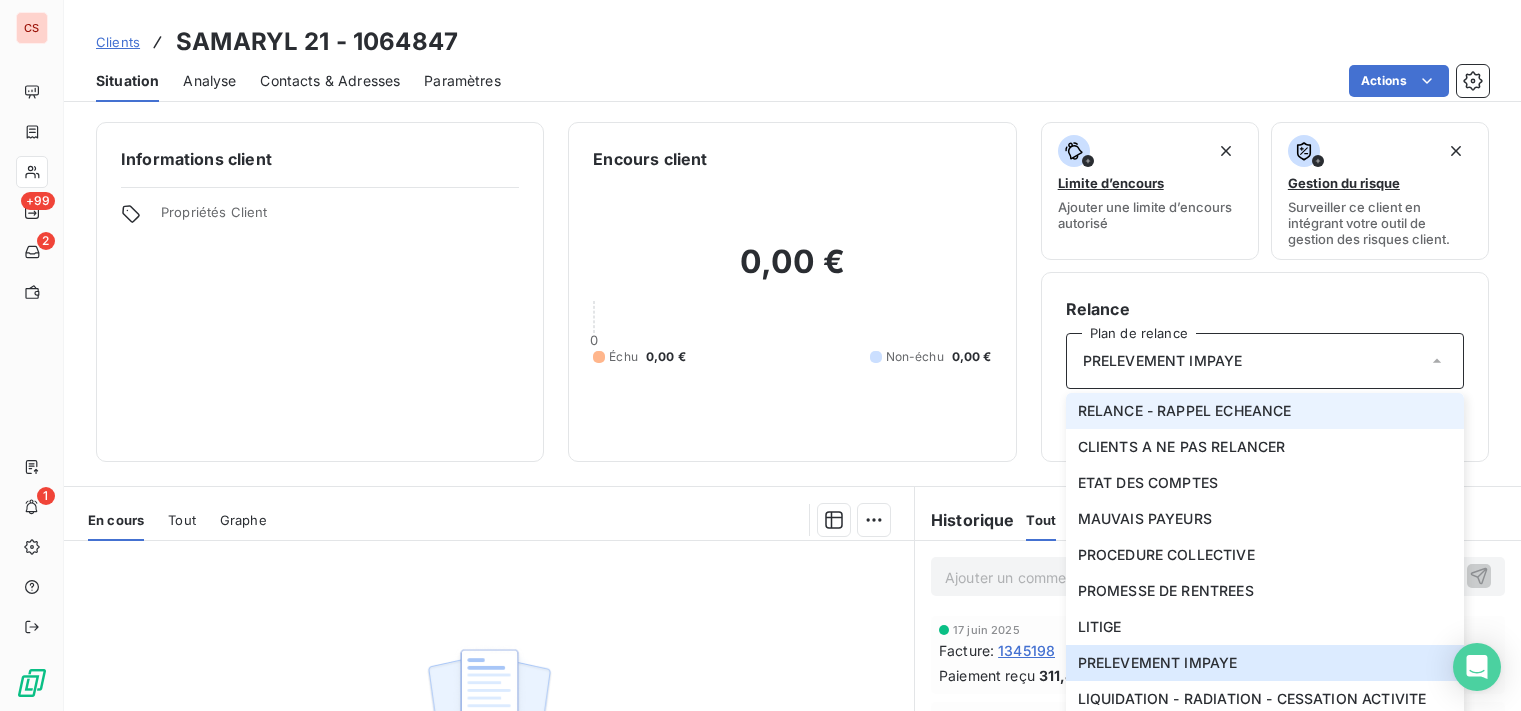 click on "RELANCE - RAPPEL ECHEANCE" at bounding box center [1185, 411] 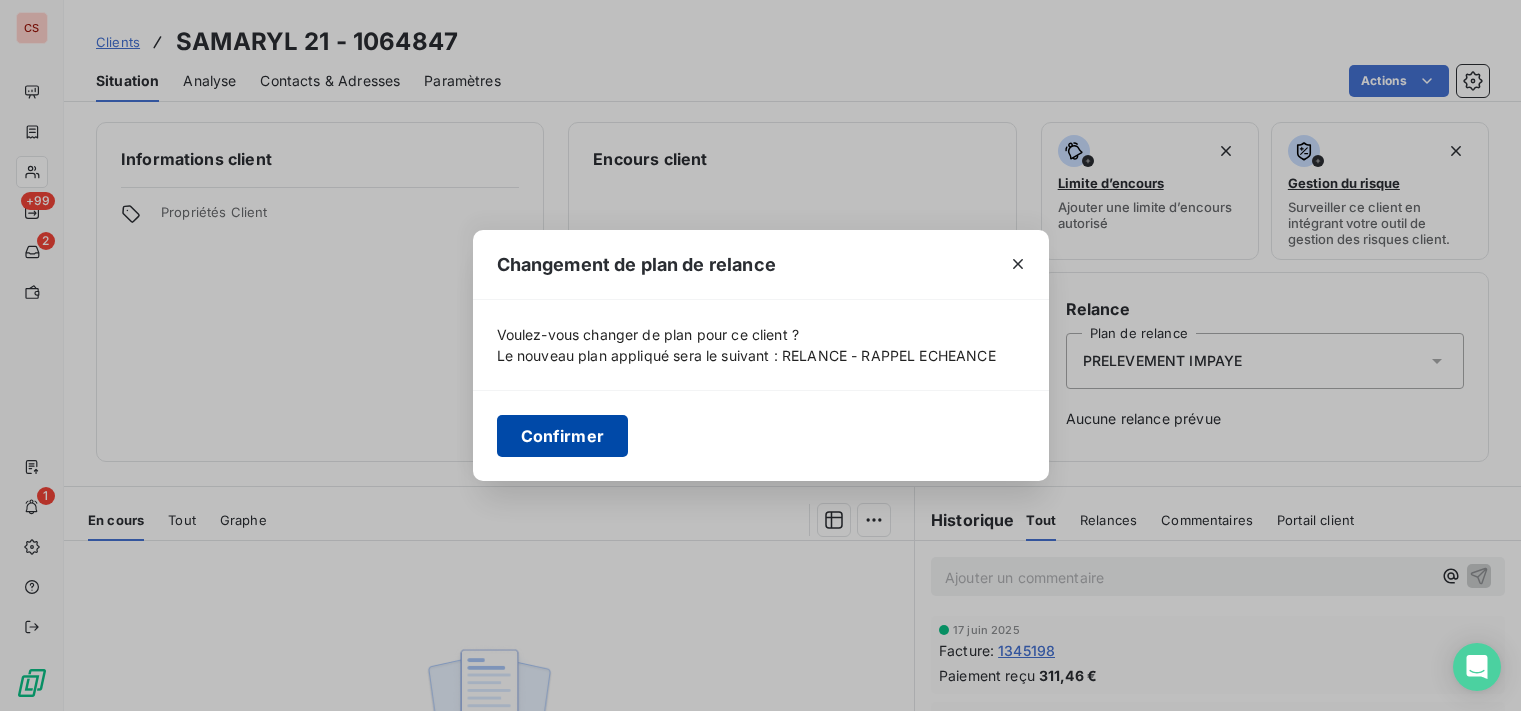 click on "Confirmer" at bounding box center (563, 436) 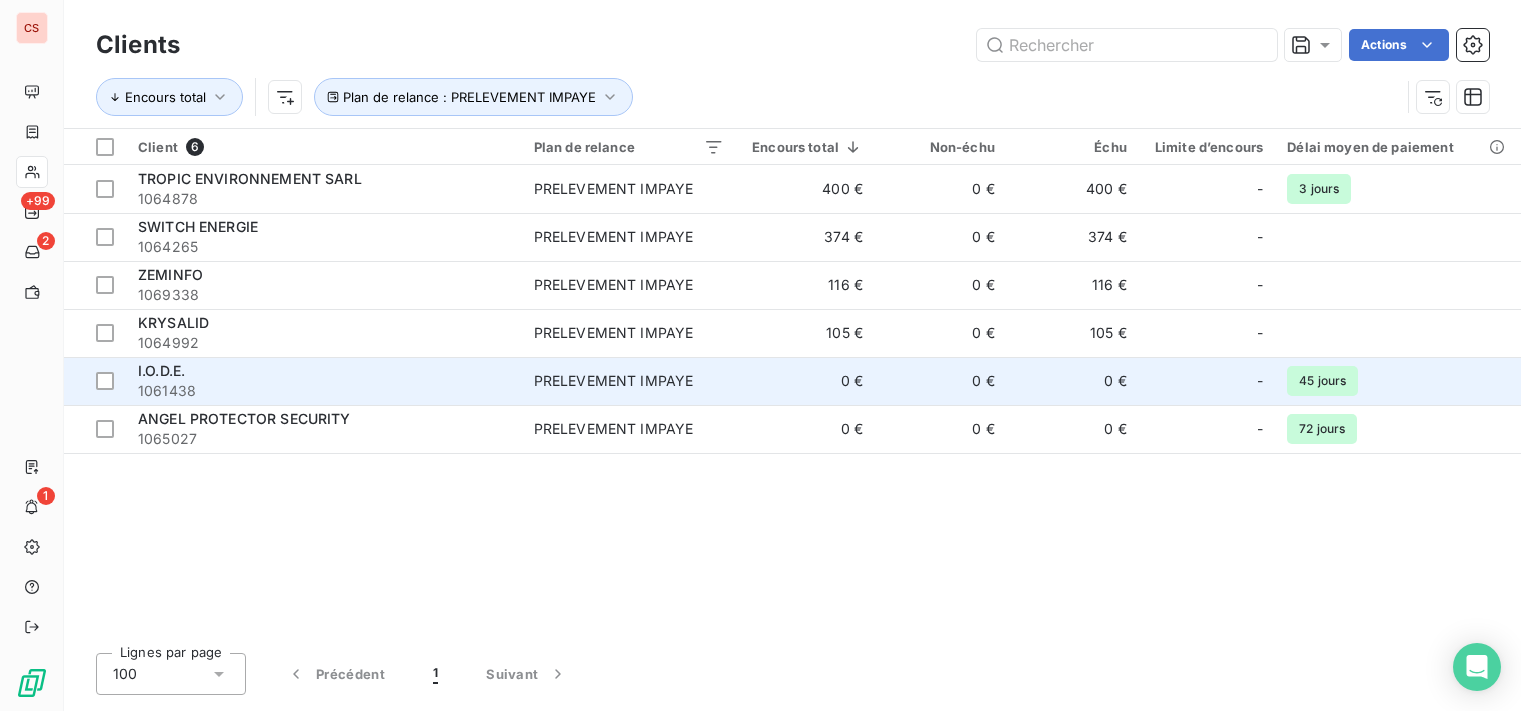 click on "0 €" at bounding box center (1073, 381) 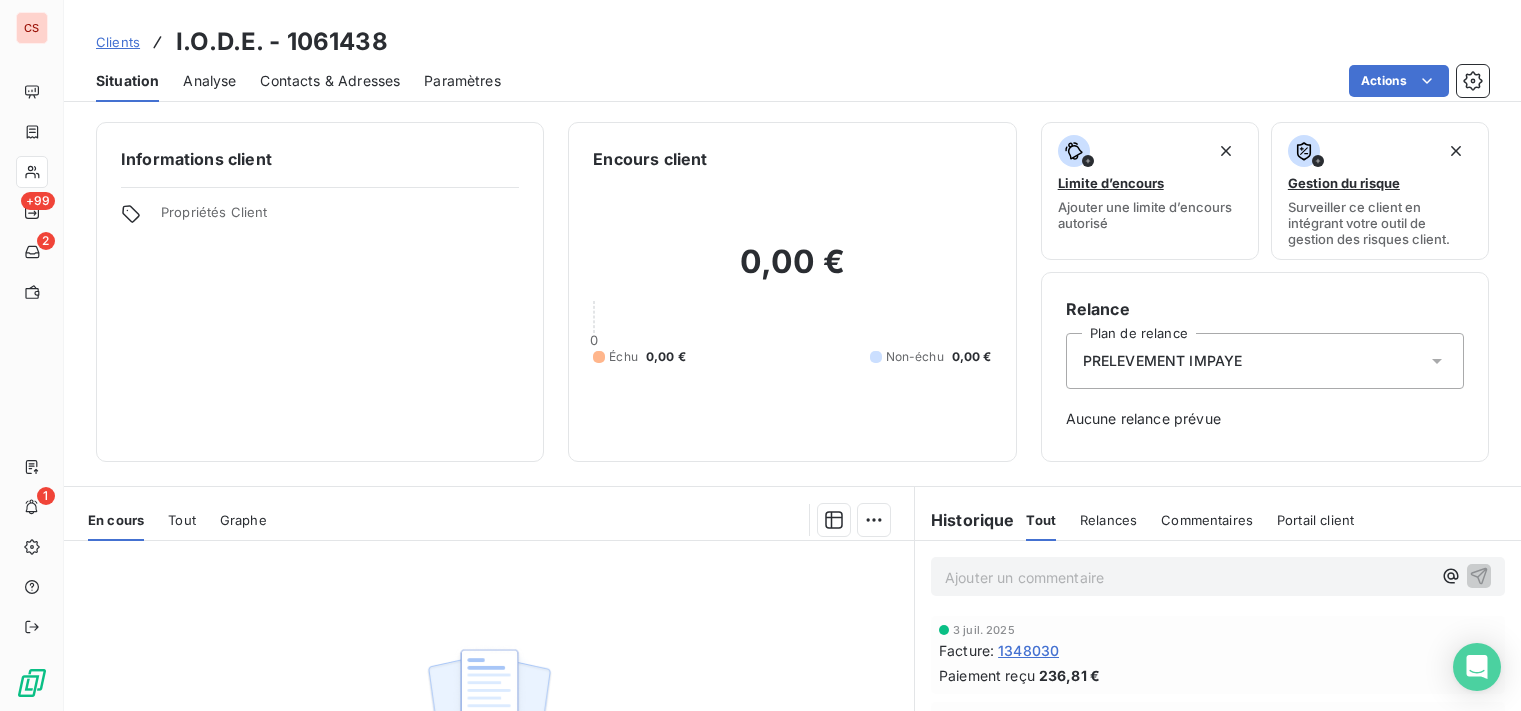 click 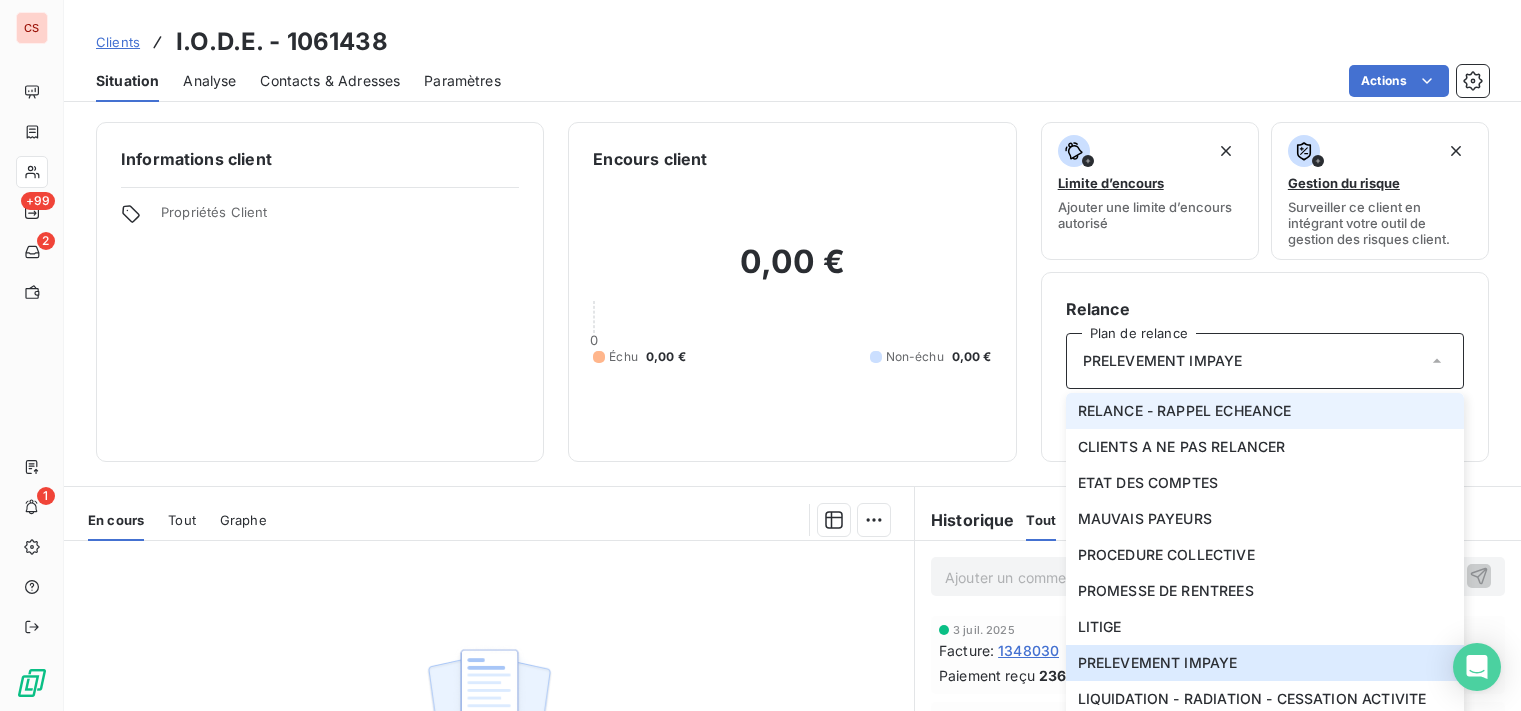 click on "RELANCE - RAPPEL ECHEANCE" at bounding box center [1265, 411] 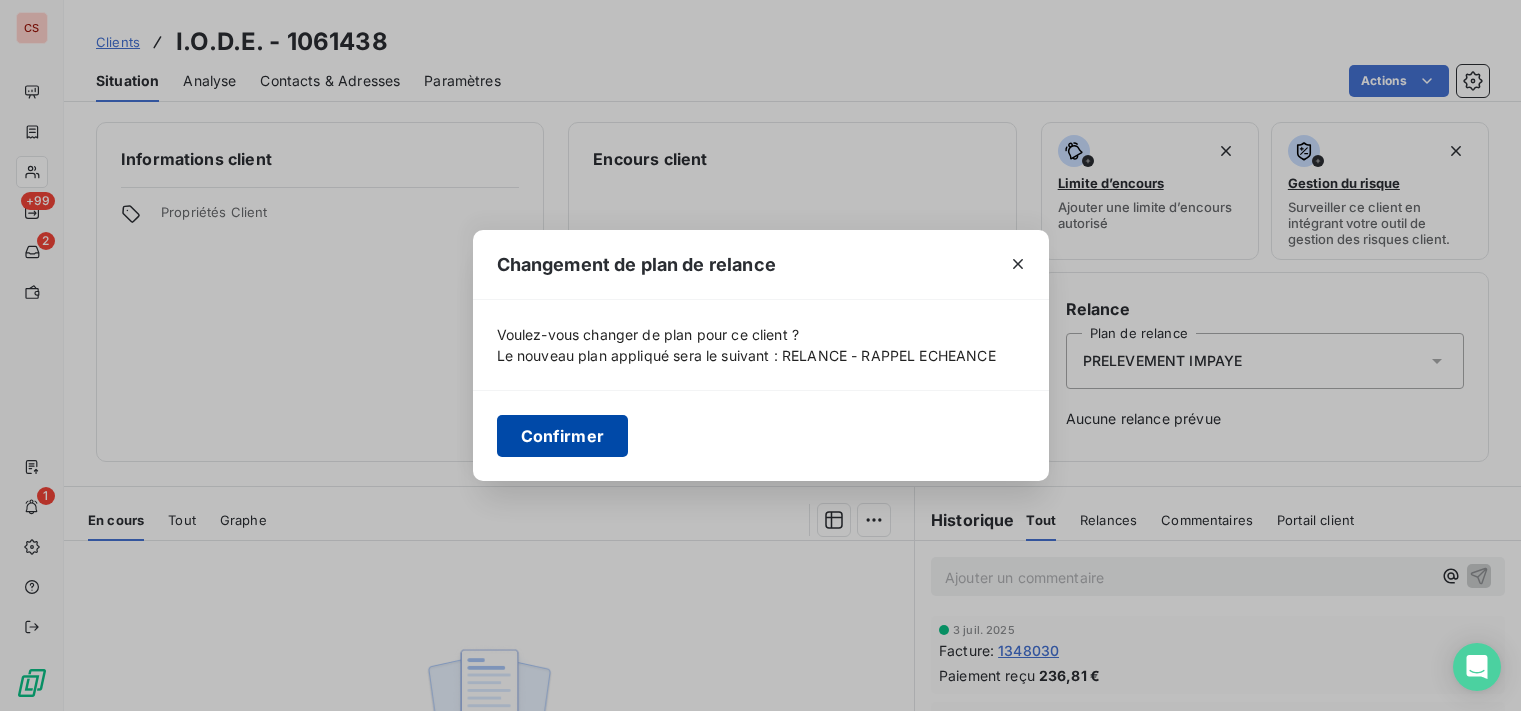click on "Confirmer" at bounding box center (563, 436) 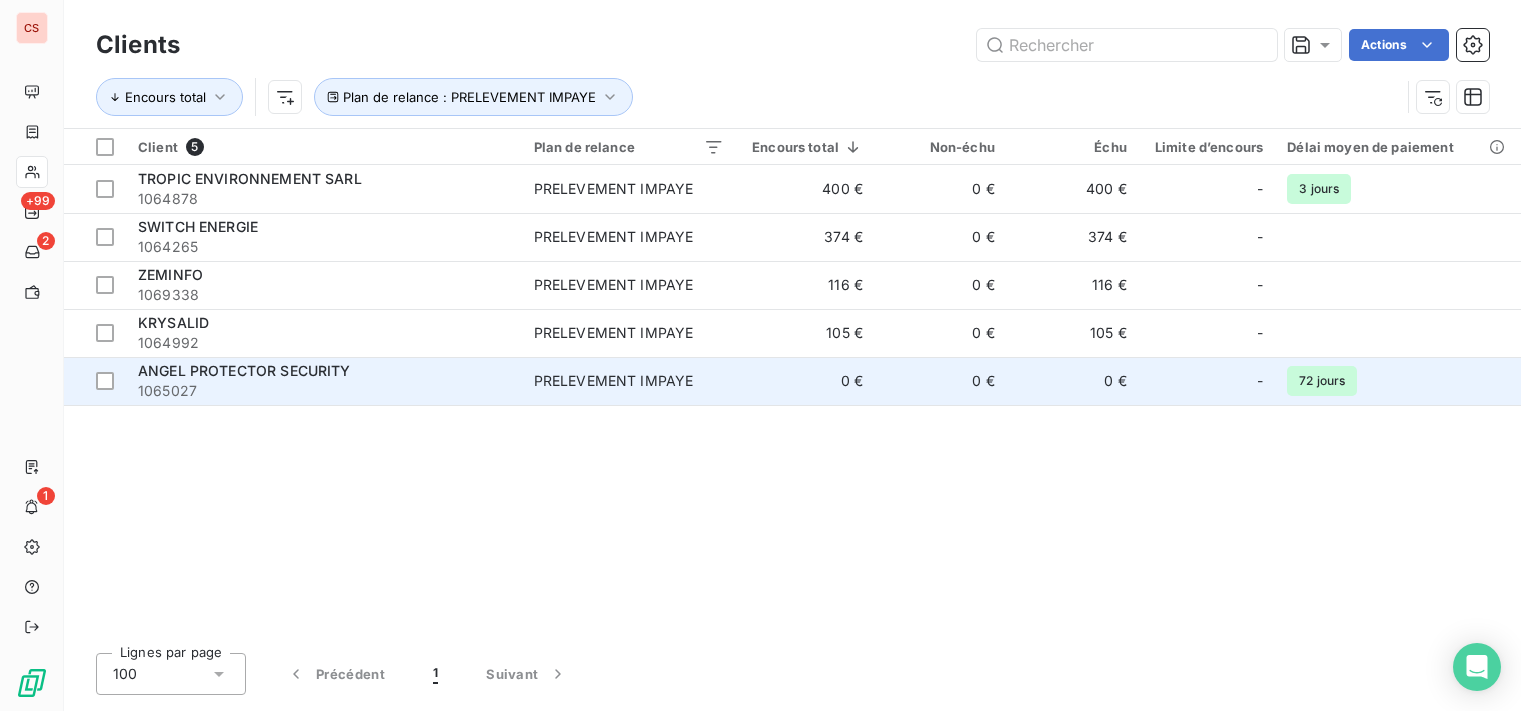 click on "0 €" at bounding box center (1073, 381) 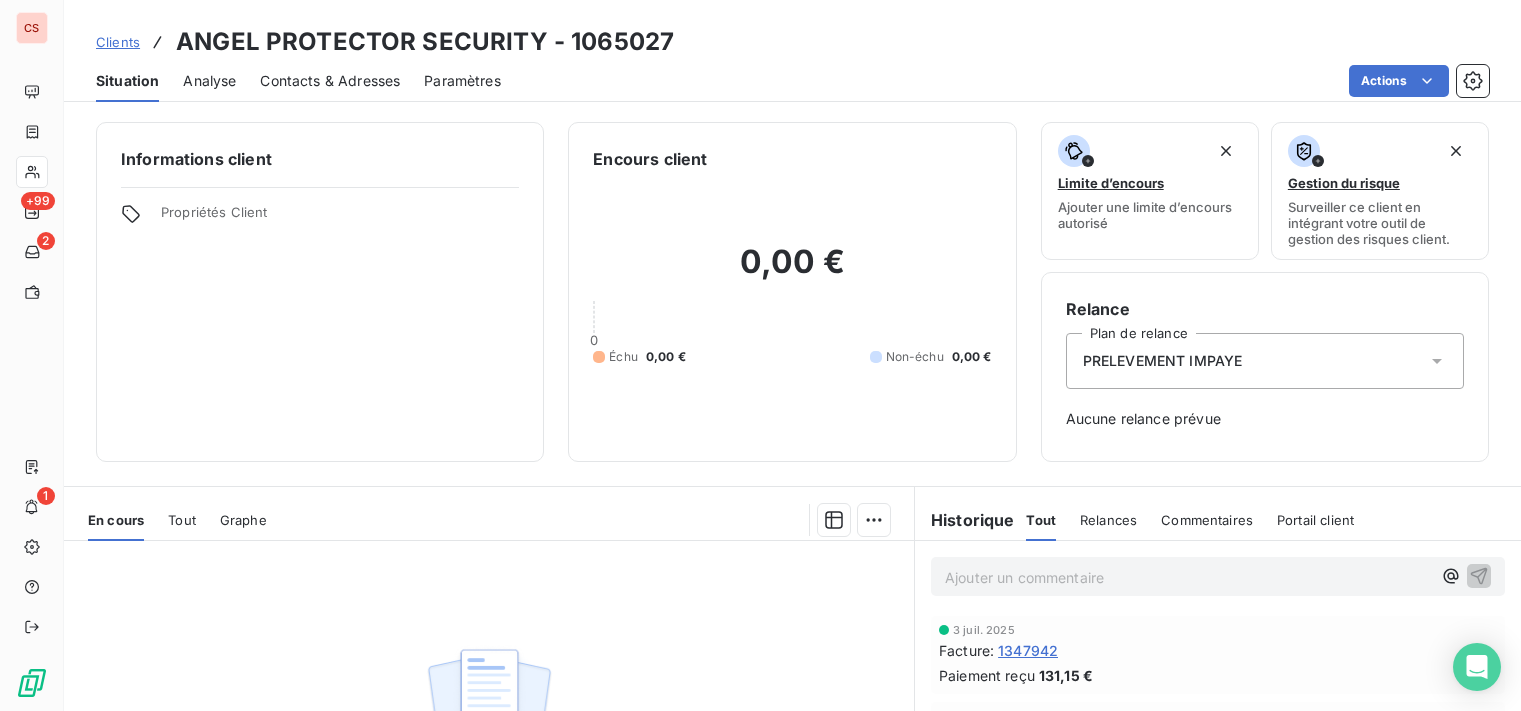 click on "PRELEVEMENT IMPAYE" at bounding box center (1265, 361) 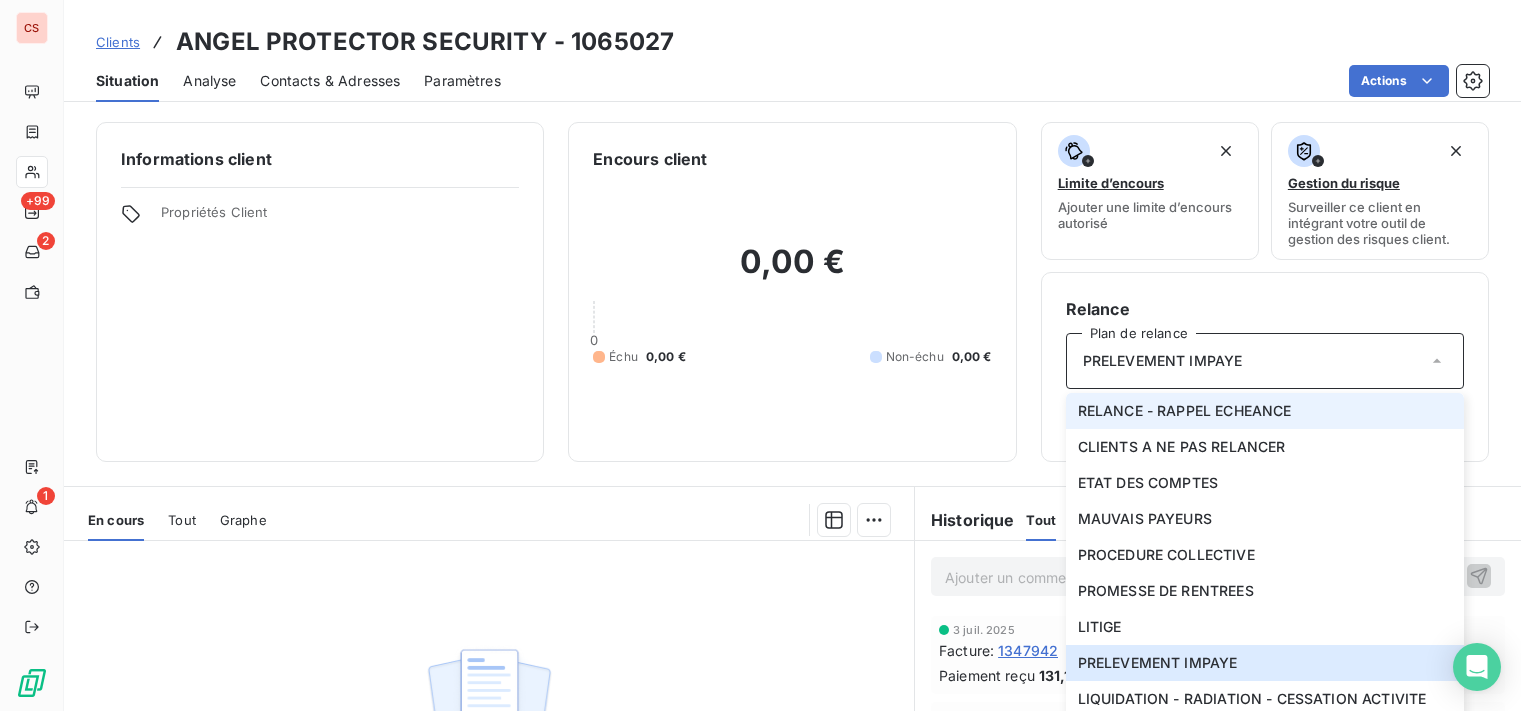 click on "RELANCE - RAPPEL ECHEANCE" at bounding box center [1185, 411] 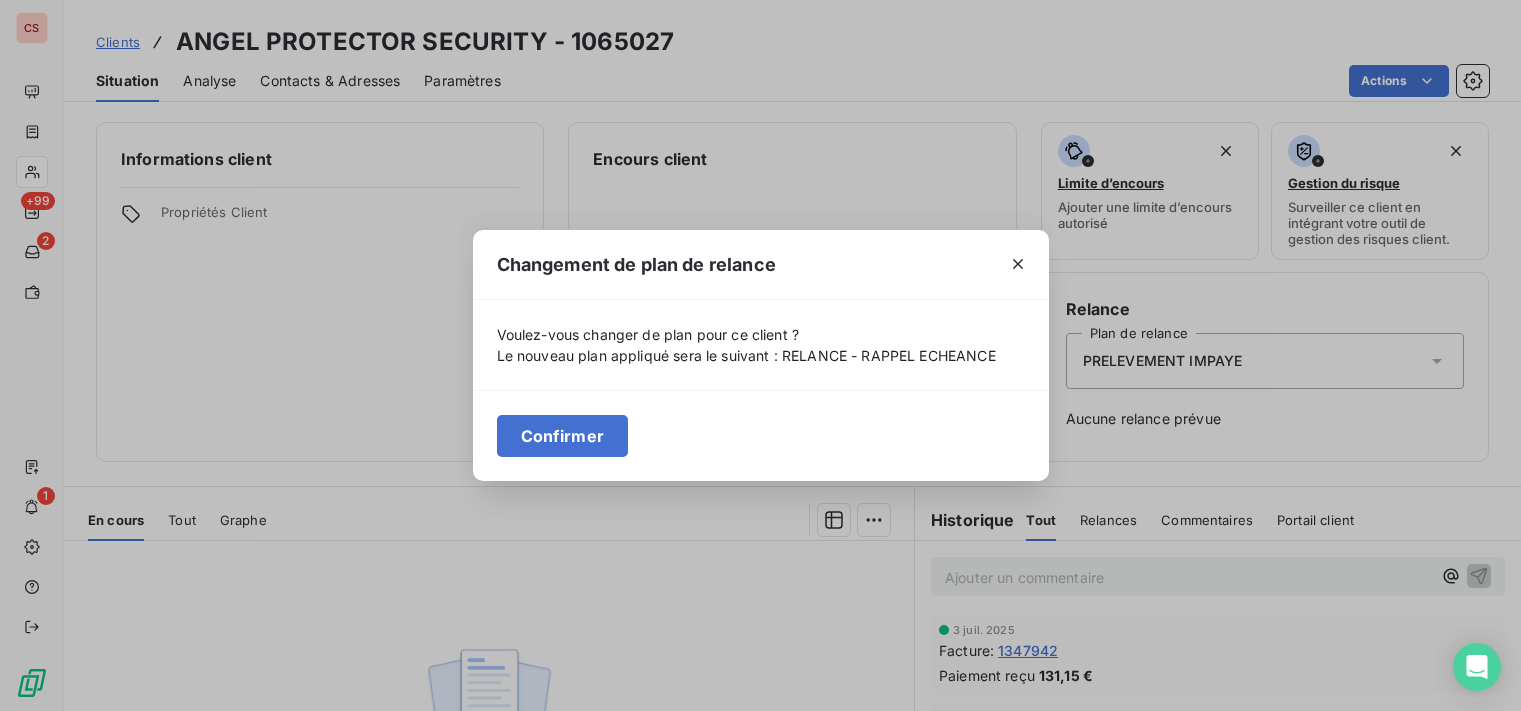 drag, startPoint x: 559, startPoint y: 432, endPoint x: 537, endPoint y: 426, distance: 22.803509 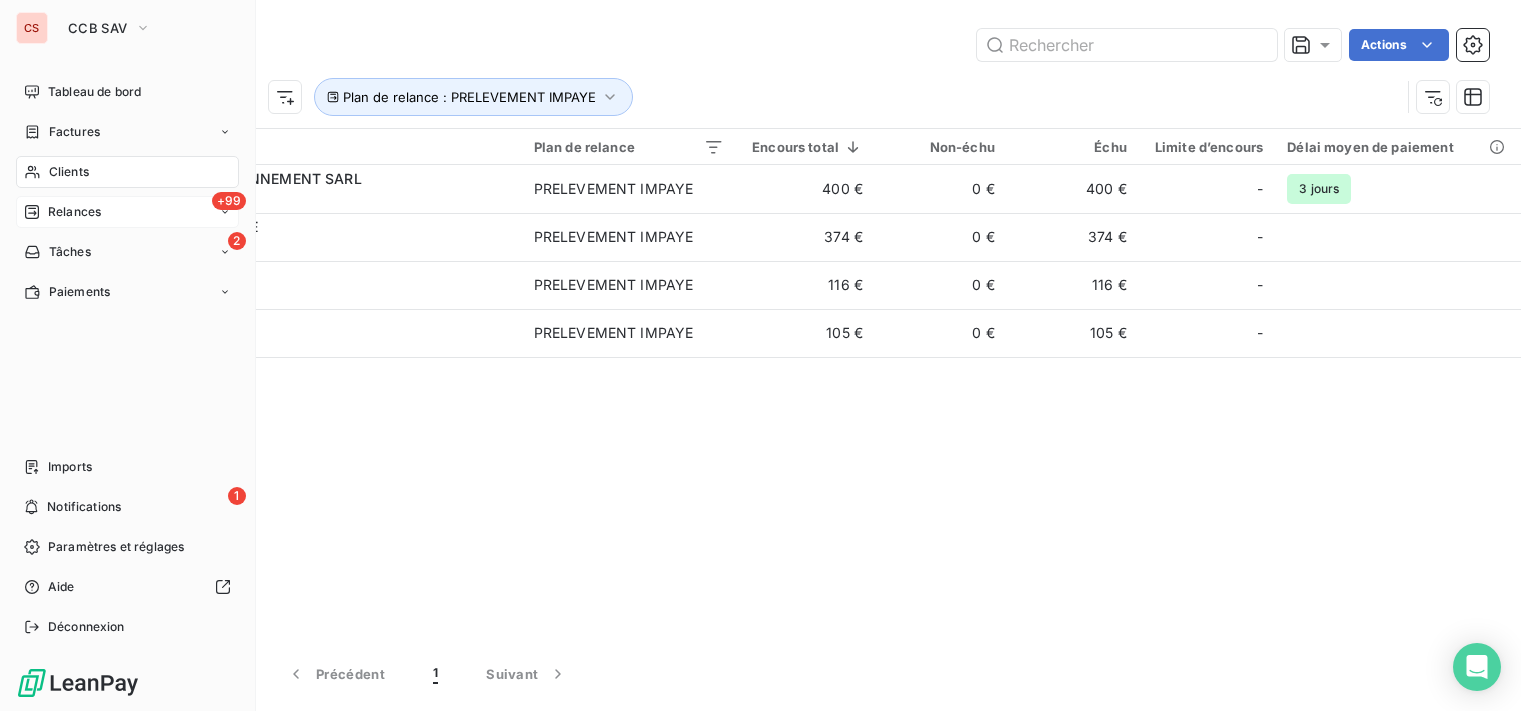 click on "Relances" at bounding box center (74, 212) 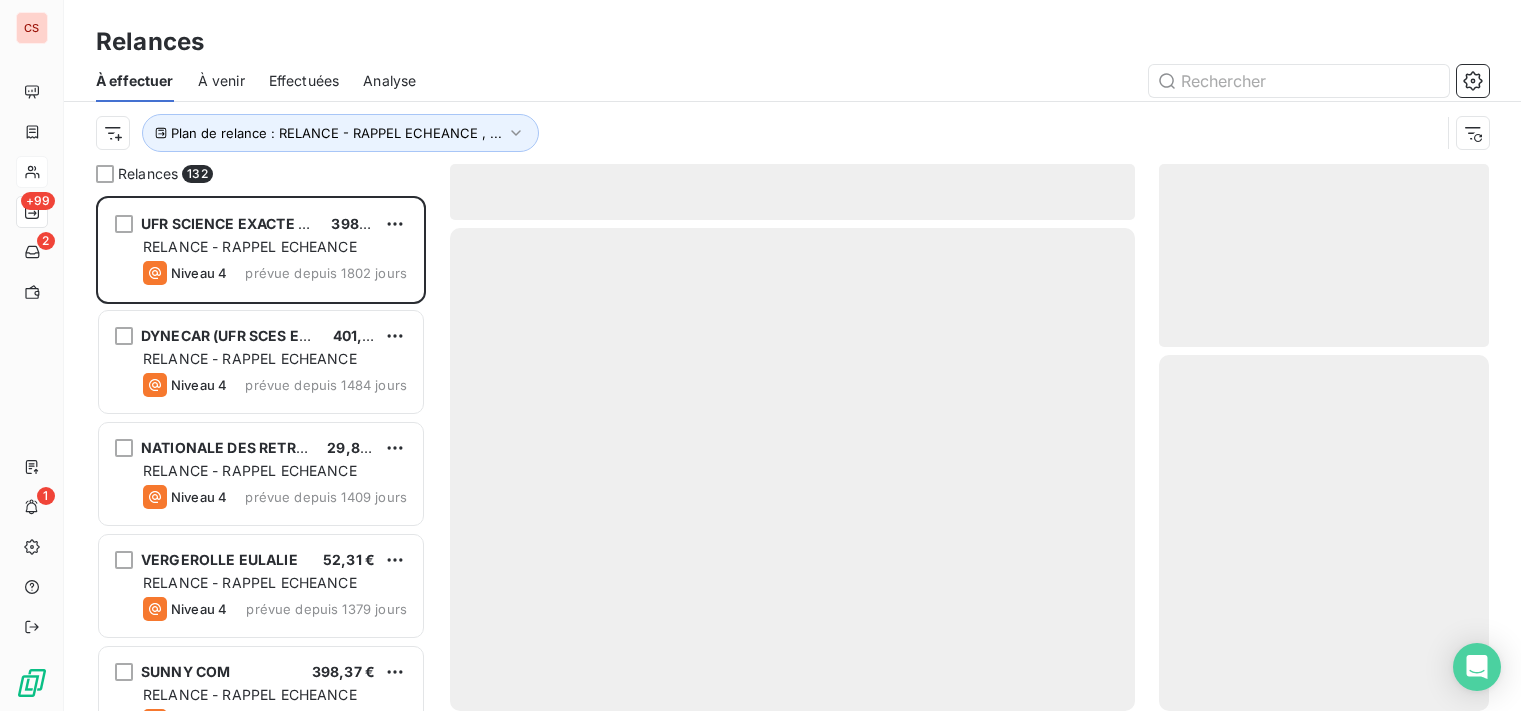 scroll, scrollTop: 16, scrollLeft: 16, axis: both 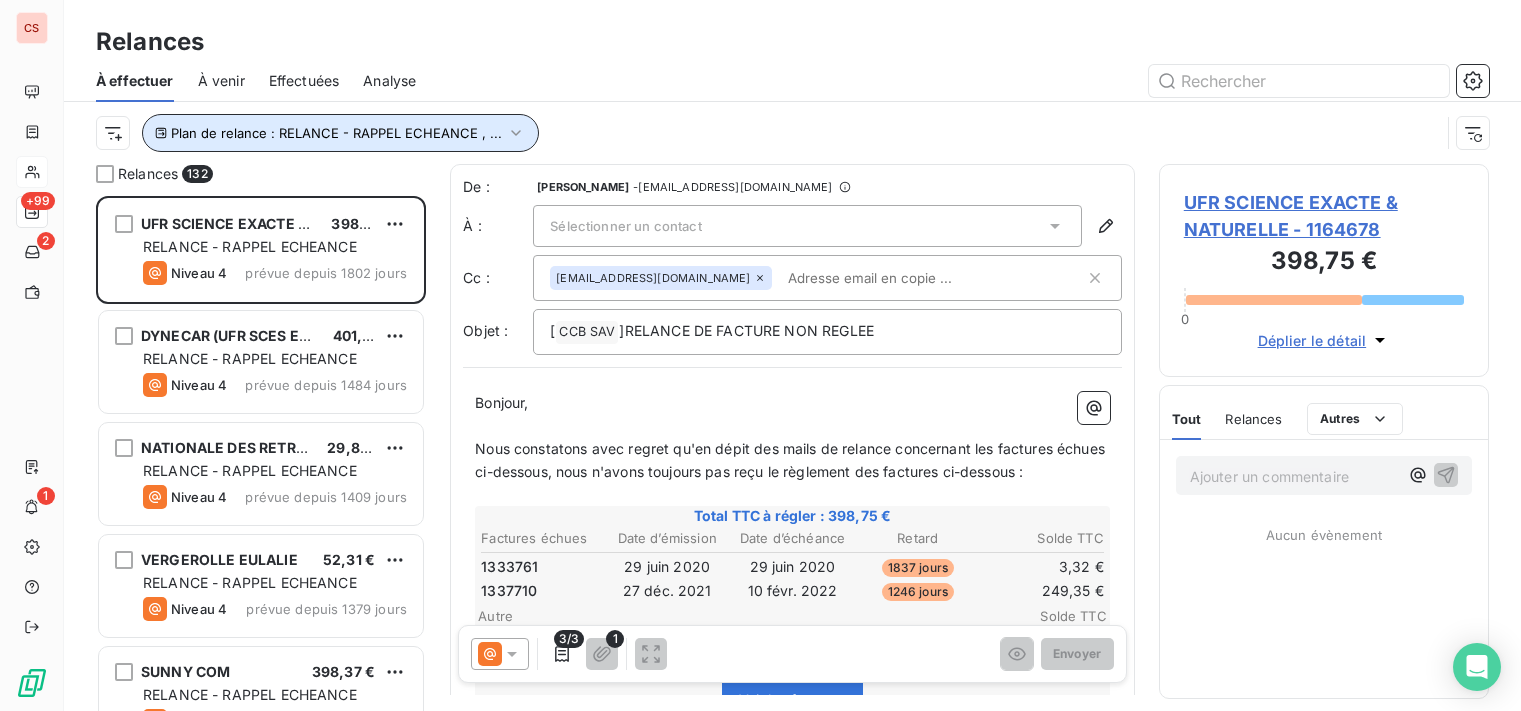 click 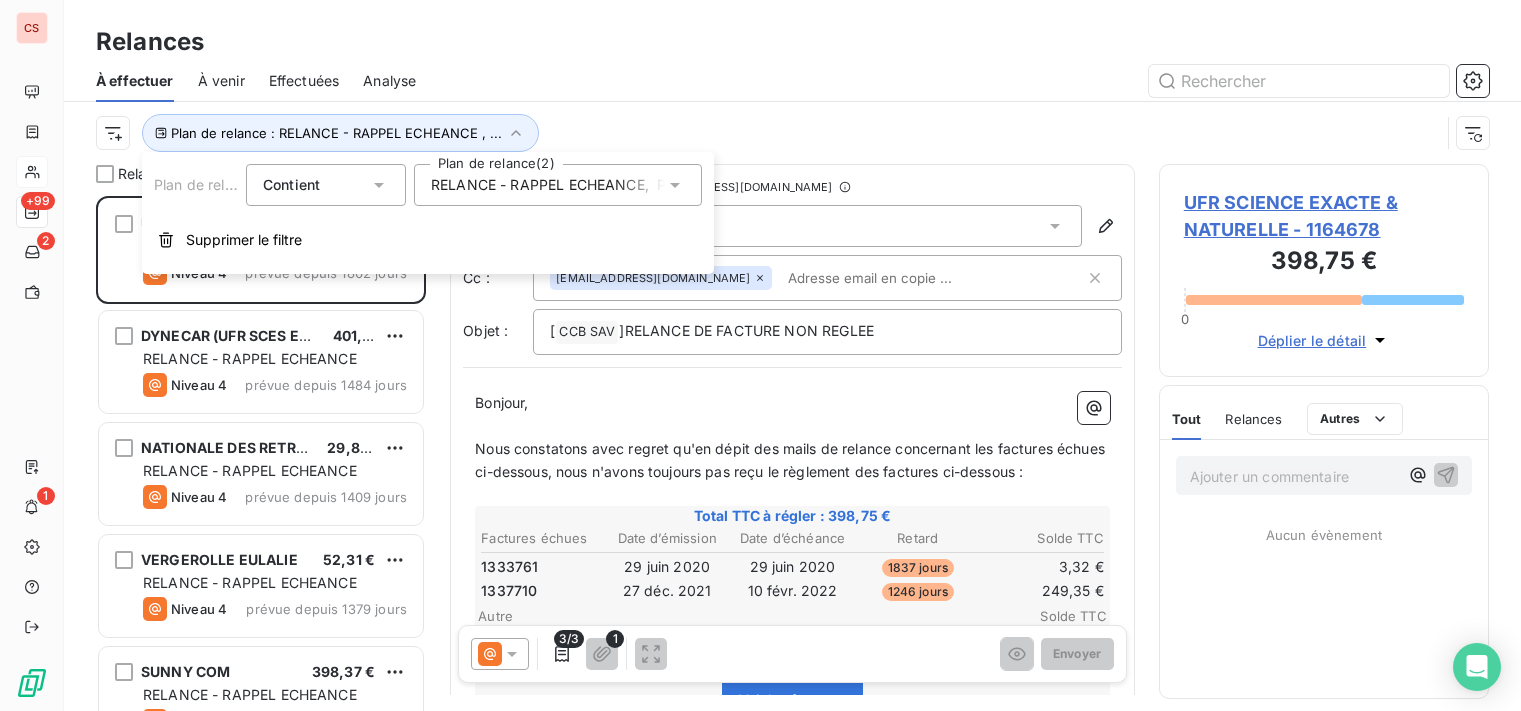click 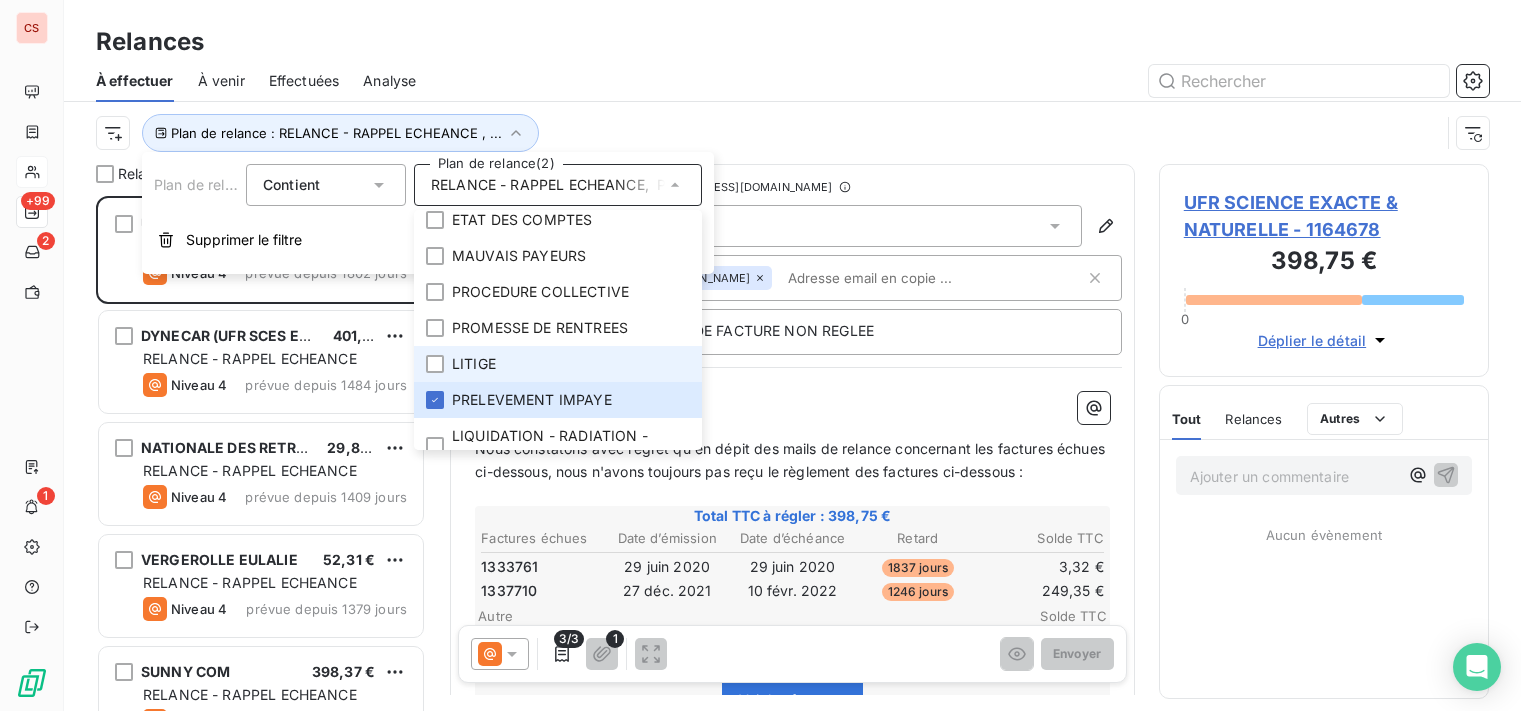 scroll, scrollTop: 0, scrollLeft: 0, axis: both 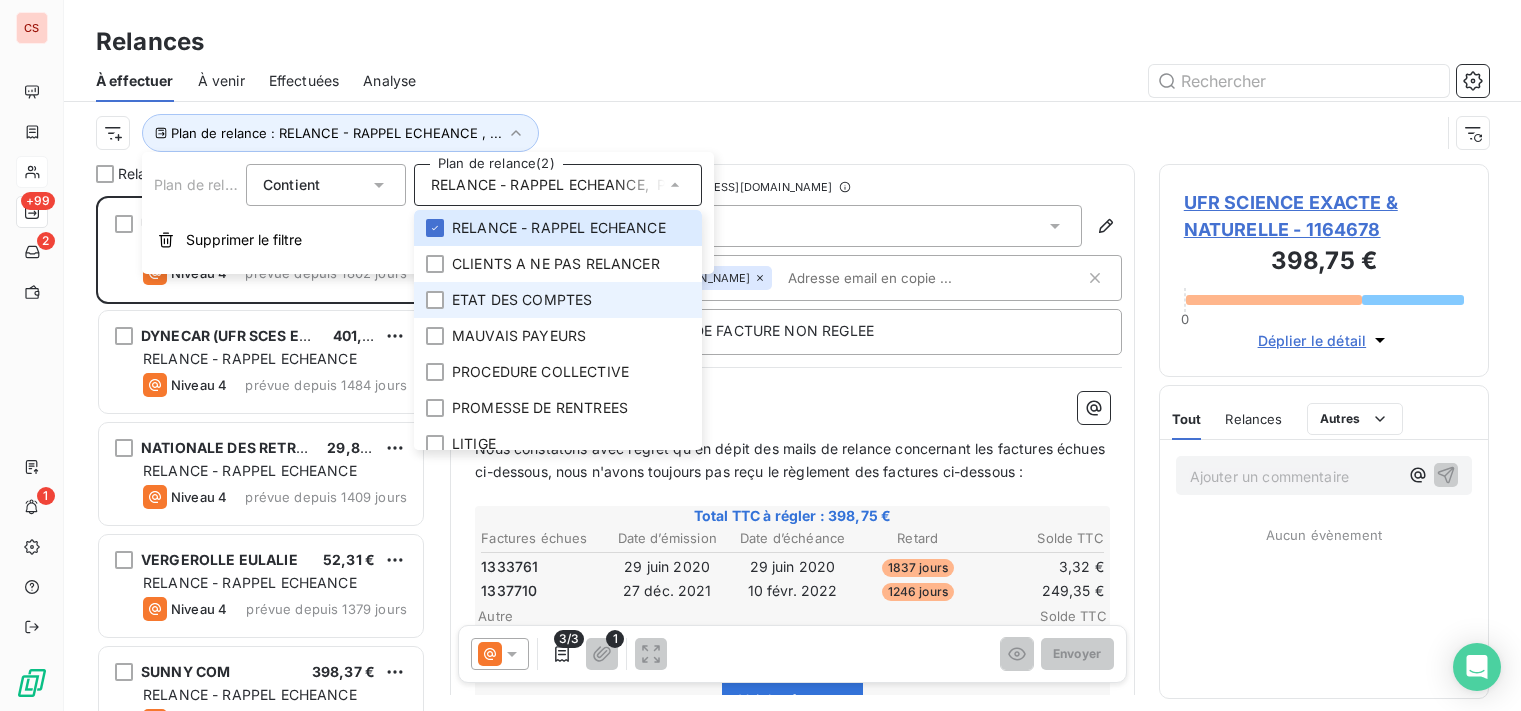 click on "ETAT DES COMPTES" at bounding box center (522, 300) 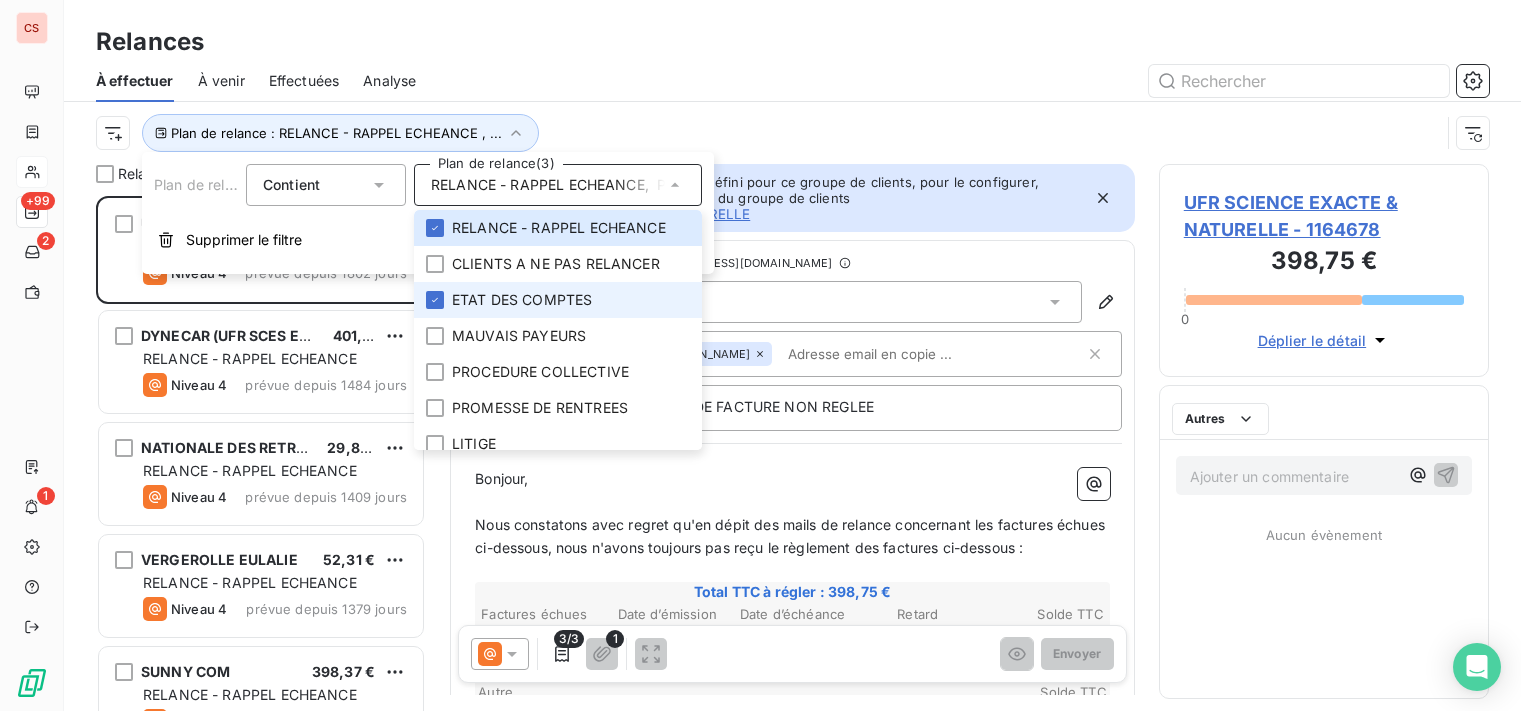scroll, scrollTop: 16, scrollLeft: 16, axis: both 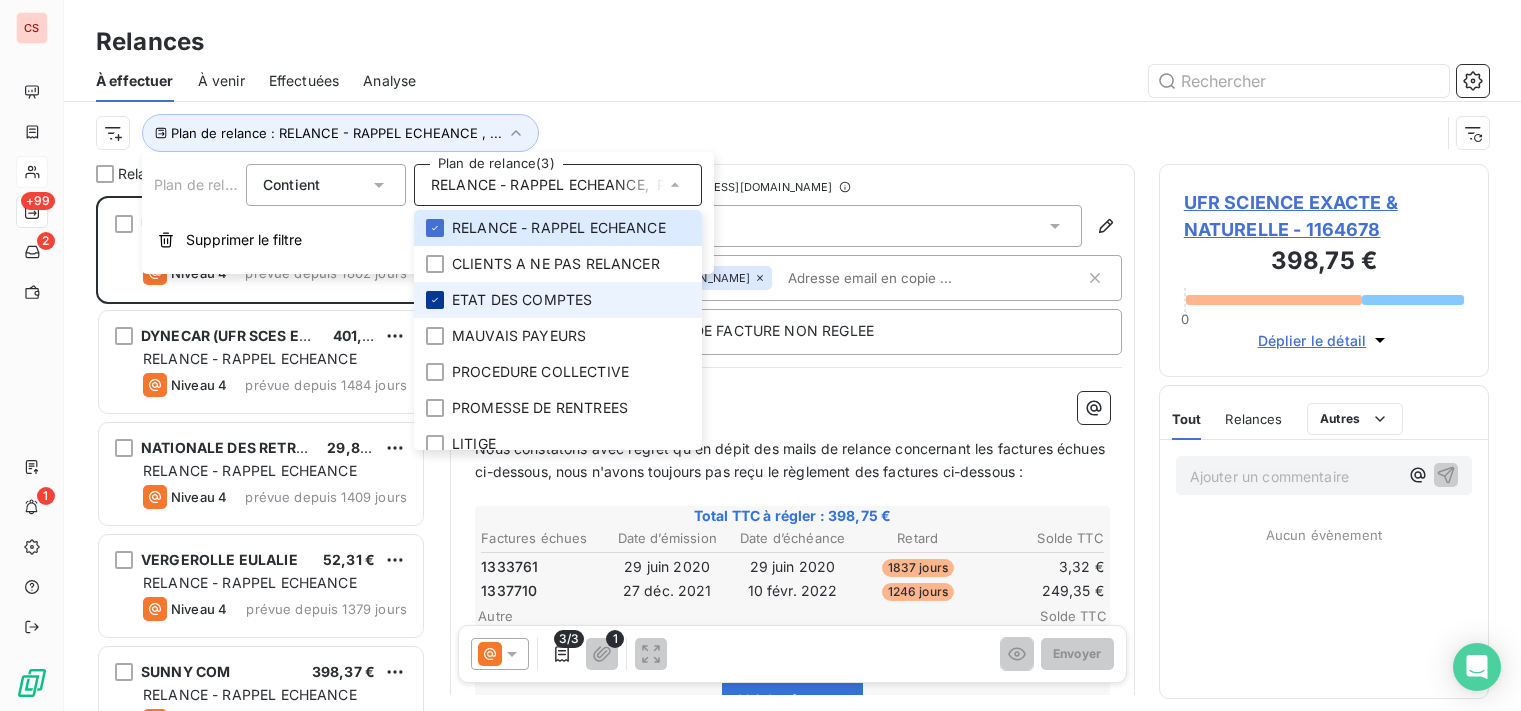 click at bounding box center [435, 300] 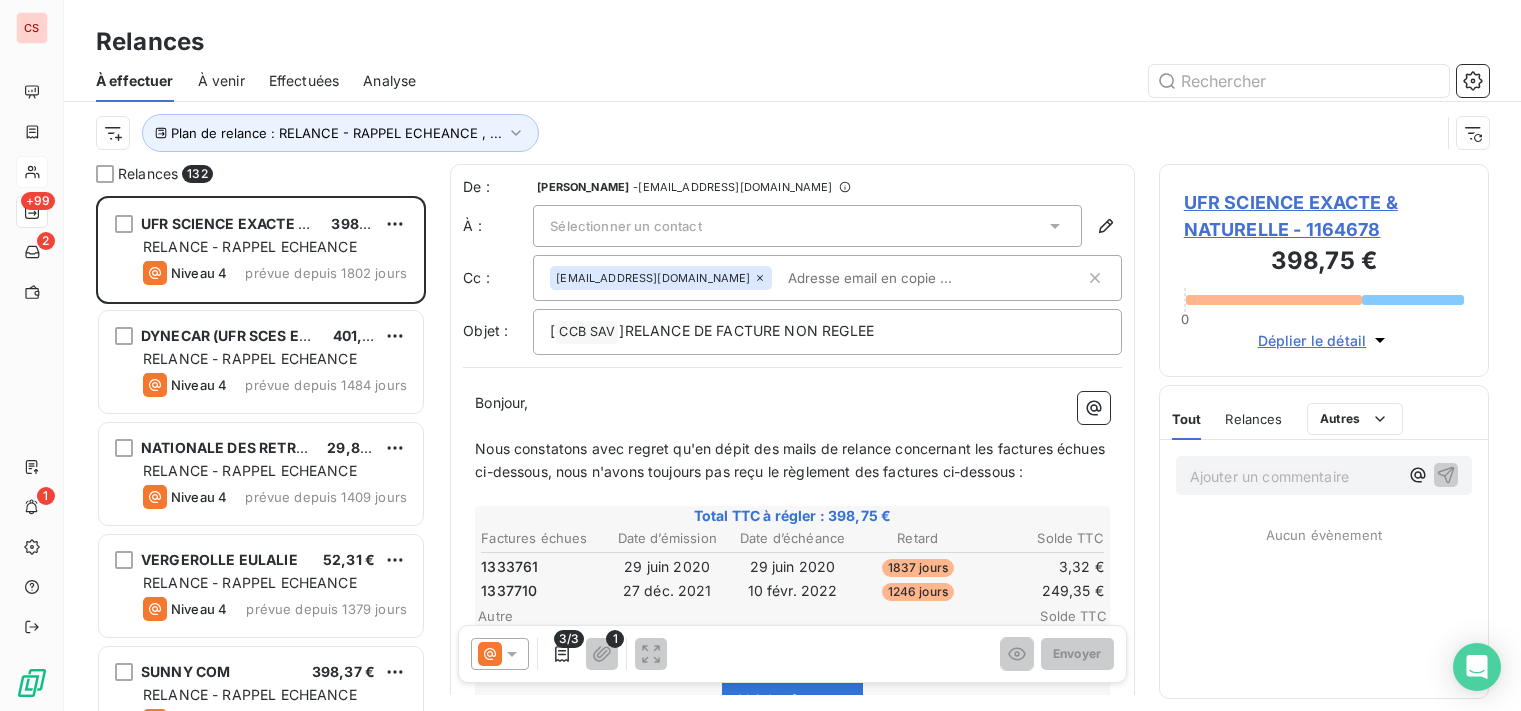 click at bounding box center [964, 81] 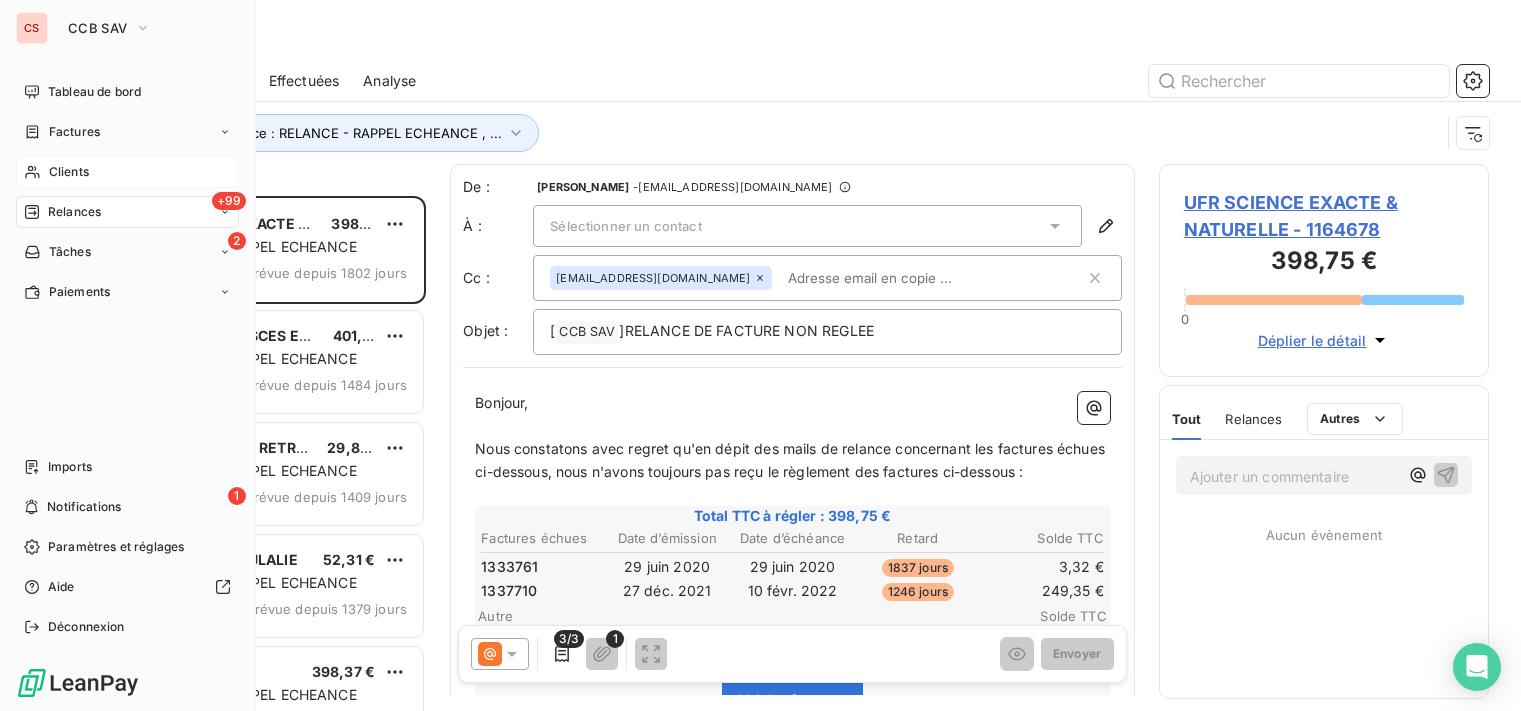 click on "+99 Relances" at bounding box center [127, 212] 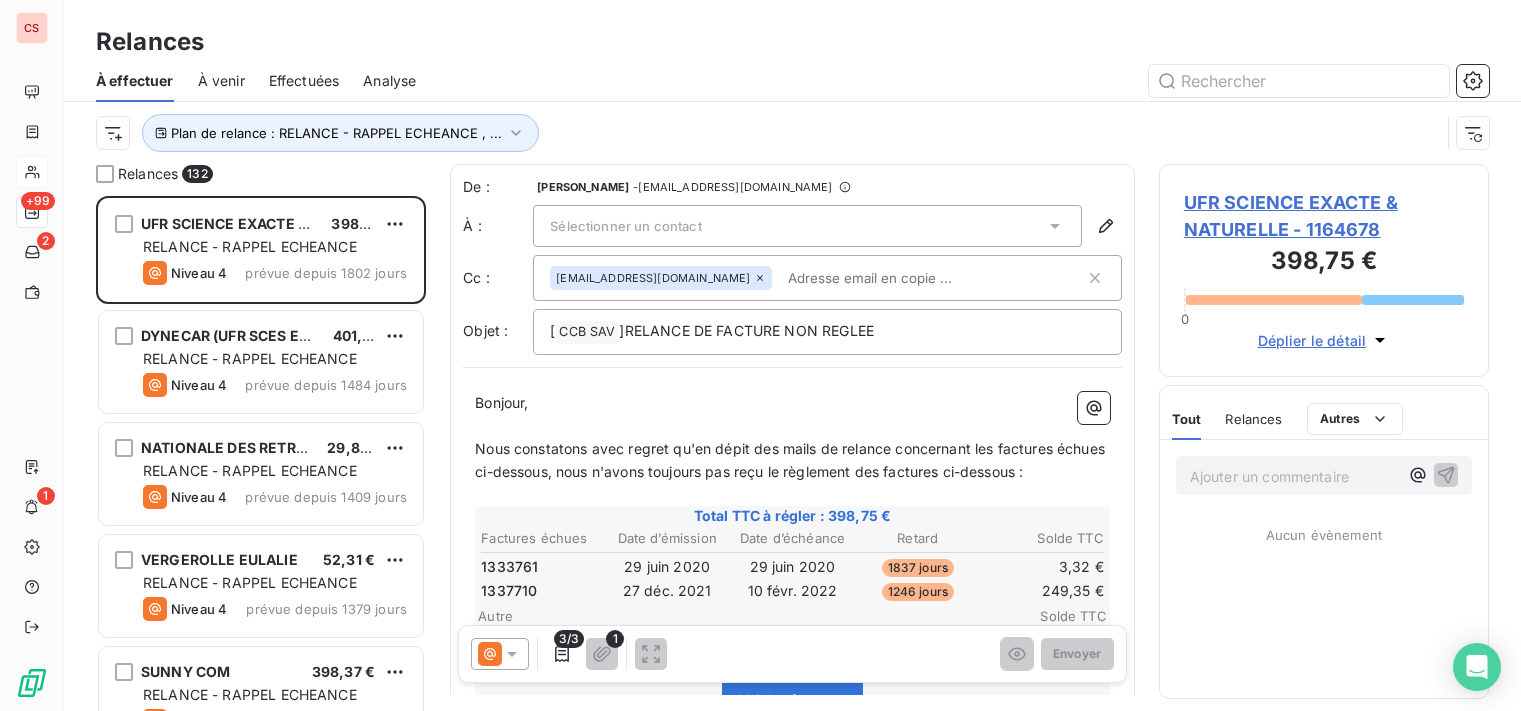 click on "À effectuer À venir Effectuées Analyse" at bounding box center (792, 81) 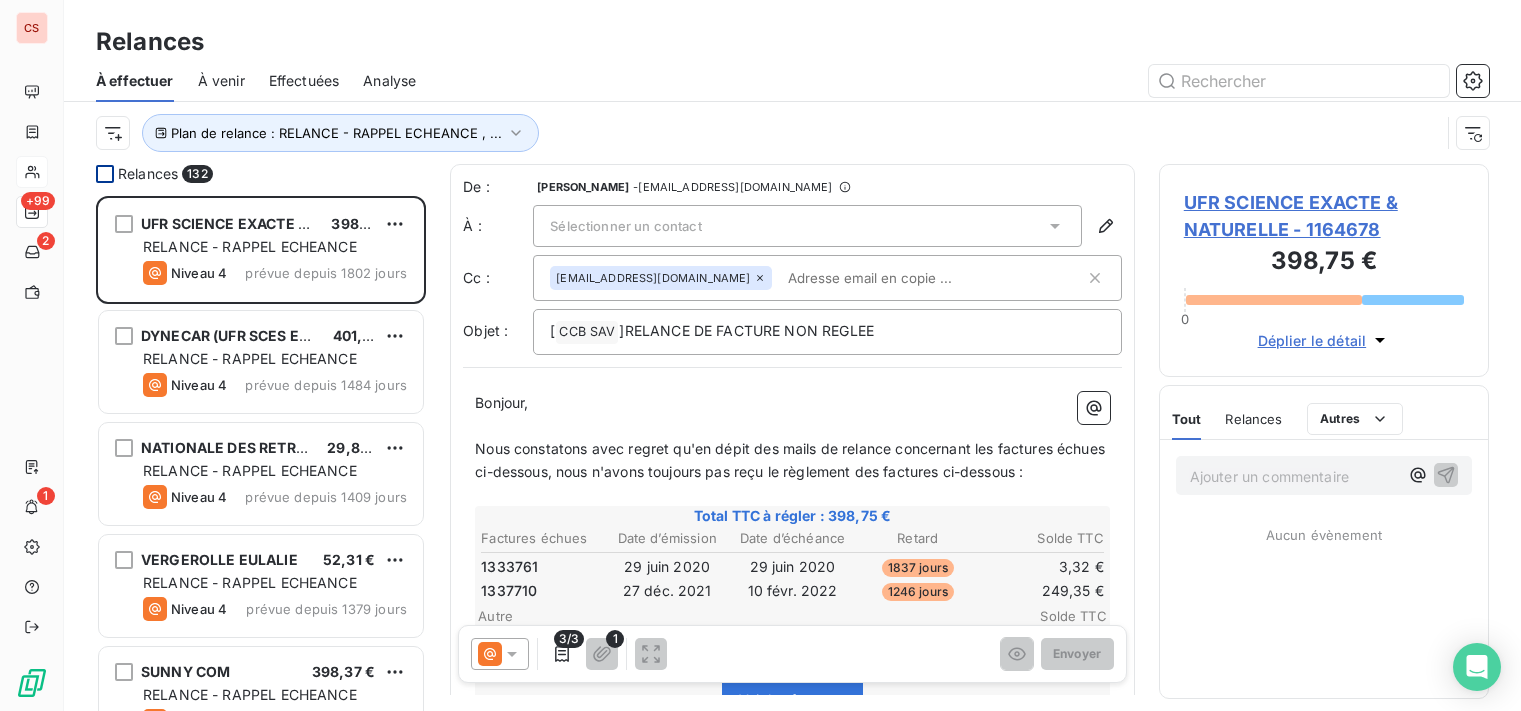 click at bounding box center (105, 174) 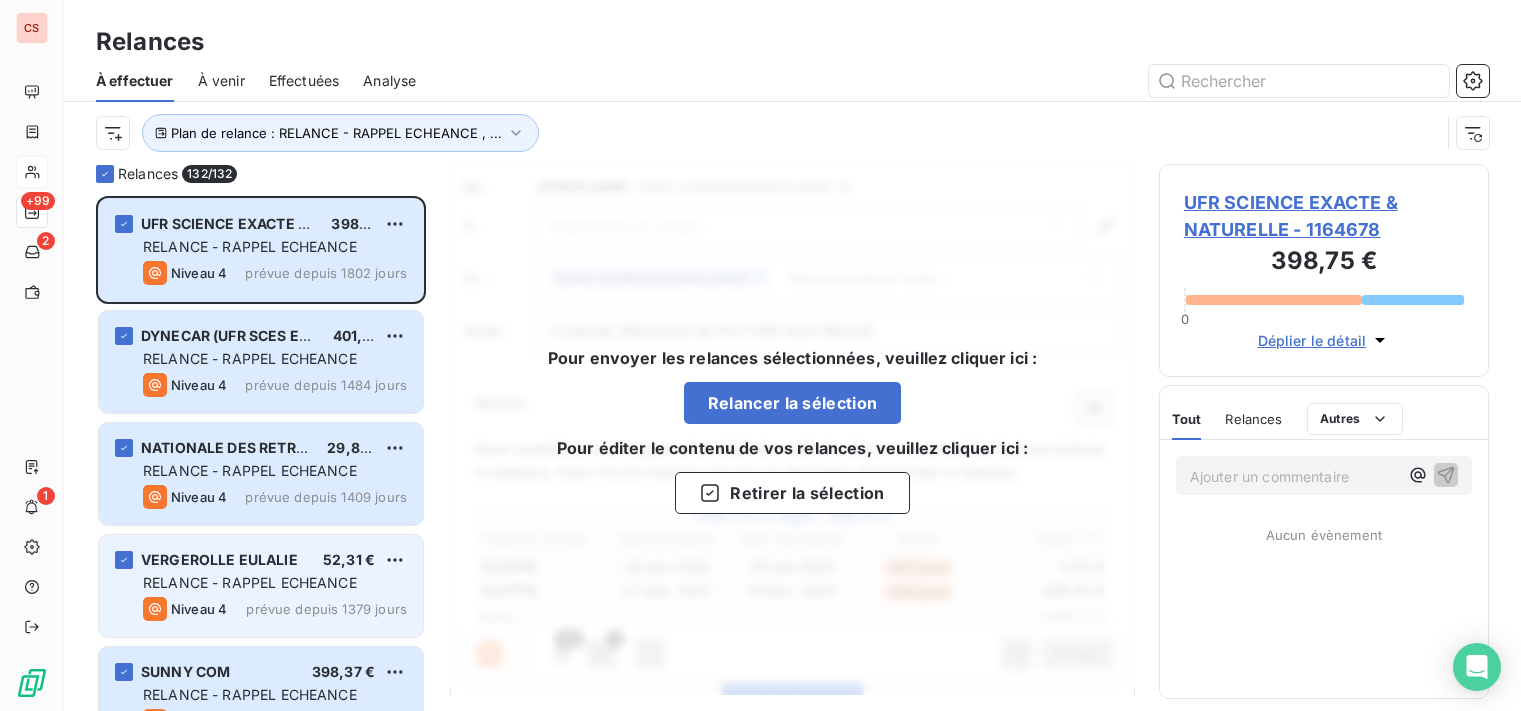 click on "VERGEROLLE EULALIE             52,31 € RELANCE - RAPPEL ECHEANCE Niveau 4 prévue depuis 1379 jours" at bounding box center [261, 586] 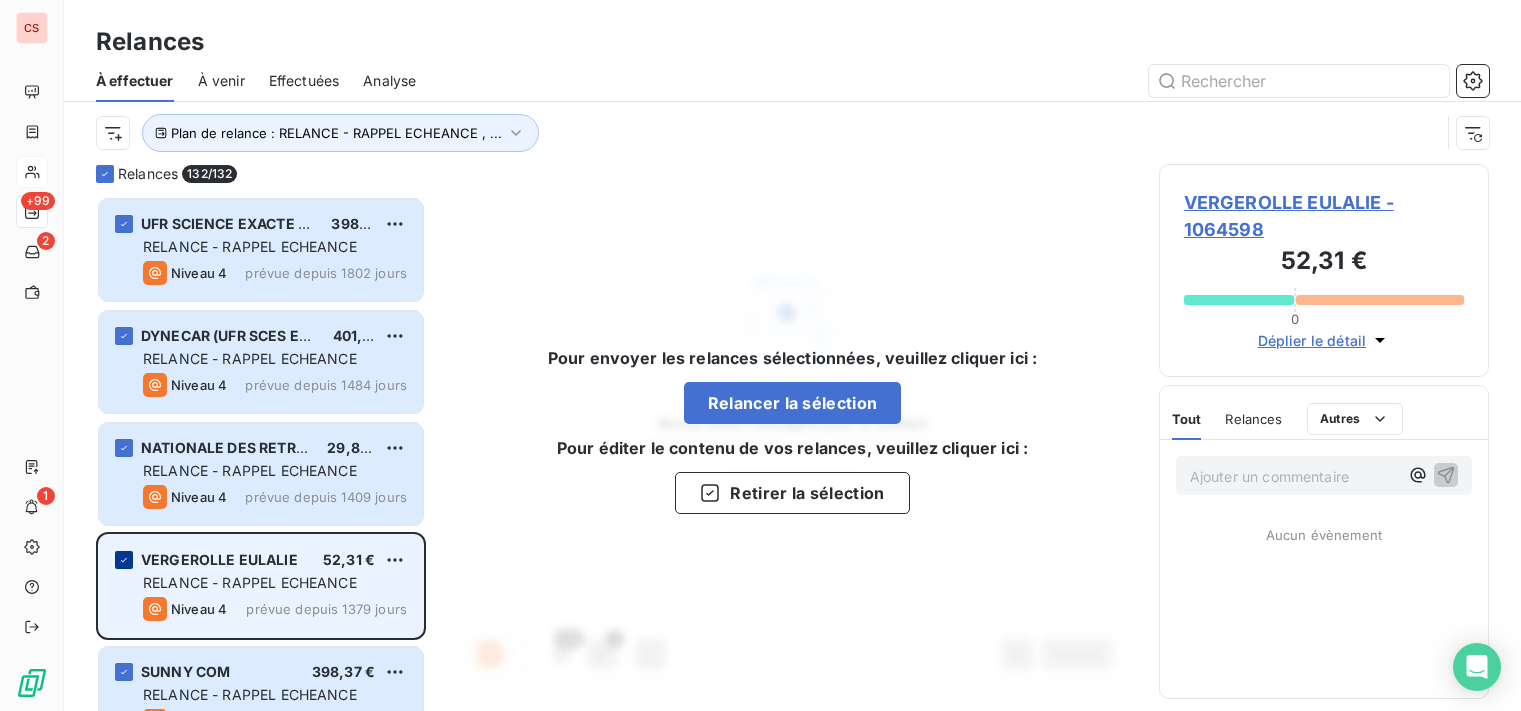 click 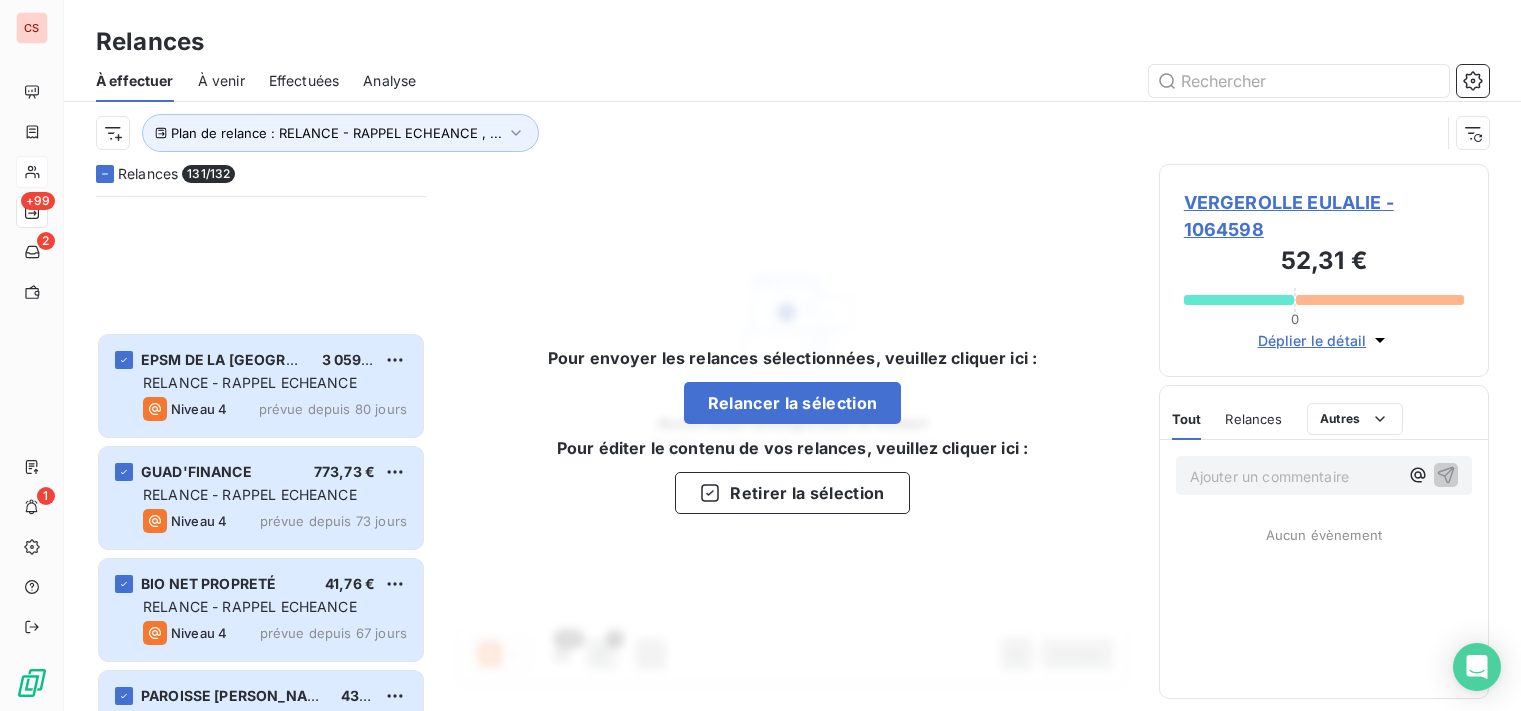 scroll, scrollTop: 4001, scrollLeft: 0, axis: vertical 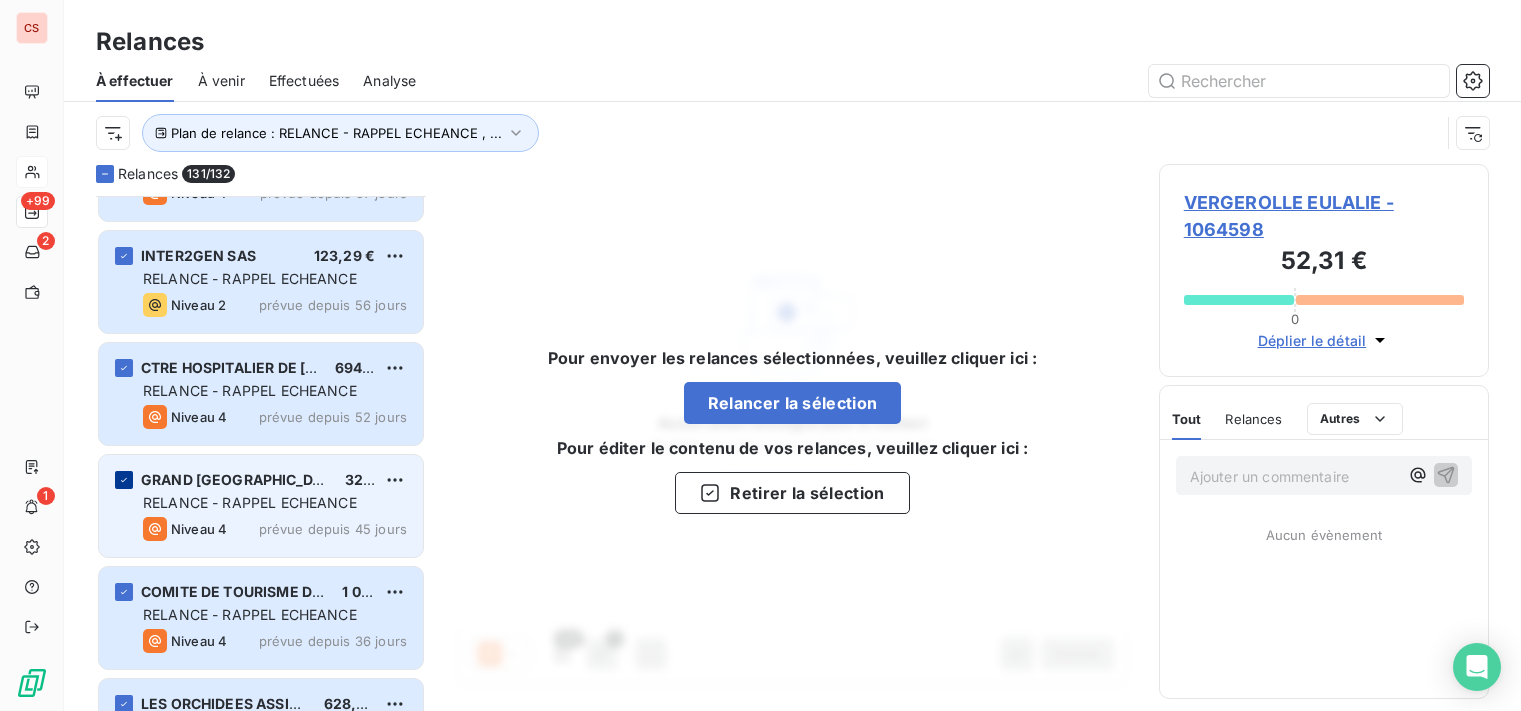 click 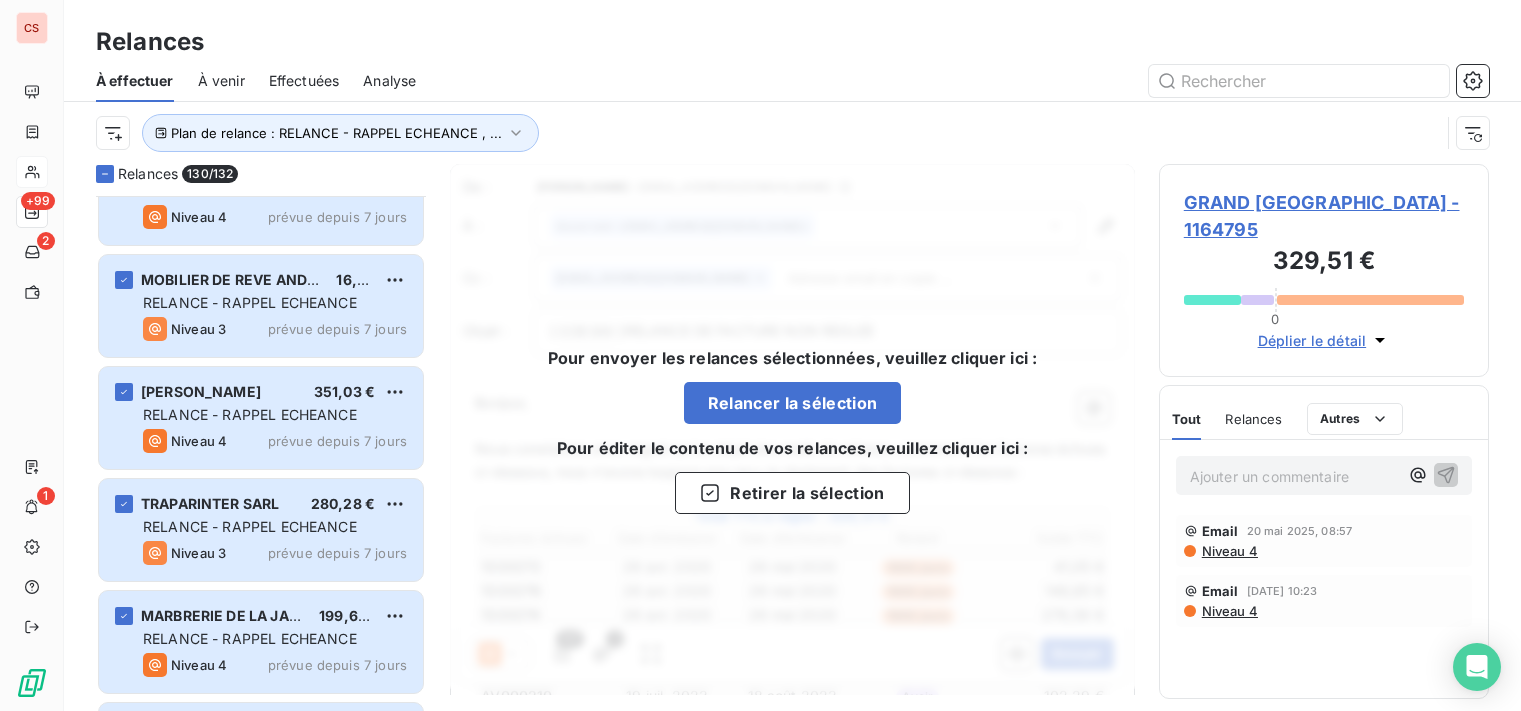 scroll, scrollTop: 8001, scrollLeft: 0, axis: vertical 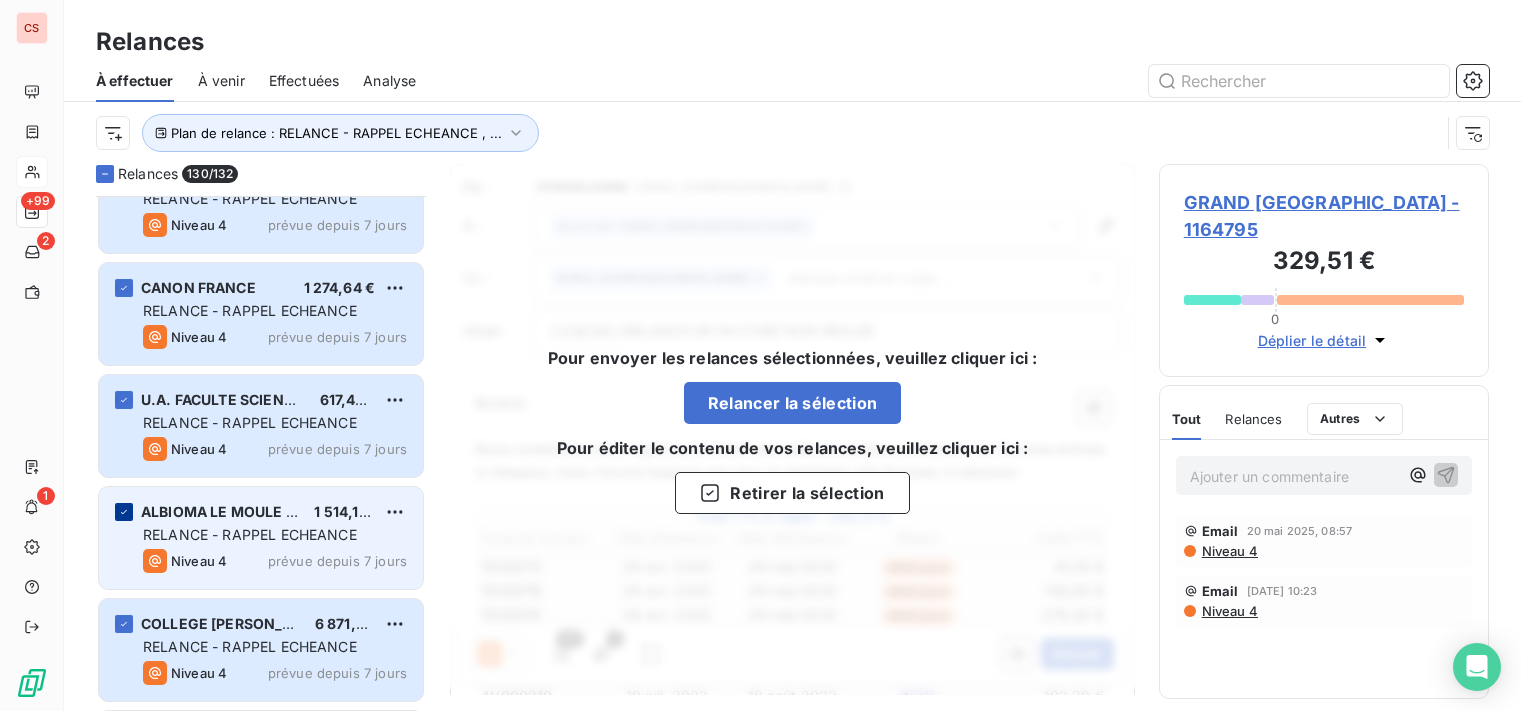 click 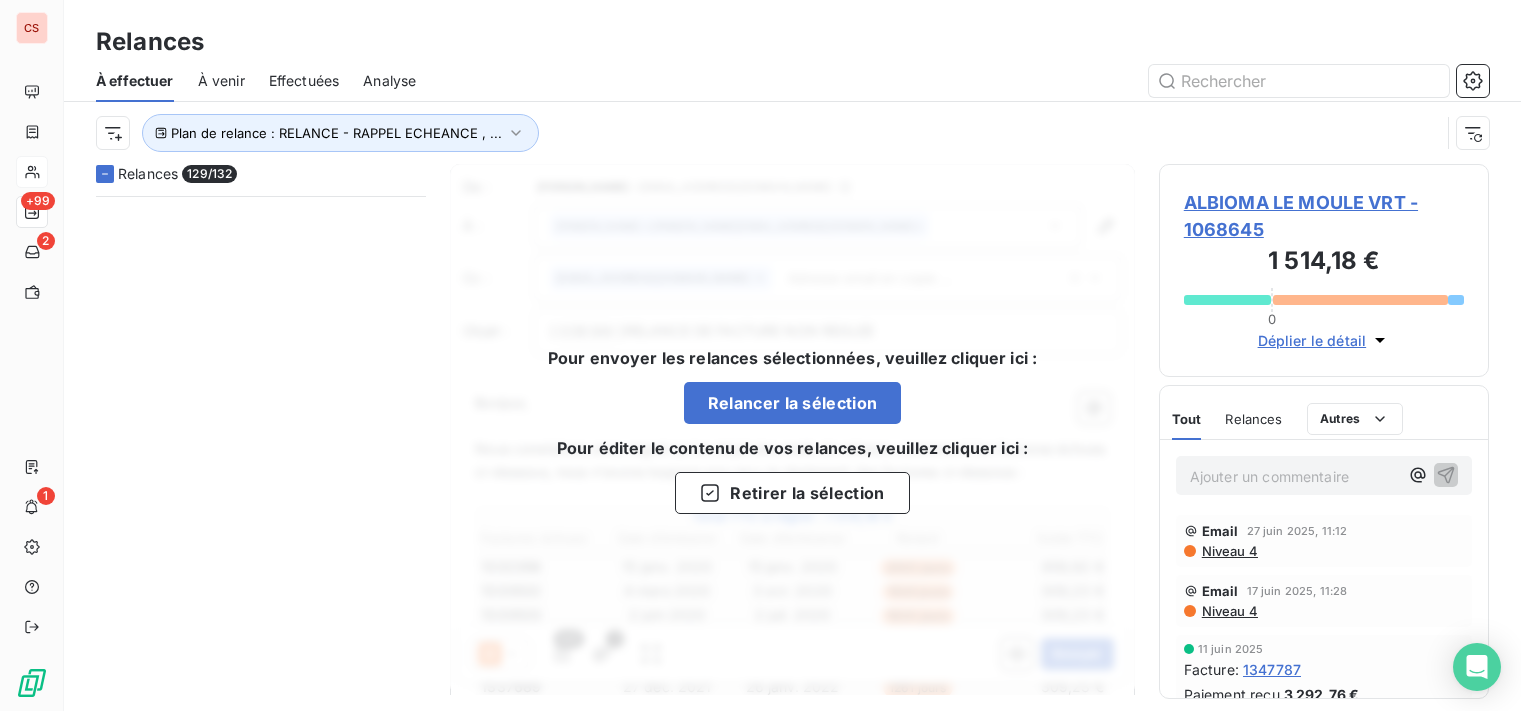 scroll, scrollTop: 8001, scrollLeft: 0, axis: vertical 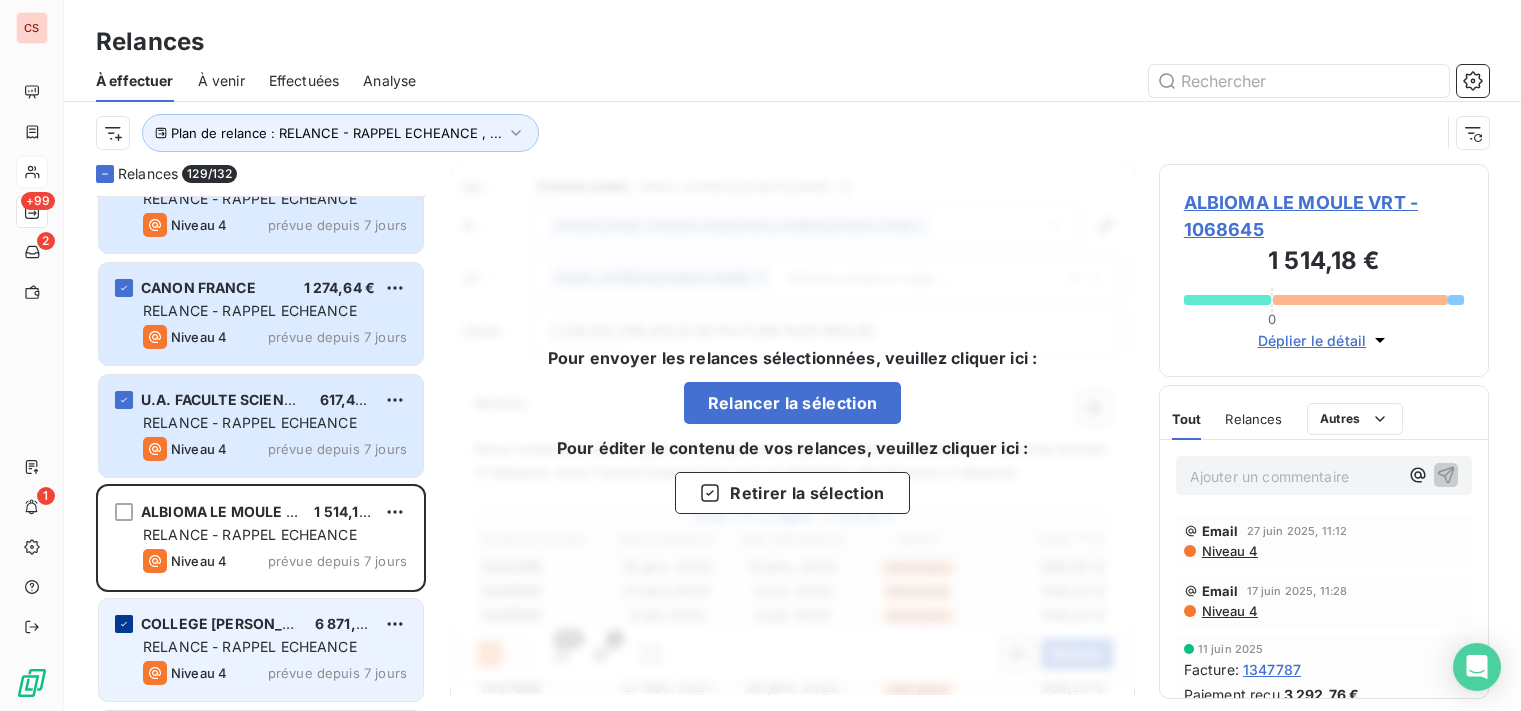 click 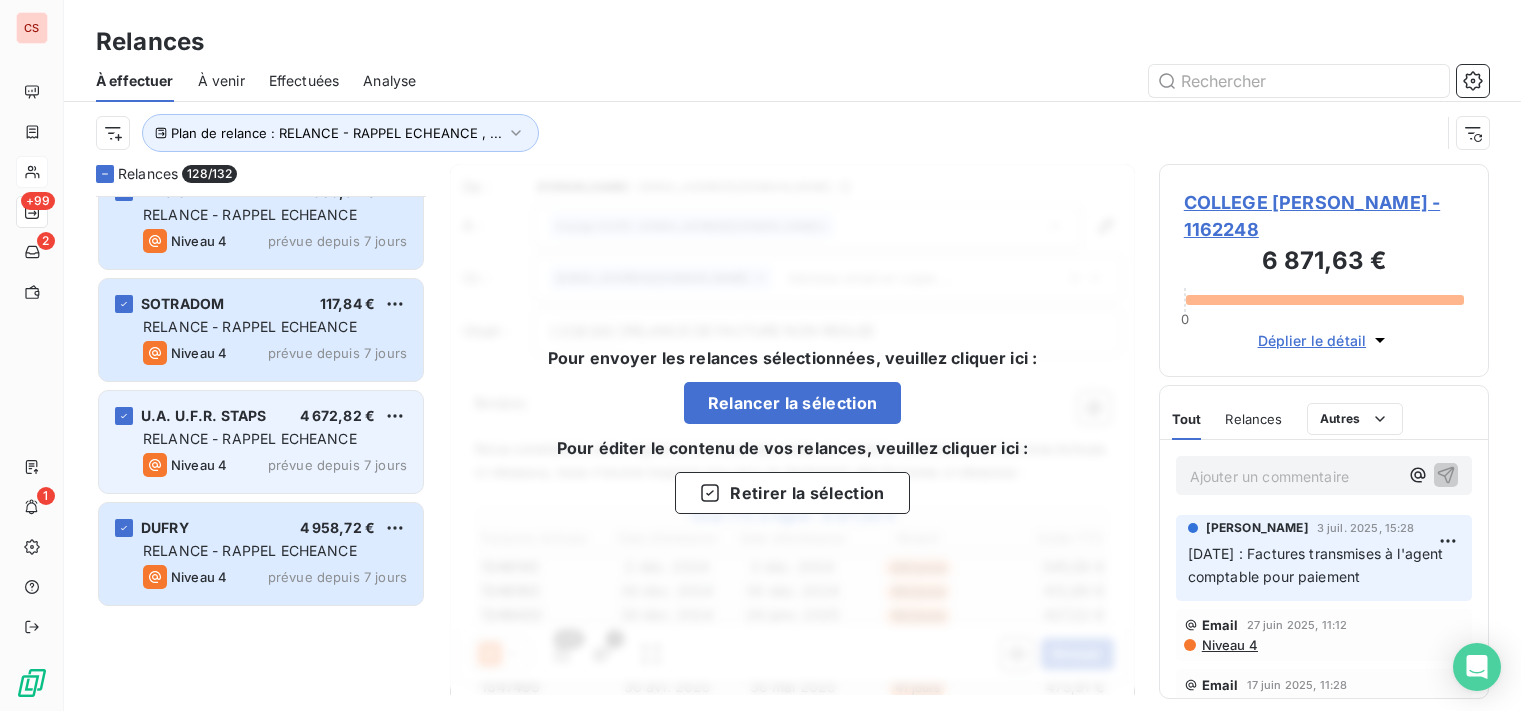 scroll, scrollTop: 9001, scrollLeft: 0, axis: vertical 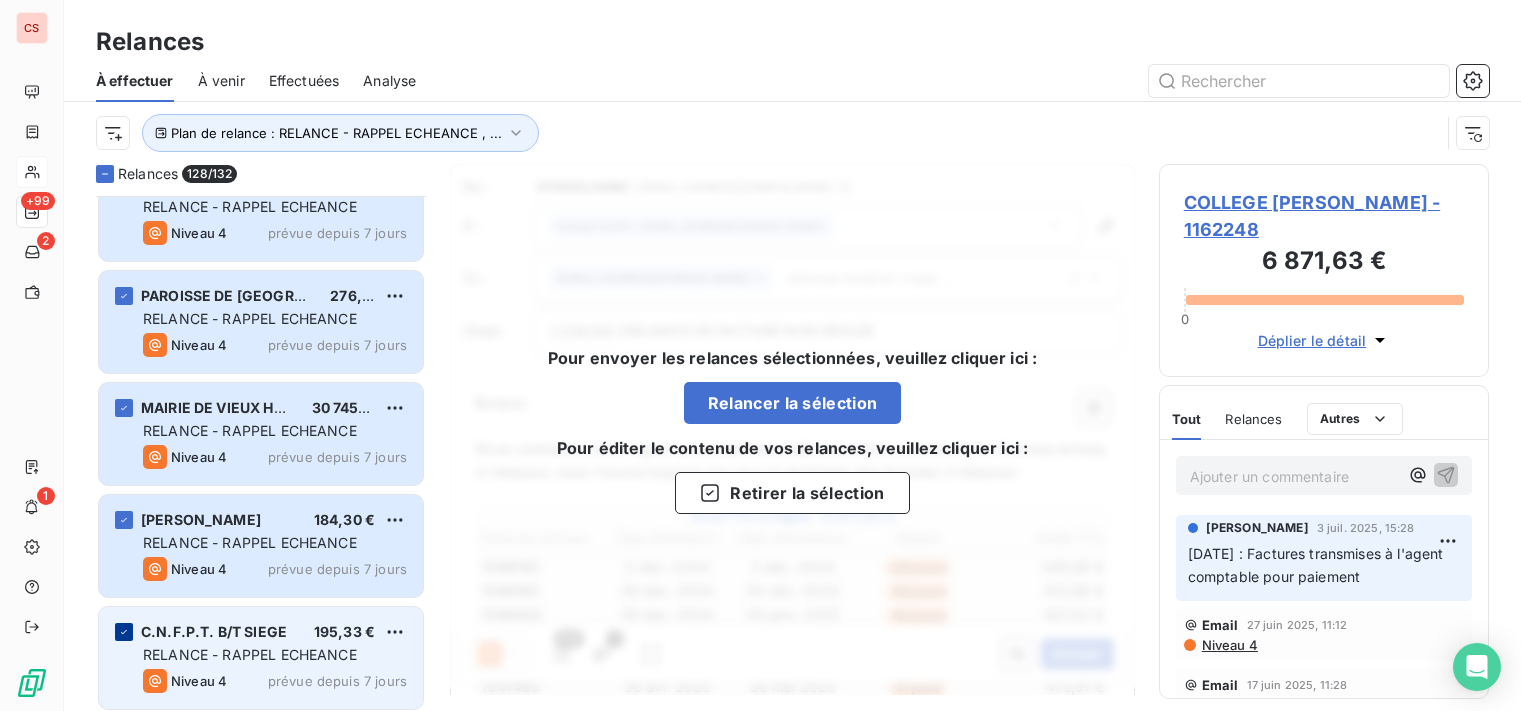 click 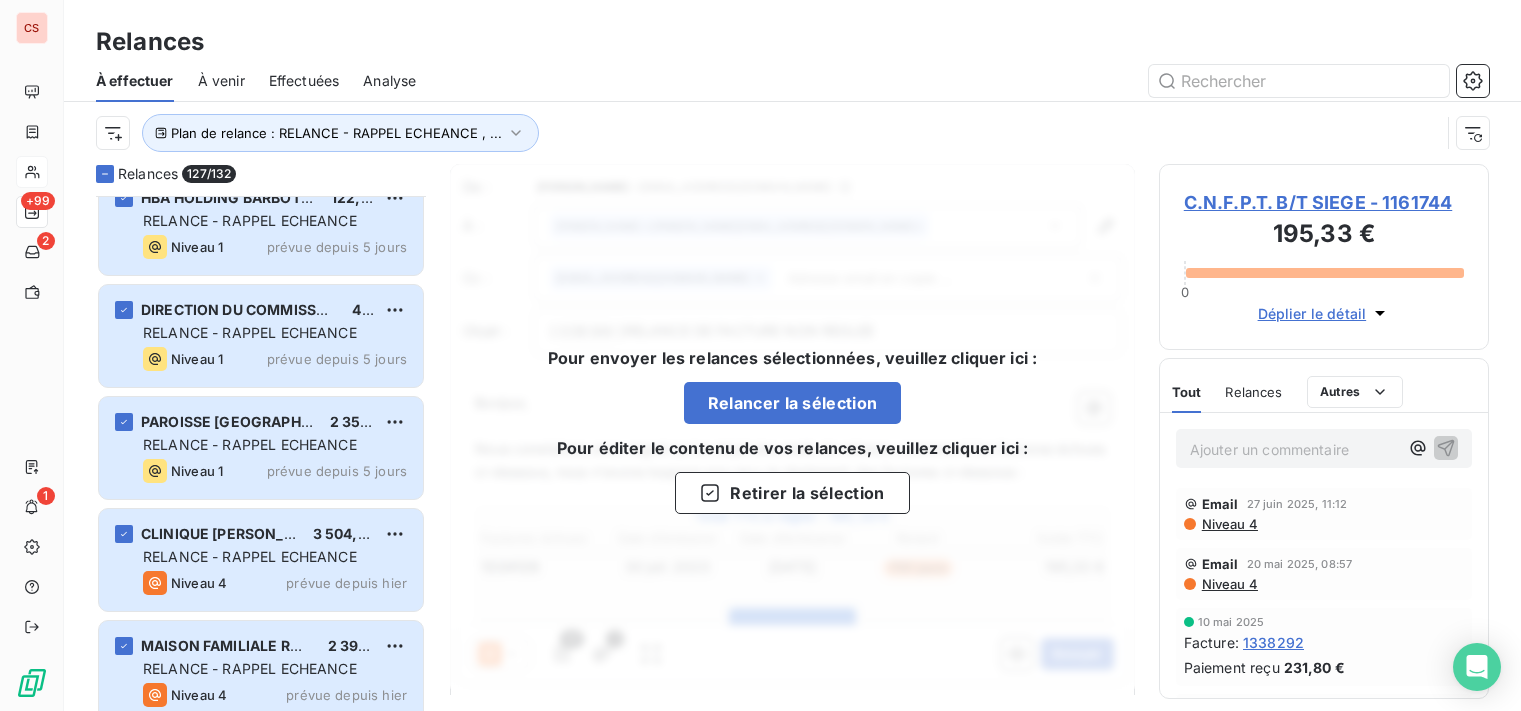 scroll, scrollTop: 14270, scrollLeft: 0, axis: vertical 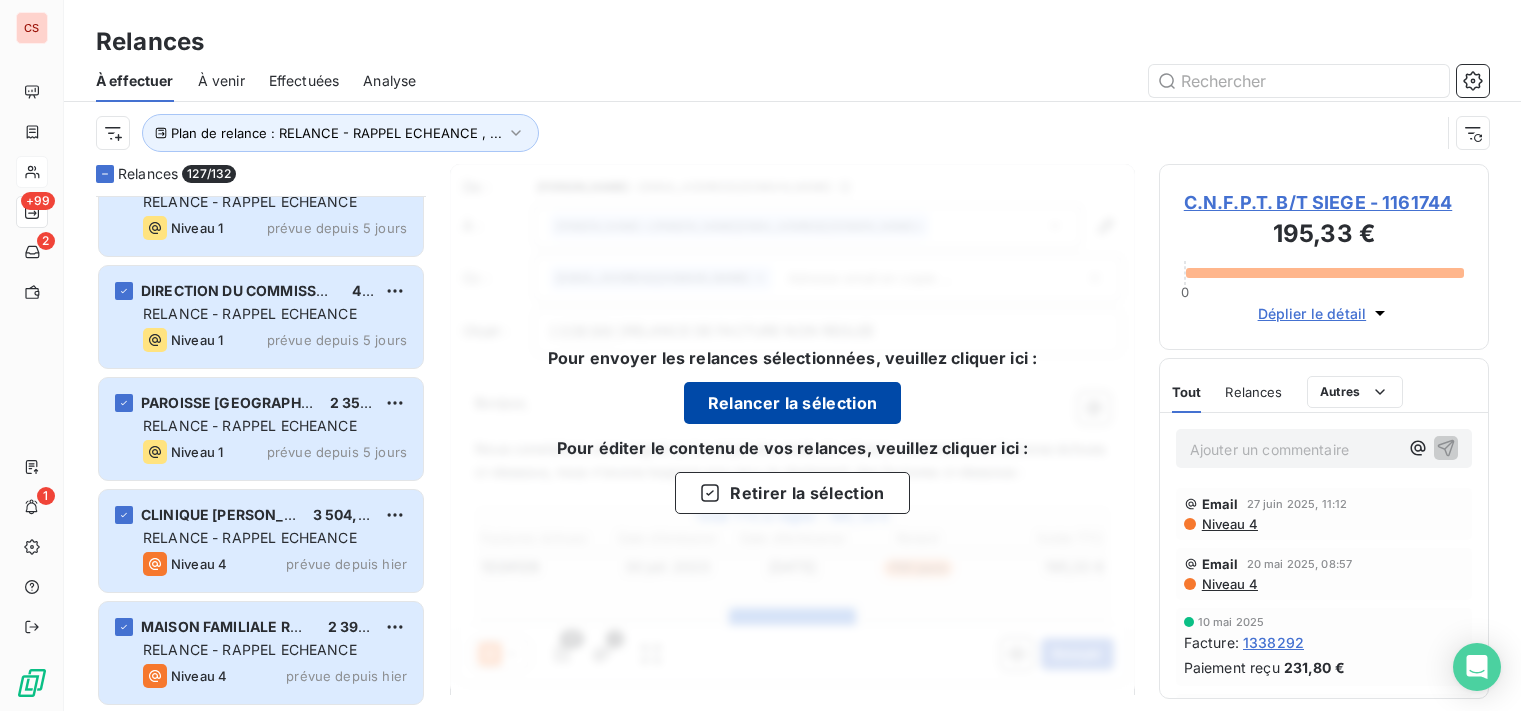 click on "Relancer la sélection" at bounding box center (793, 403) 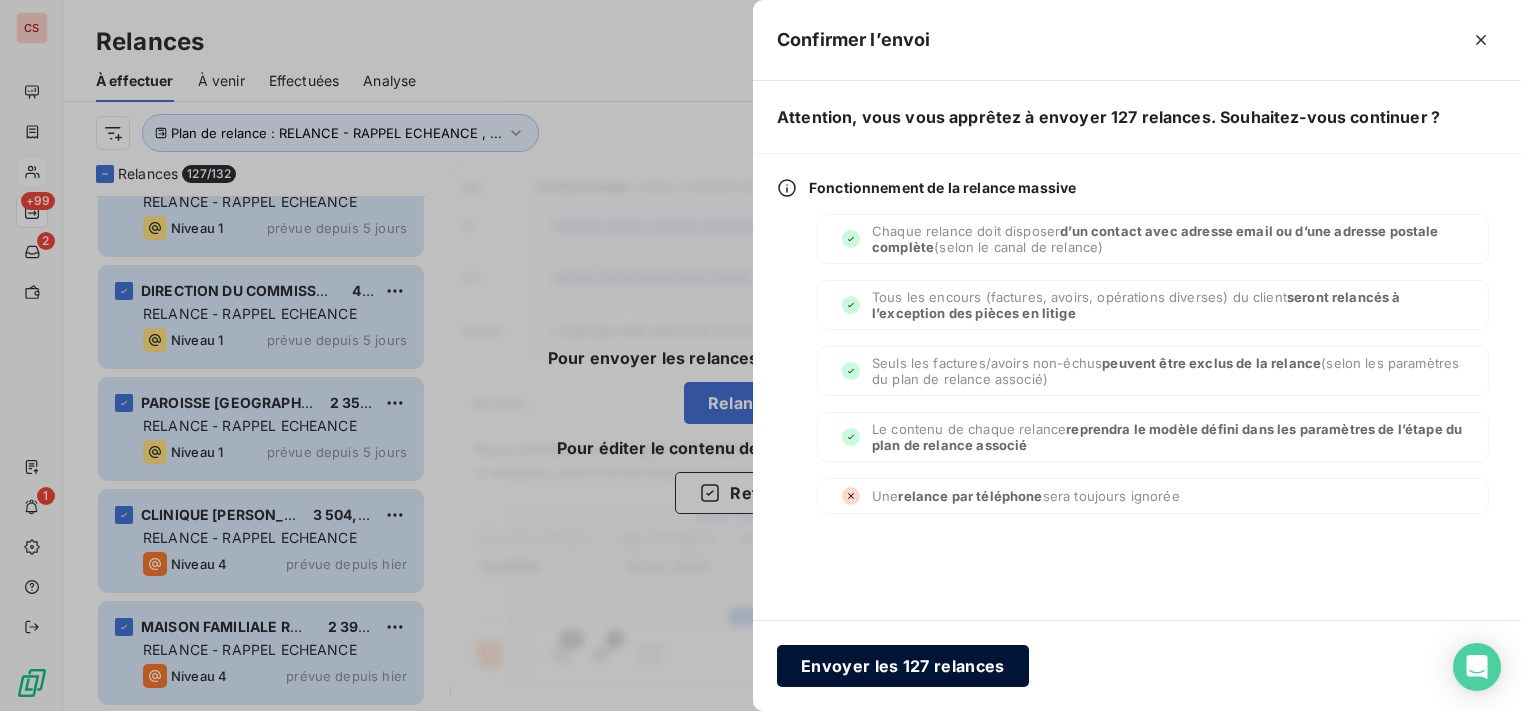 click on "Envoyer les 127 relances" at bounding box center (903, 666) 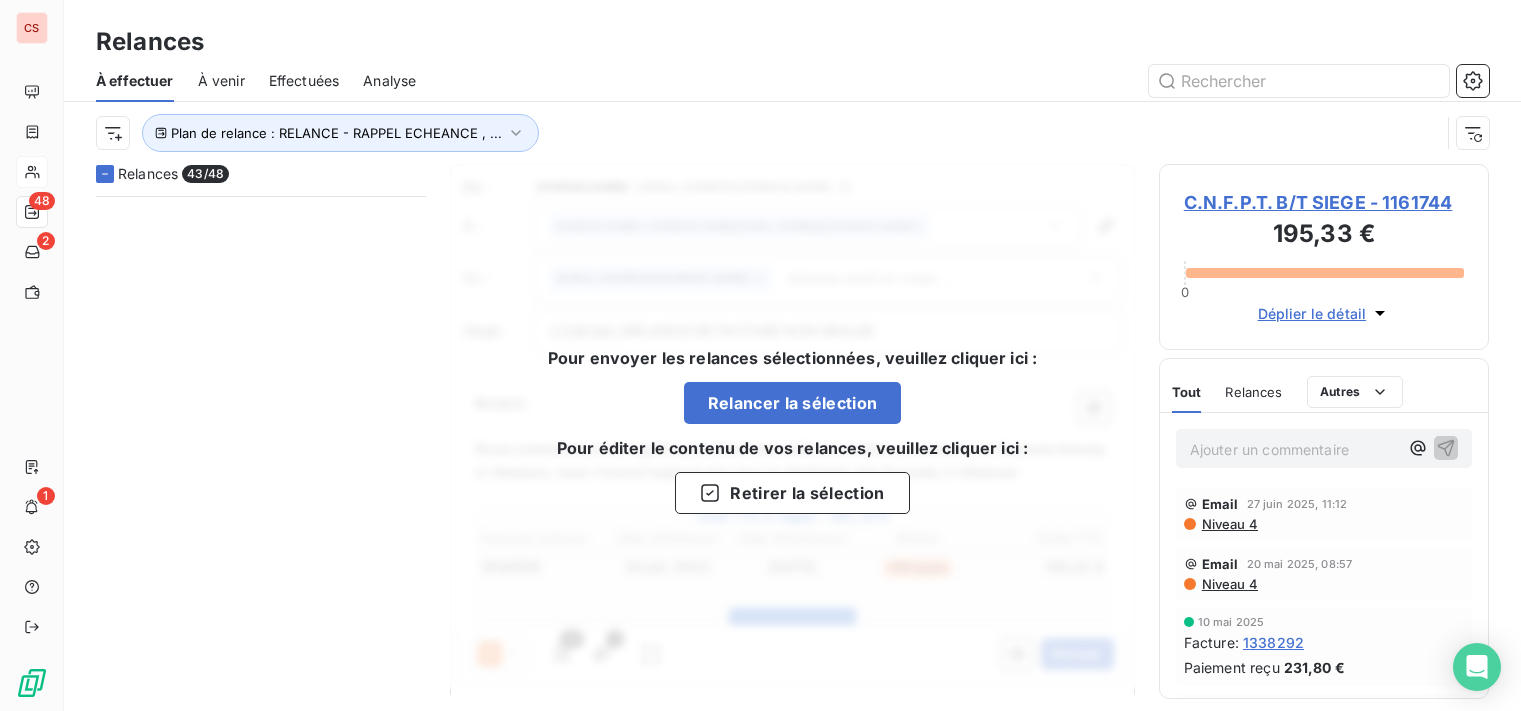 scroll, scrollTop: 4862, scrollLeft: 0, axis: vertical 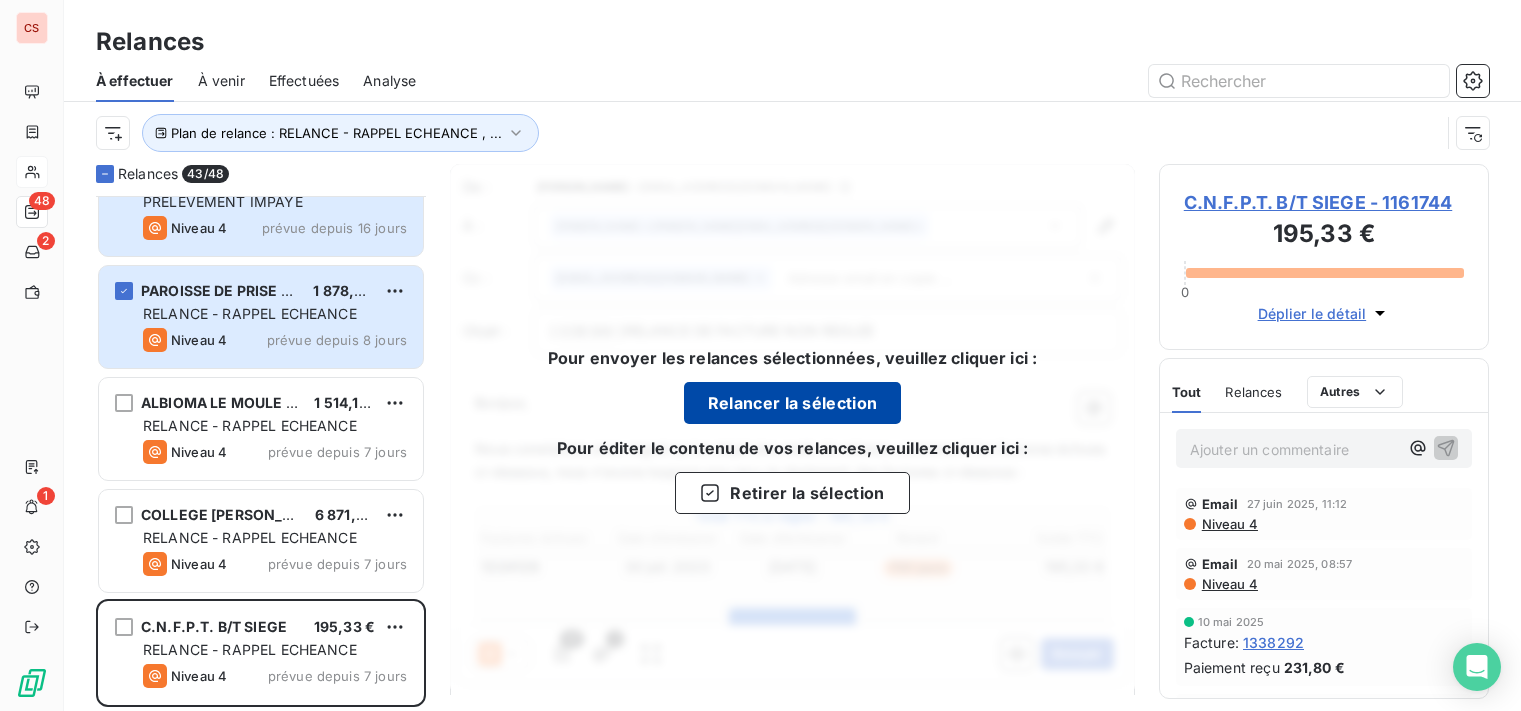 click on "Relancer la sélection" at bounding box center (793, 403) 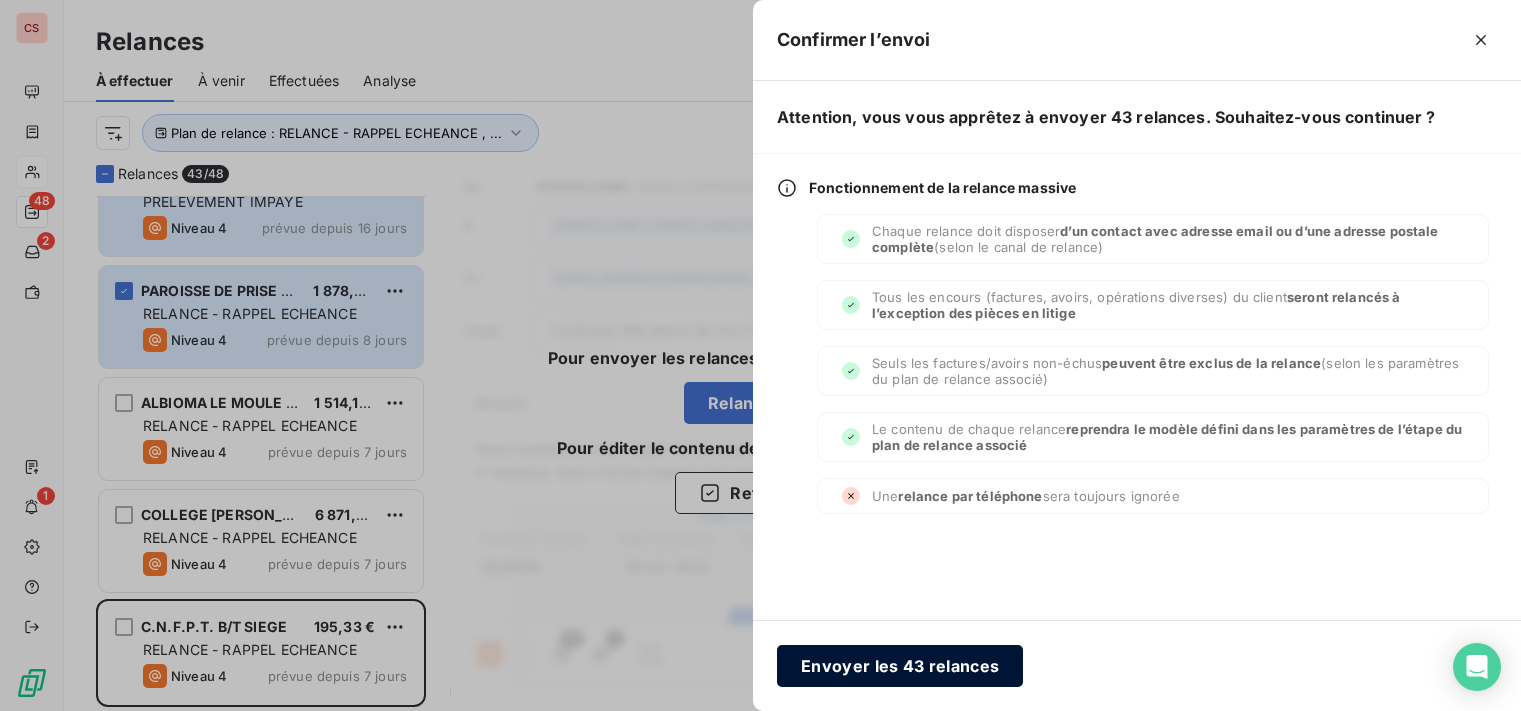 click on "Envoyer les 43 relances" at bounding box center (900, 666) 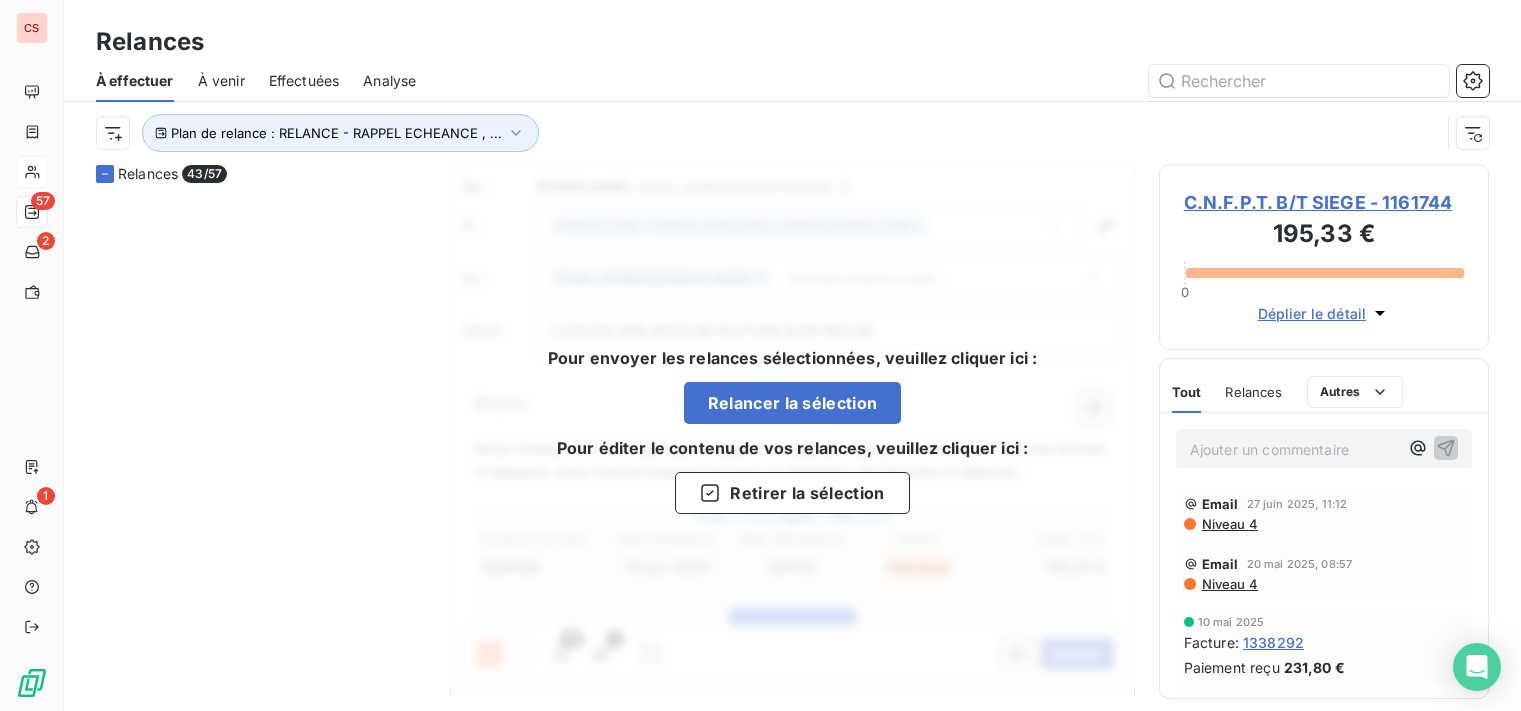 scroll, scrollTop: 0, scrollLeft: 0, axis: both 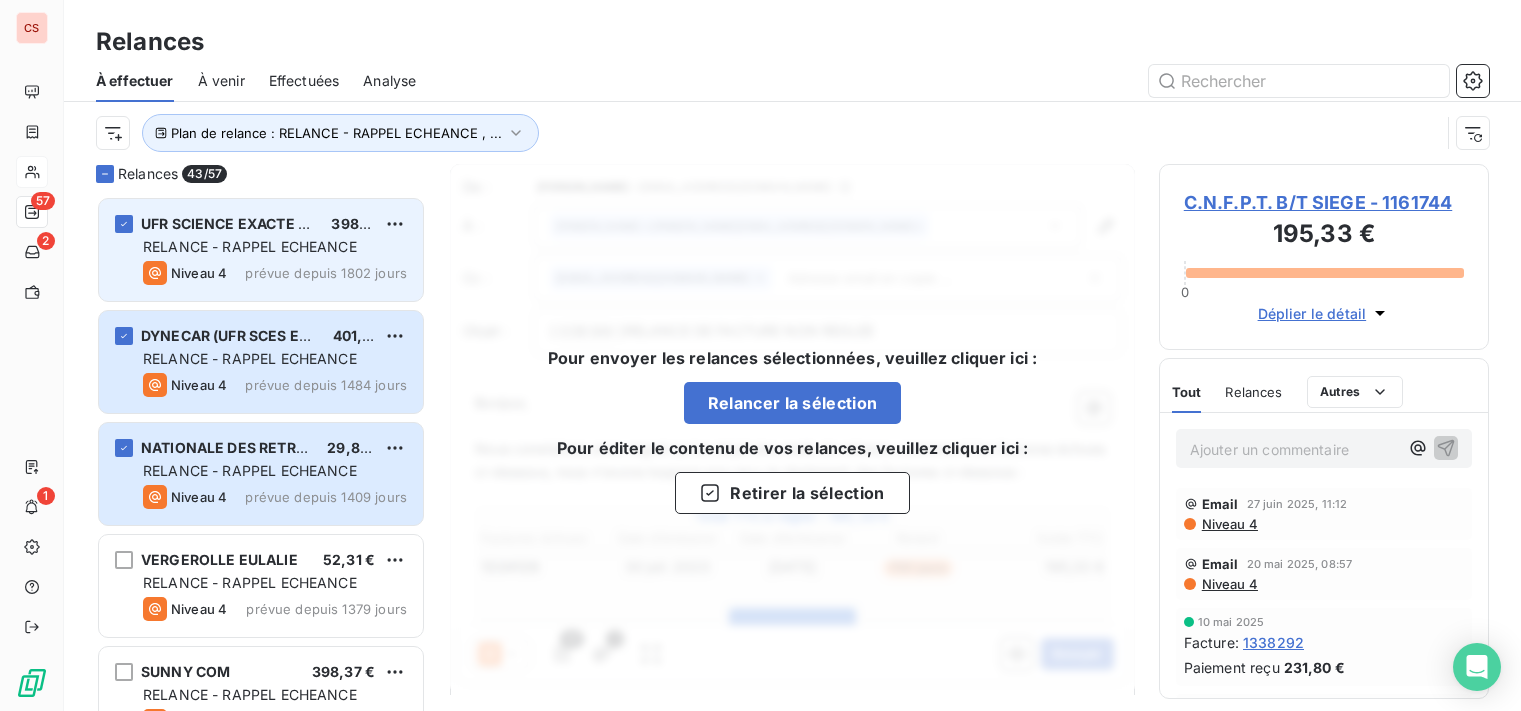 click on "Niveau 4 prévue depuis 1802 jours" at bounding box center (275, 273) 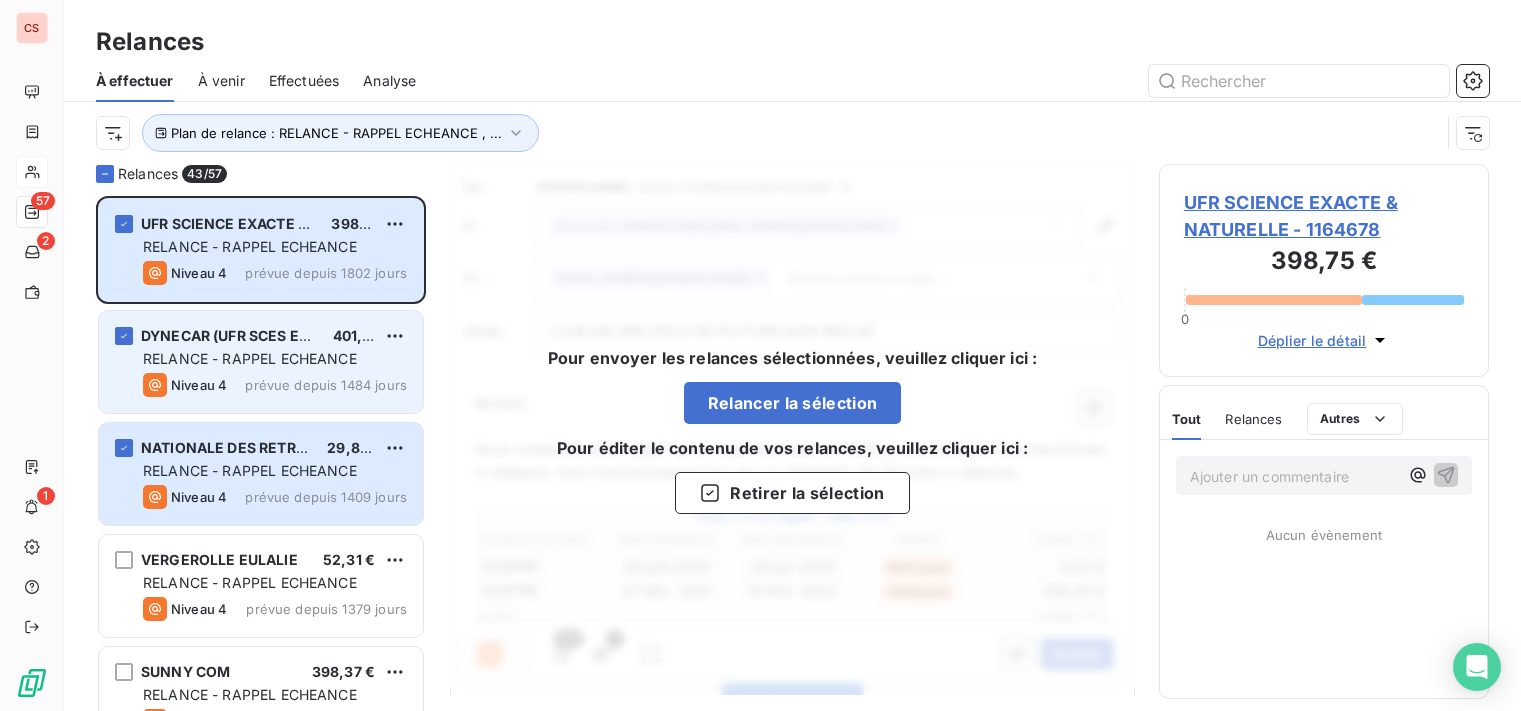 click on "prévue depuis 1484 jours" at bounding box center (326, 385) 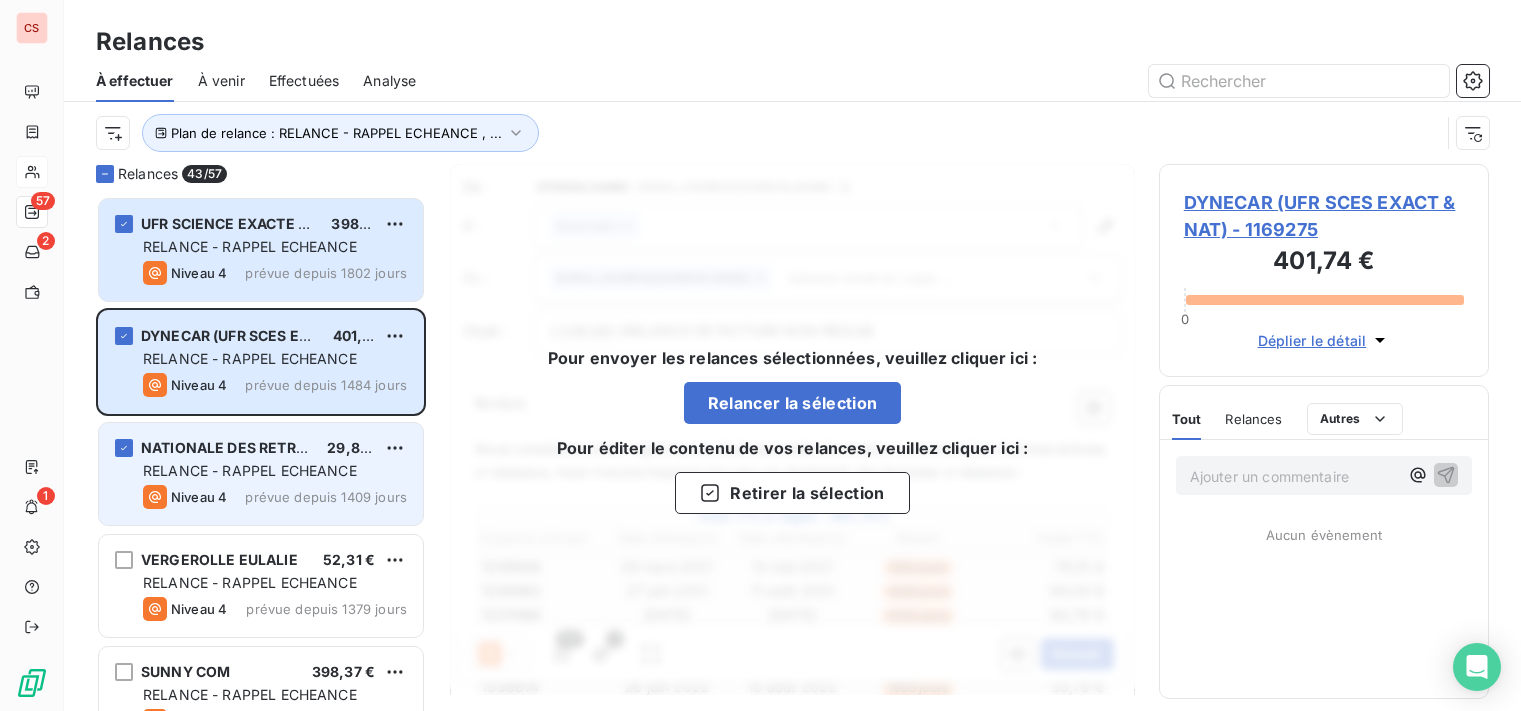 click on "RELANCE - RAPPEL ECHEANCE" at bounding box center [250, 470] 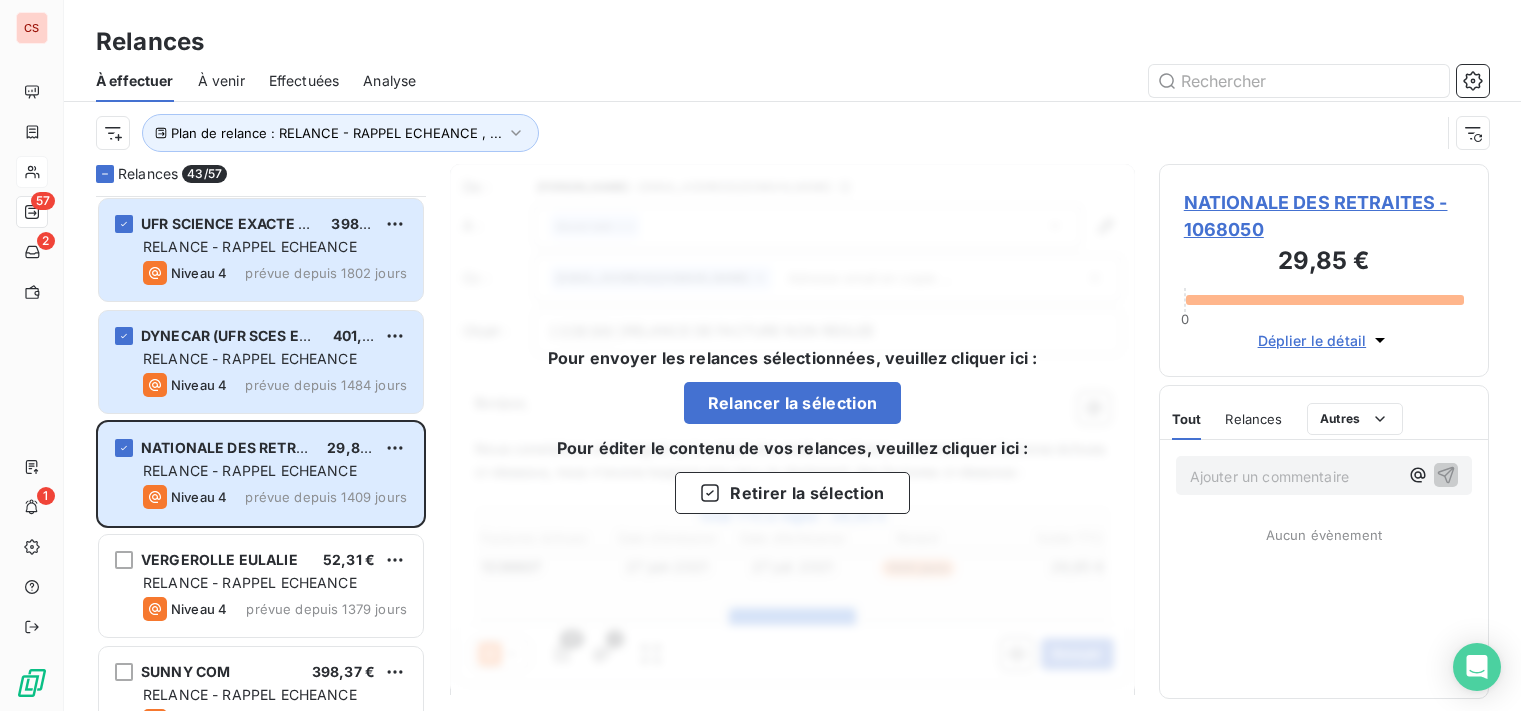 scroll, scrollTop: 0, scrollLeft: 0, axis: both 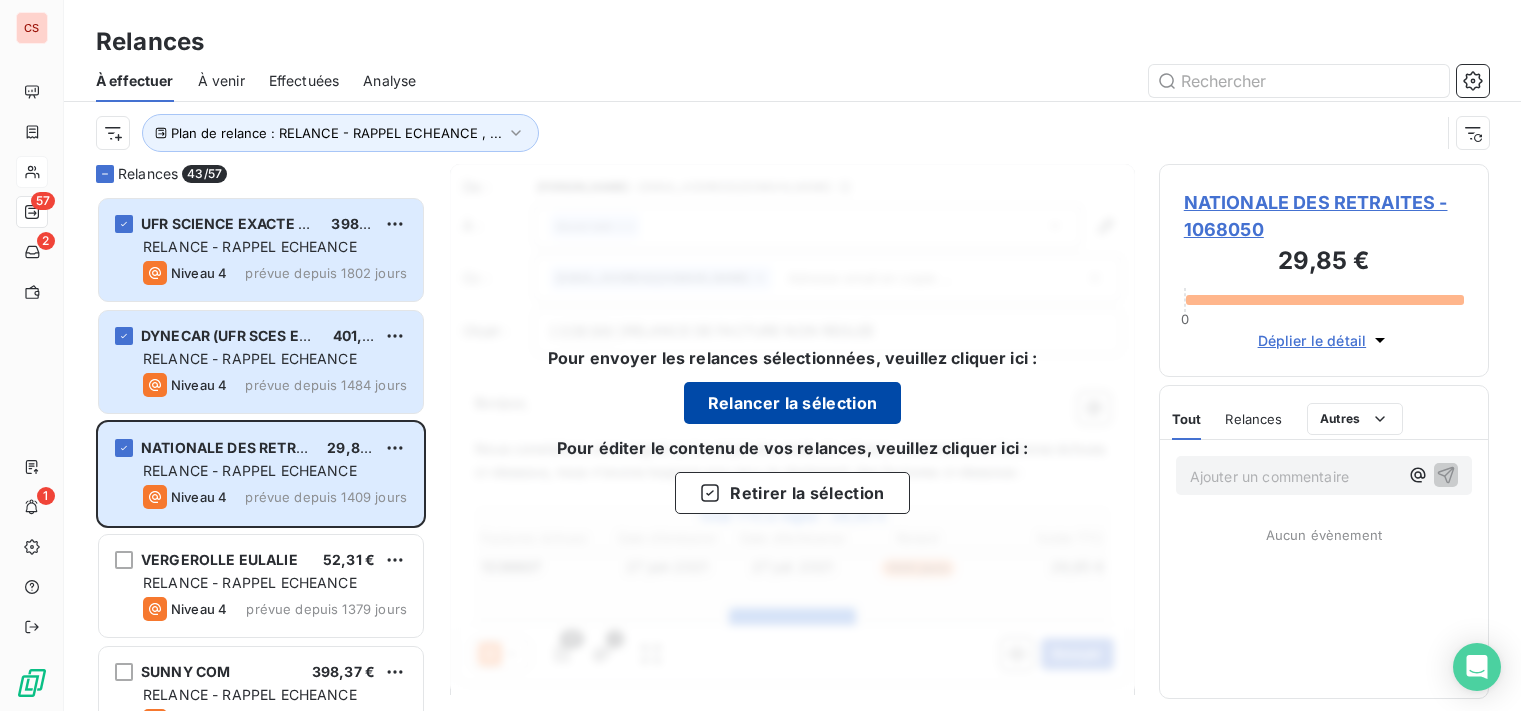click on "Relancer la sélection" at bounding box center (793, 403) 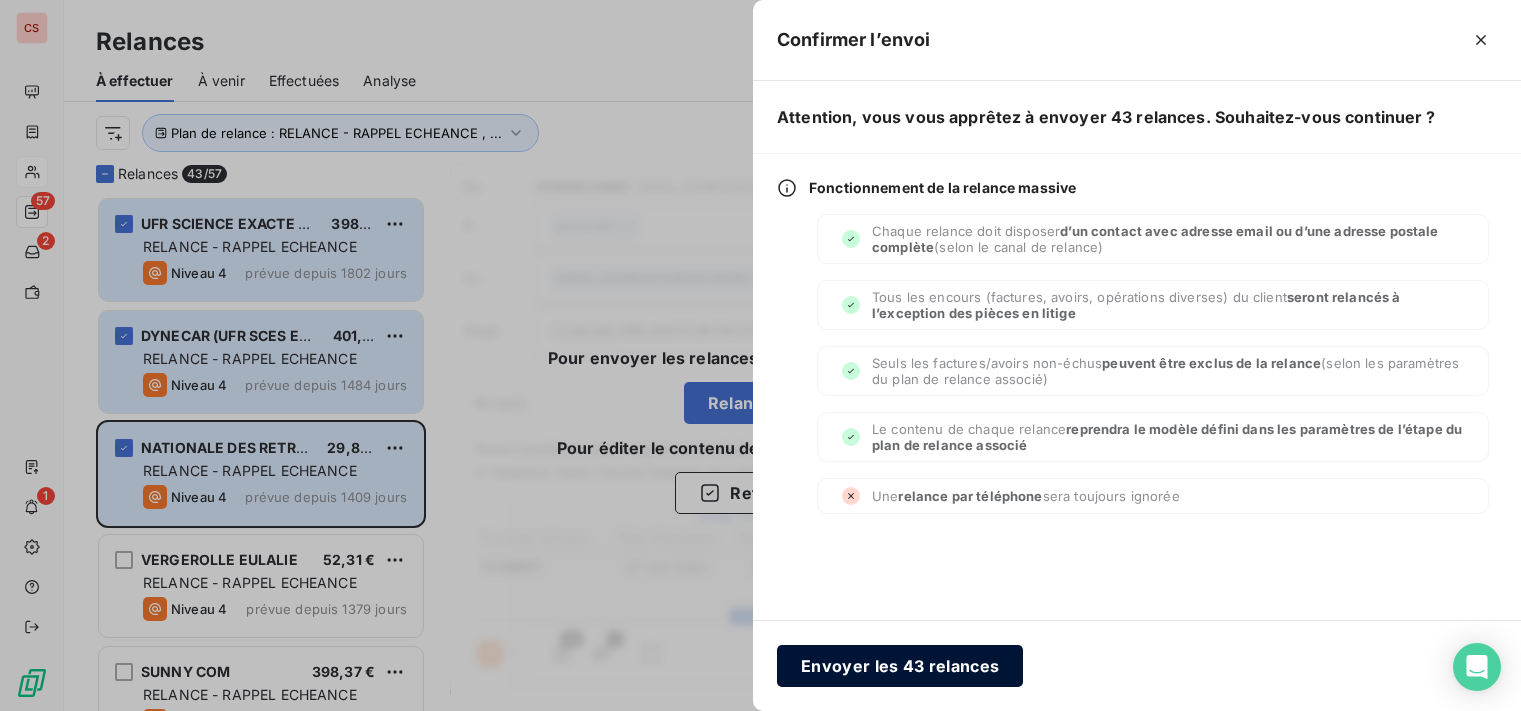 click on "Envoyer les 43 relances" at bounding box center (900, 666) 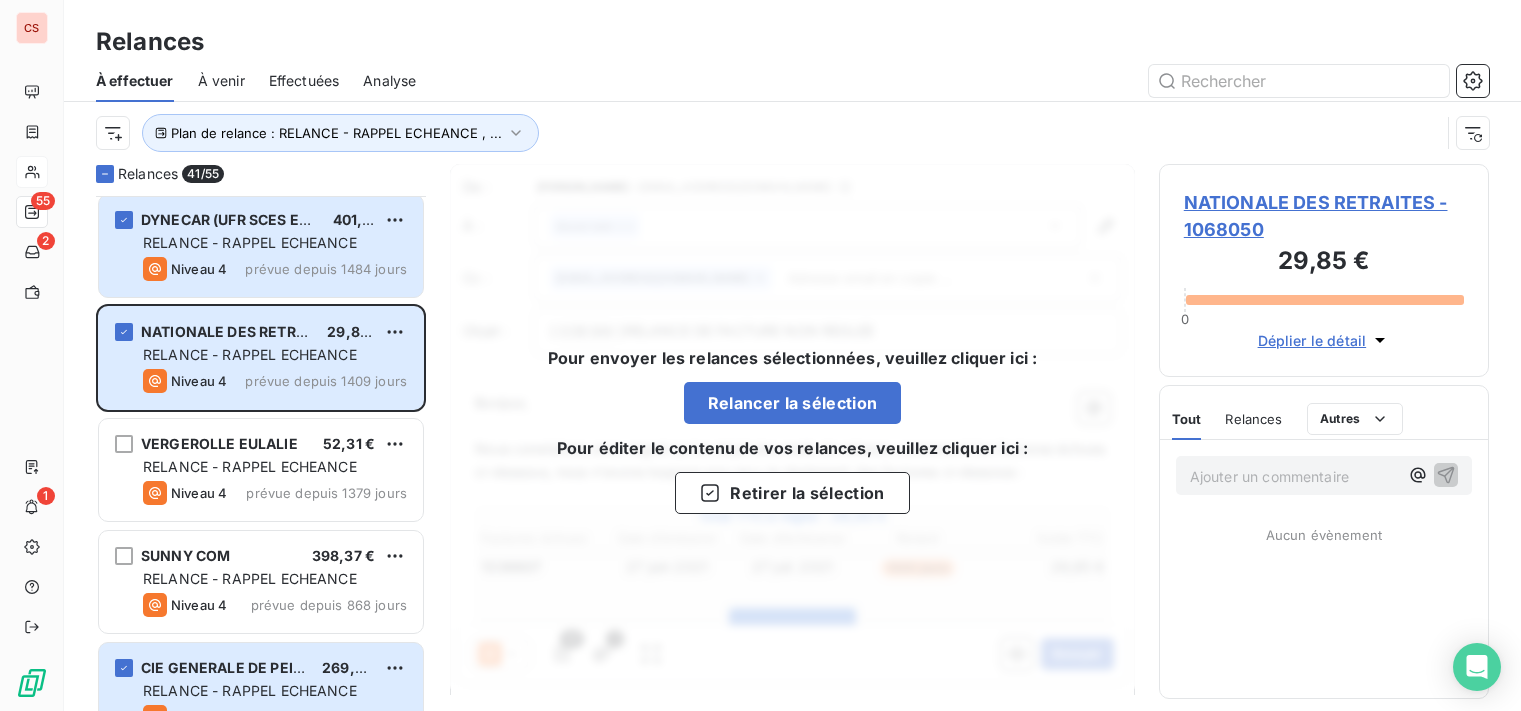 scroll, scrollTop: 0, scrollLeft: 0, axis: both 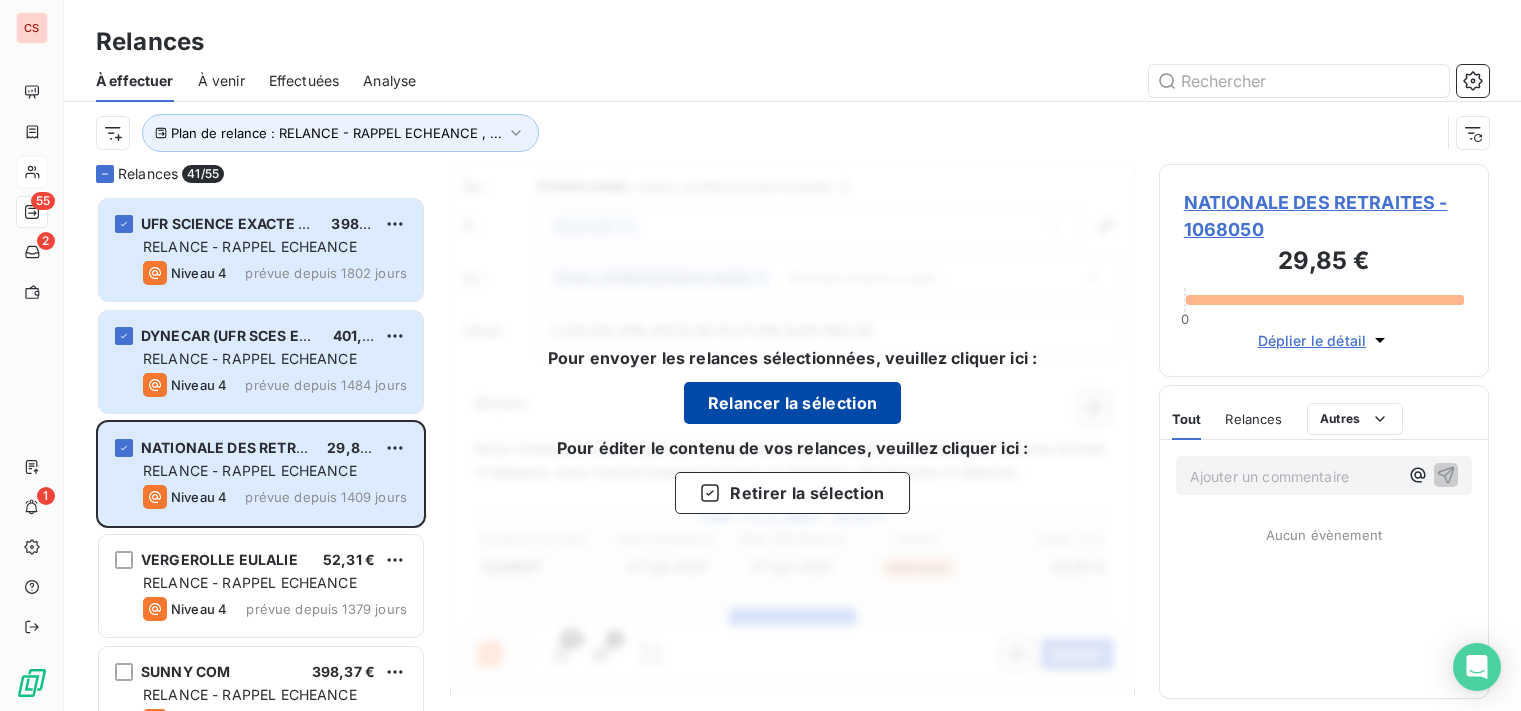 click on "Relancer la sélection" at bounding box center (793, 403) 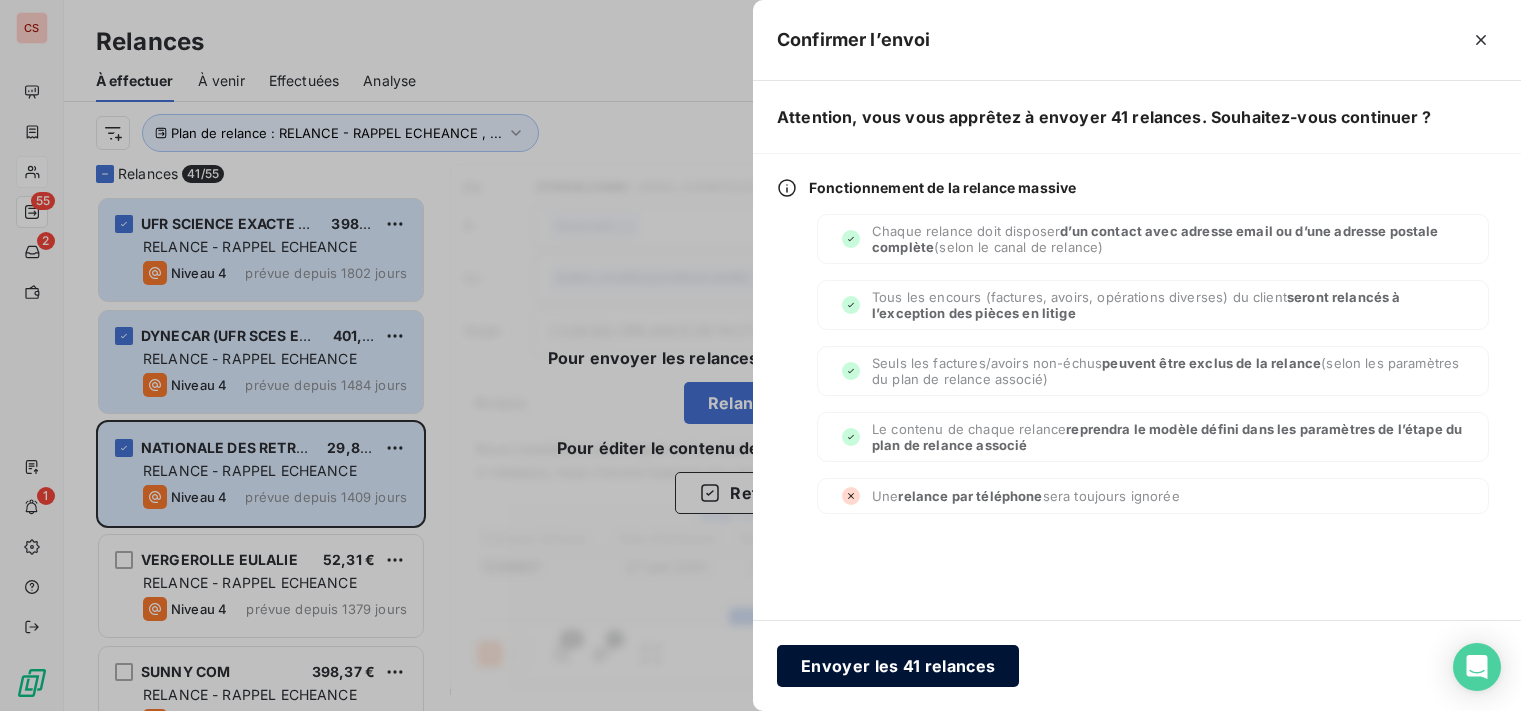 click on "Envoyer les 41 relances" at bounding box center (898, 666) 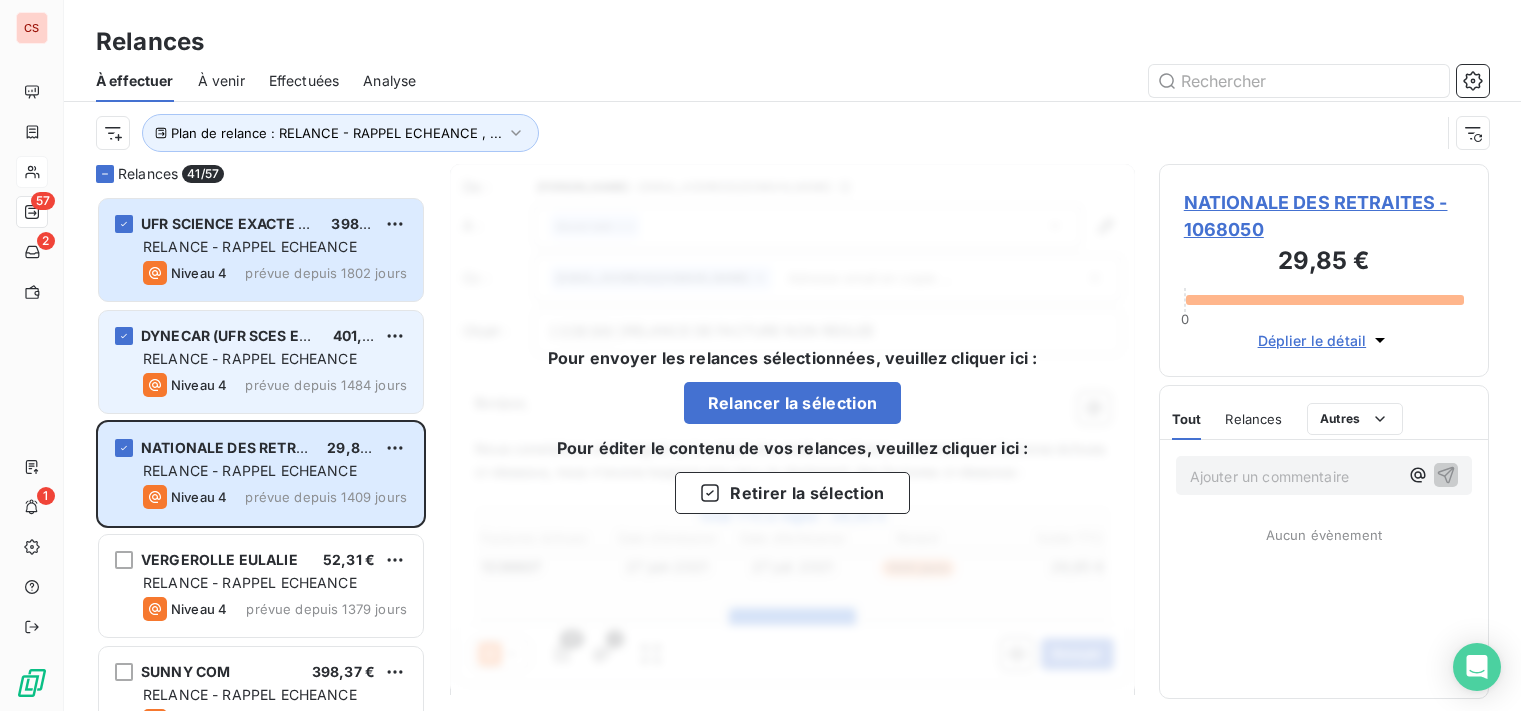 click on "RELANCE - RAPPEL ECHEANCE" at bounding box center [250, 358] 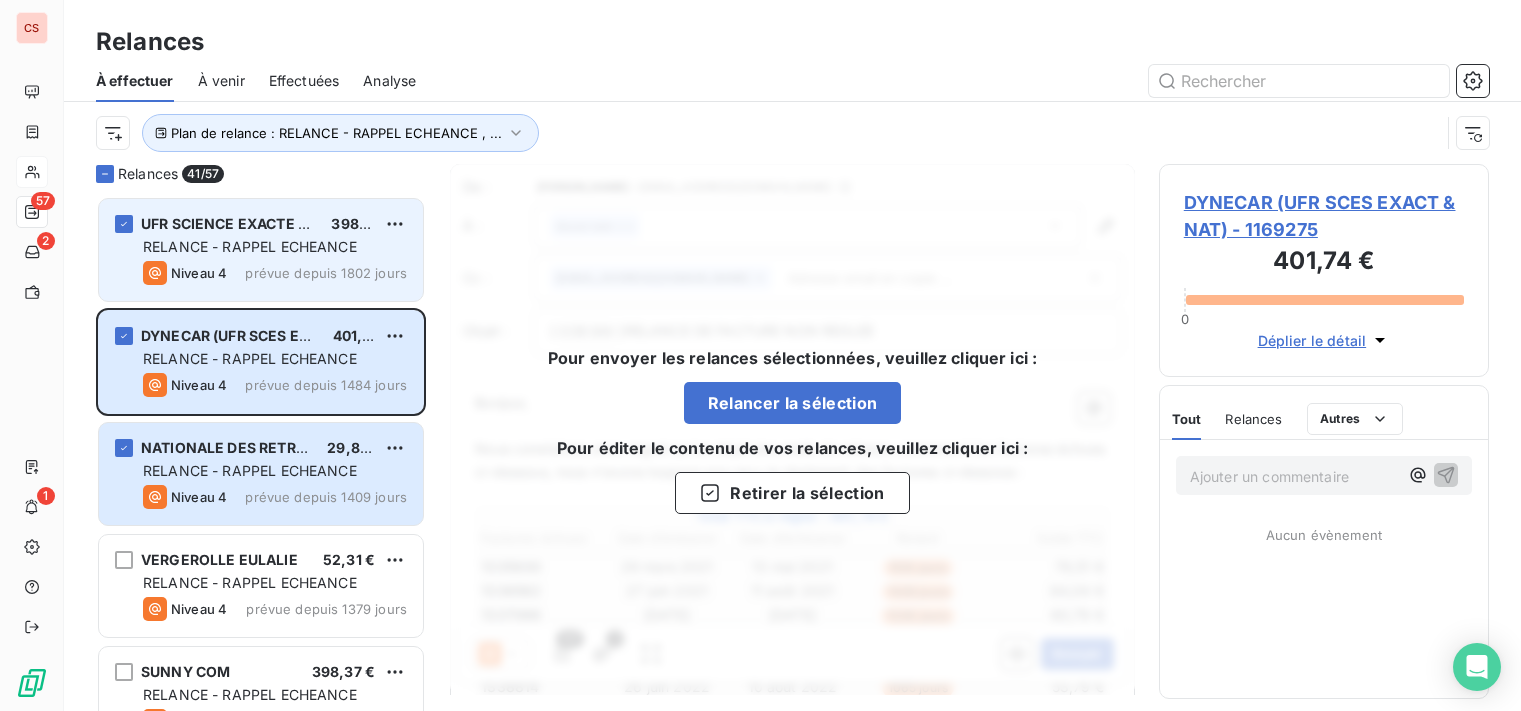 click on "RELANCE - RAPPEL ECHEANCE" at bounding box center (250, 246) 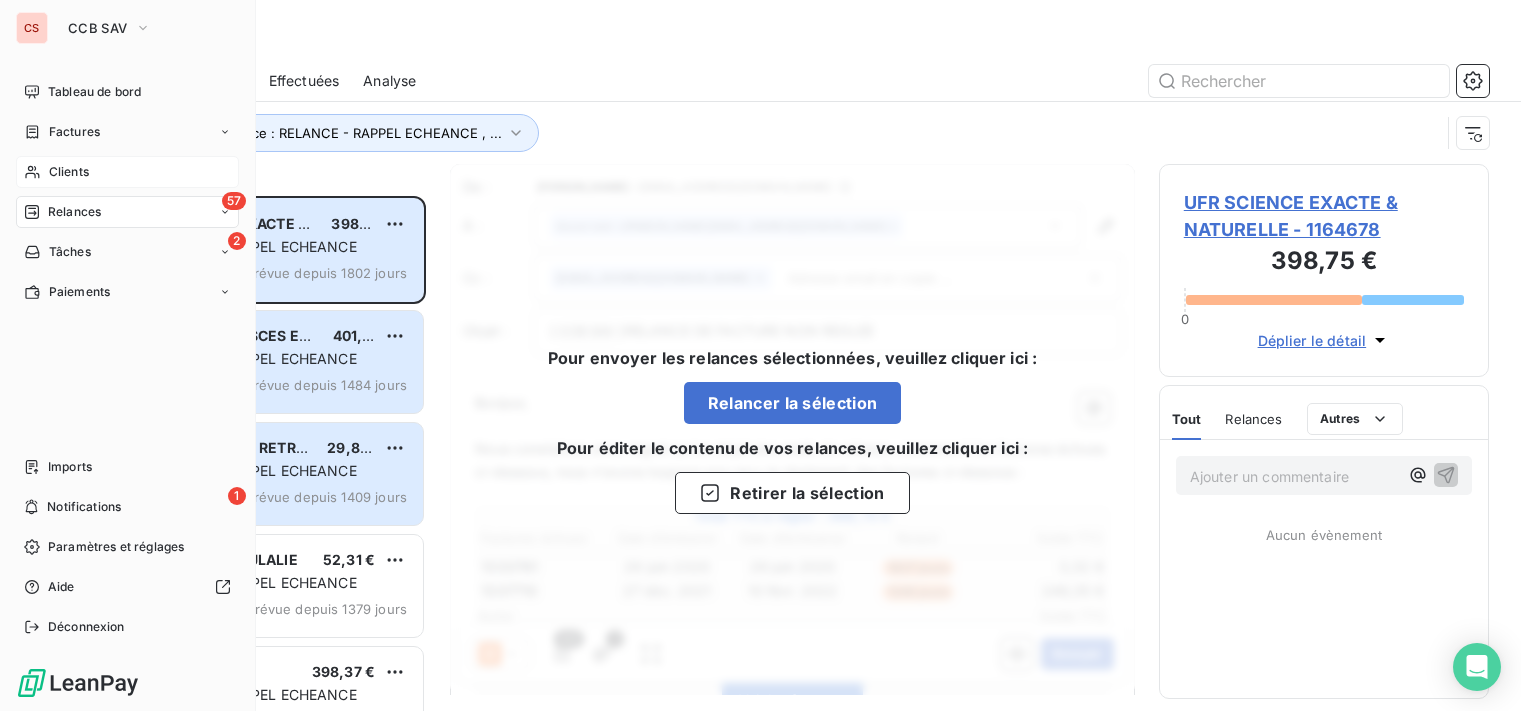 click on "Clients" at bounding box center (69, 172) 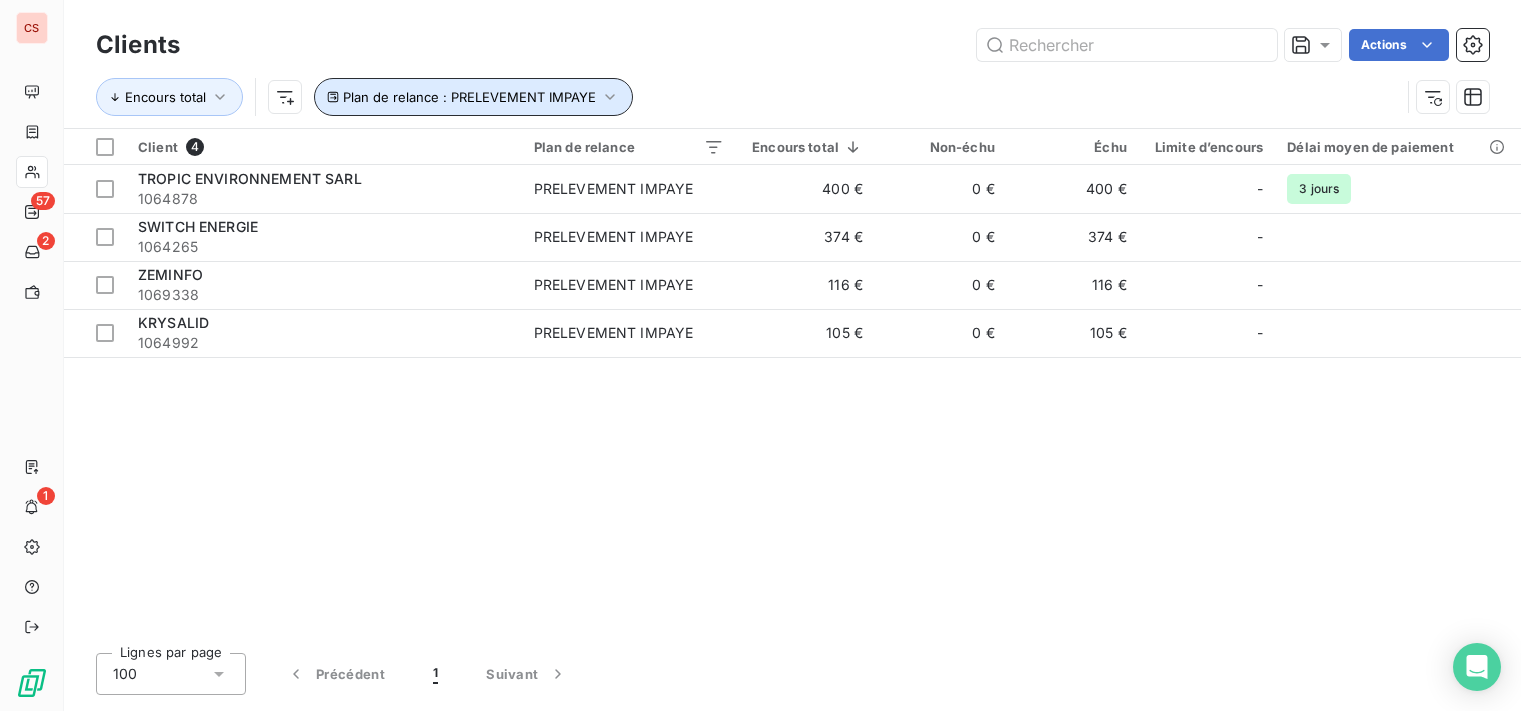 click 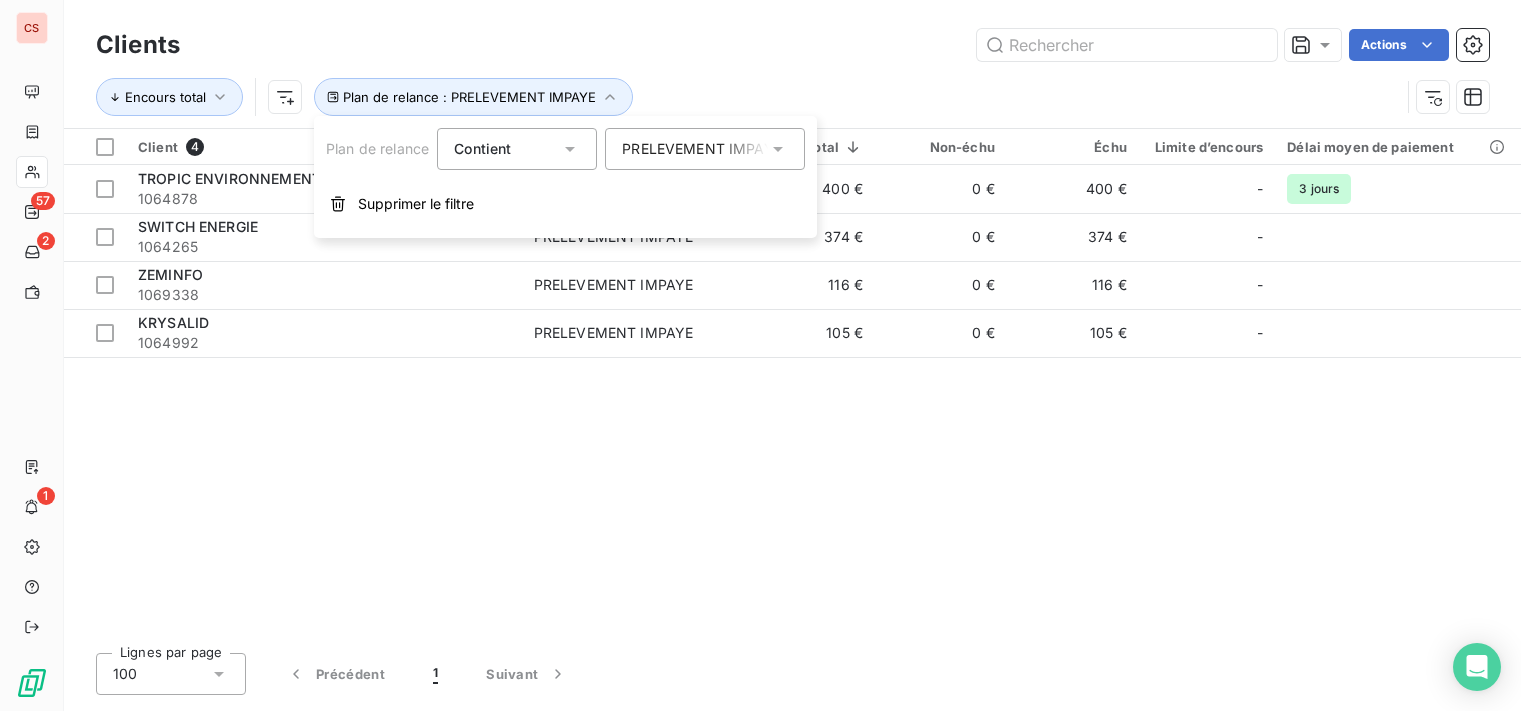 click 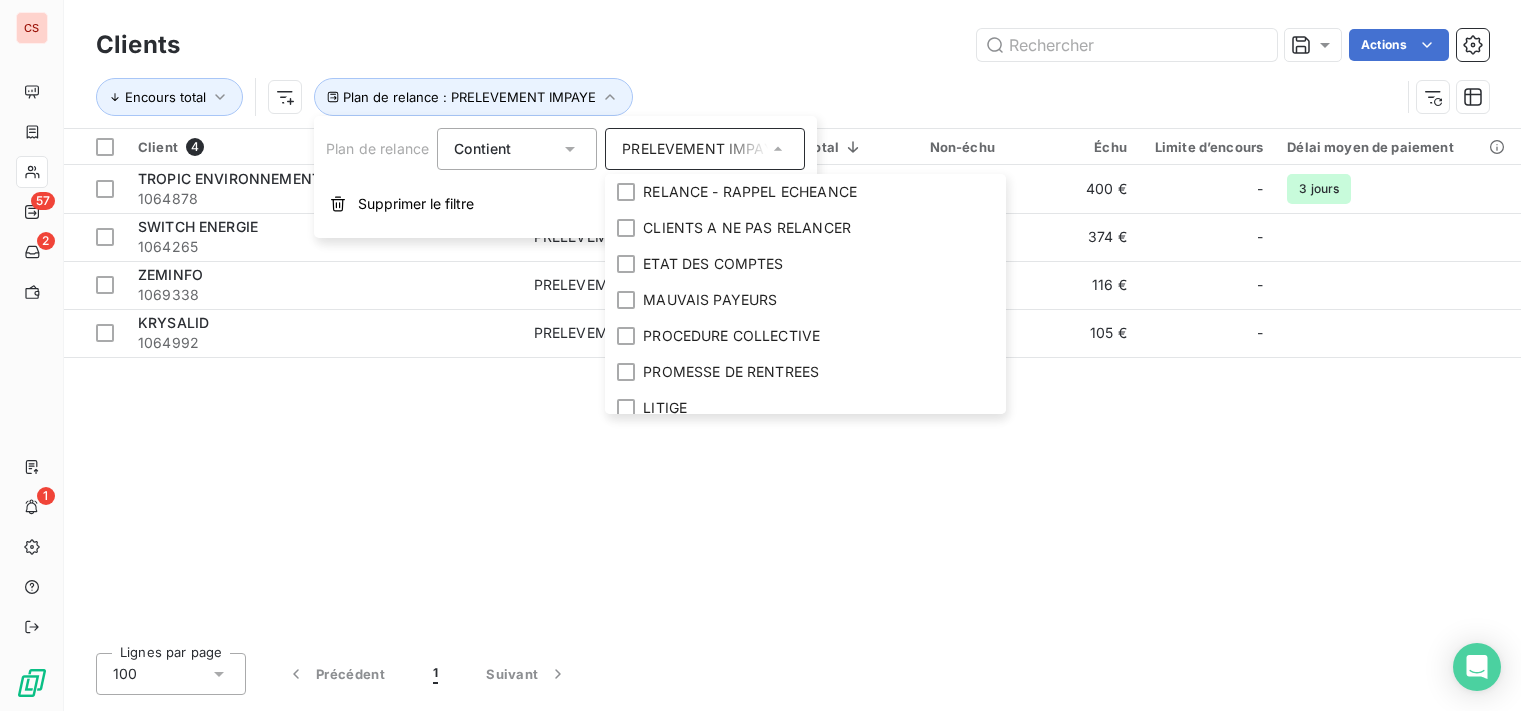 scroll, scrollTop: 63, scrollLeft: 0, axis: vertical 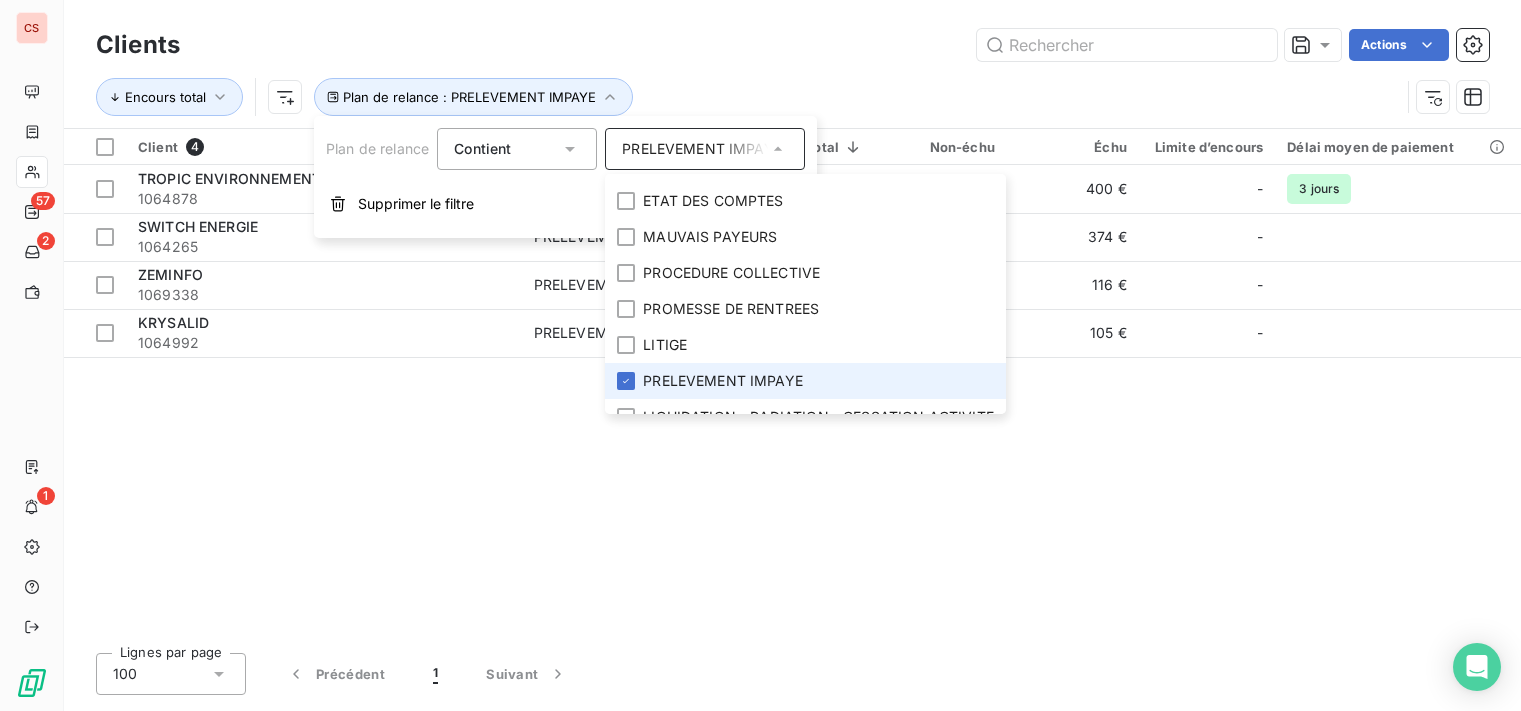 click on "PRELEVEMENT IMPAYE" at bounding box center (805, 381) 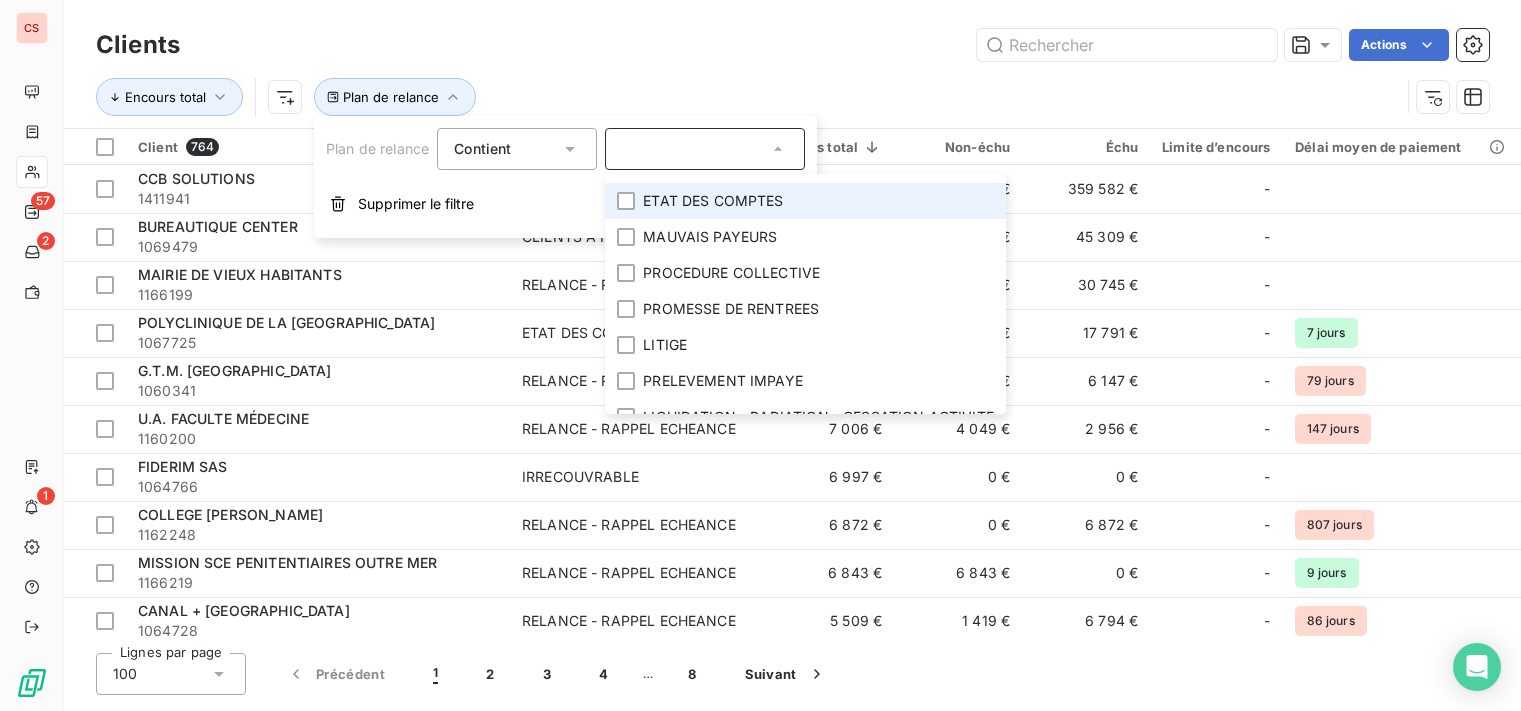 click on "ETAT DES COMPTES" at bounding box center [713, 201] 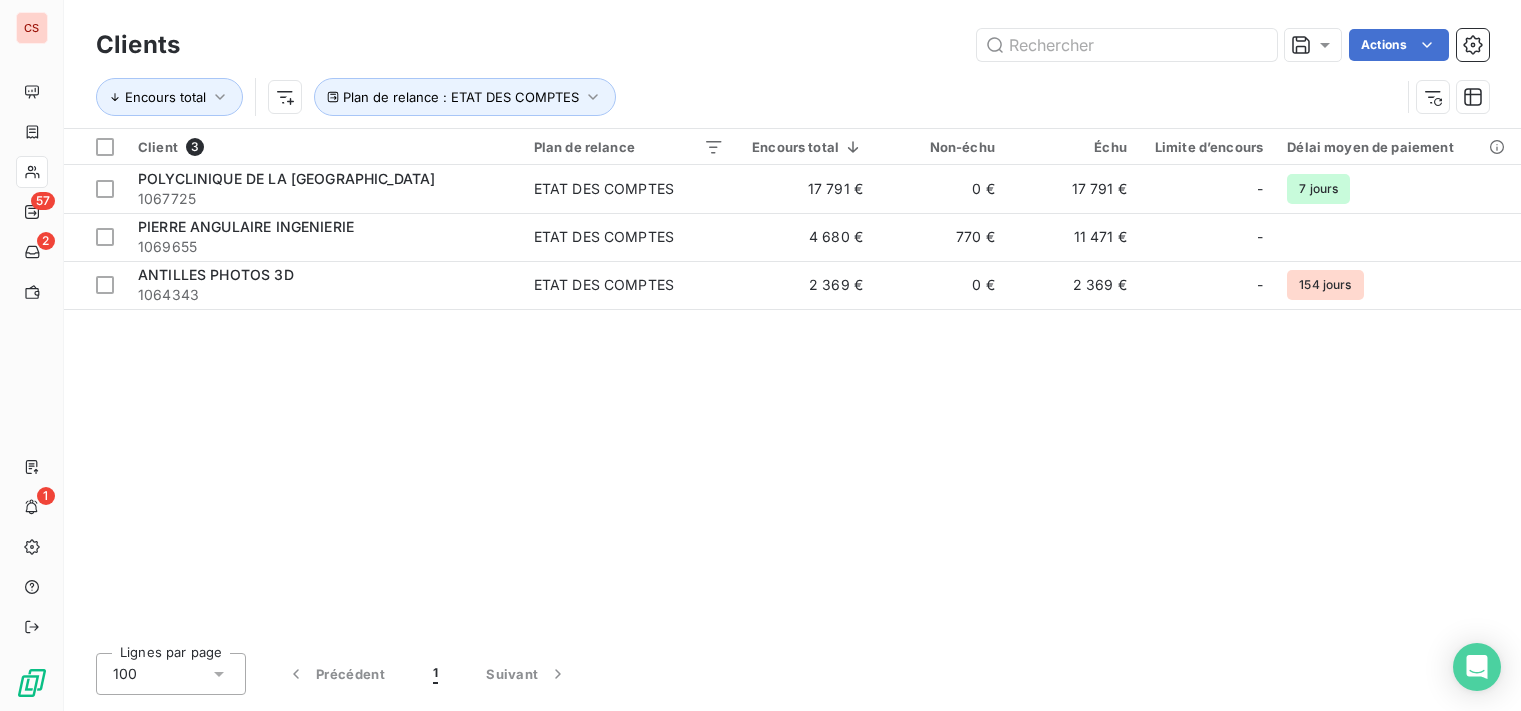 click on "Client 3 Plan de relance Encours total Non-échu Échu Limite d’encours Délai moyen de paiement POLYCLINIQUE DE LA GUADELOUPE  1067725 ETAT DES COMPTES 17 791 € 0 € 17 791 € - 7 jours PIERRE ANGULAIRE INGENIERIE    1069655 ETAT DES COMPTES 4 680 € 770 € 11 471 € - [GEOGRAPHIC_DATA] PHOTOS 3D             1064343 ETAT DES COMPTES 2 369 € 0 € 2 369 € - 154 jours" at bounding box center (792, 383) 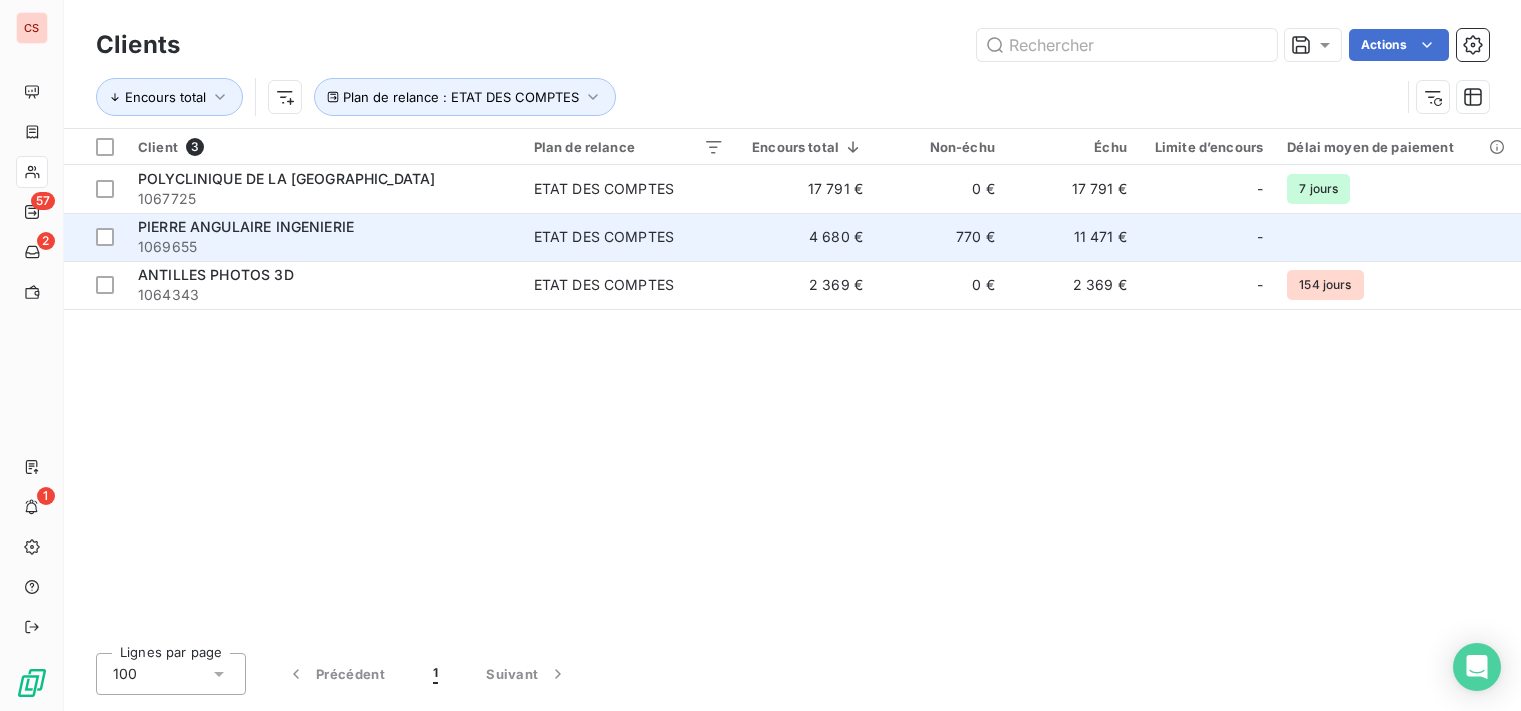 click on "11 471 €" at bounding box center [1073, 237] 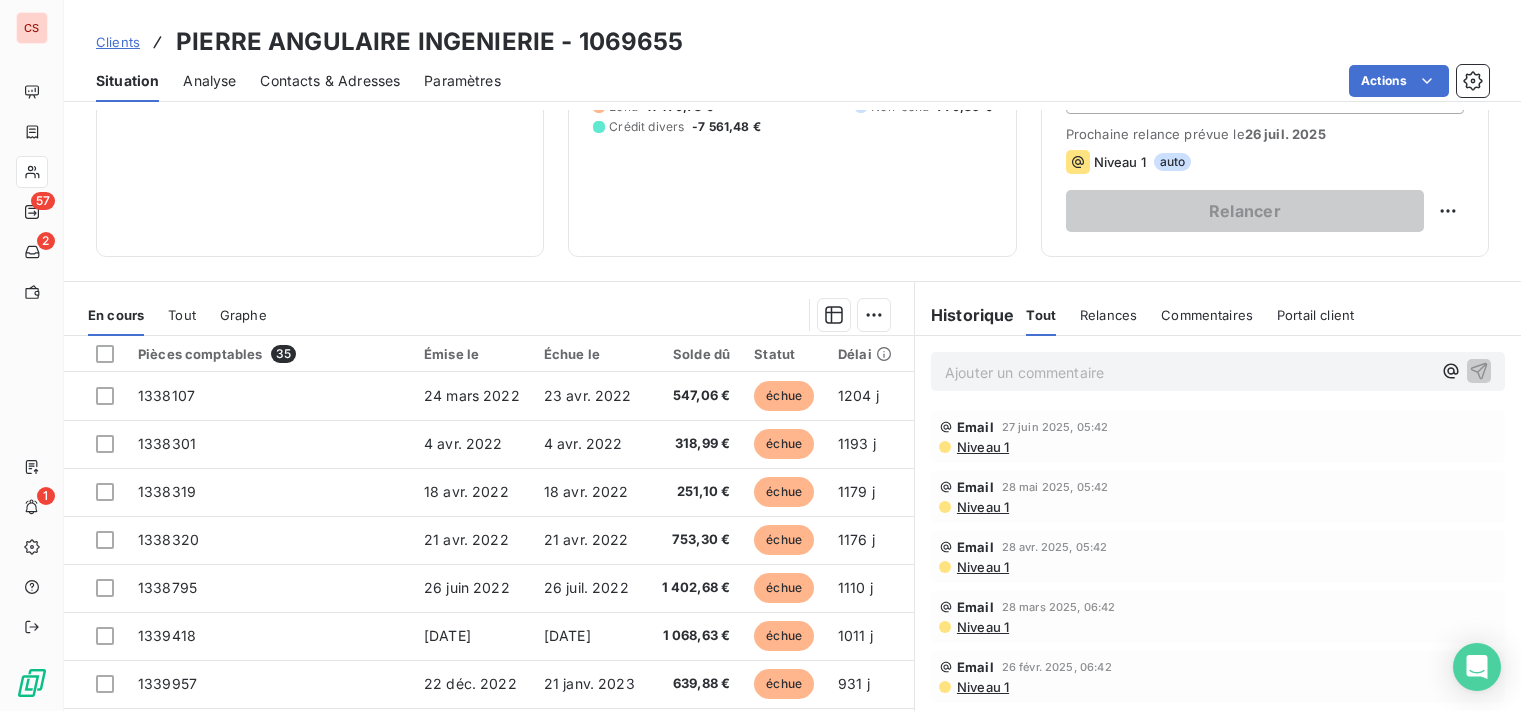 scroll, scrollTop: 345, scrollLeft: 0, axis: vertical 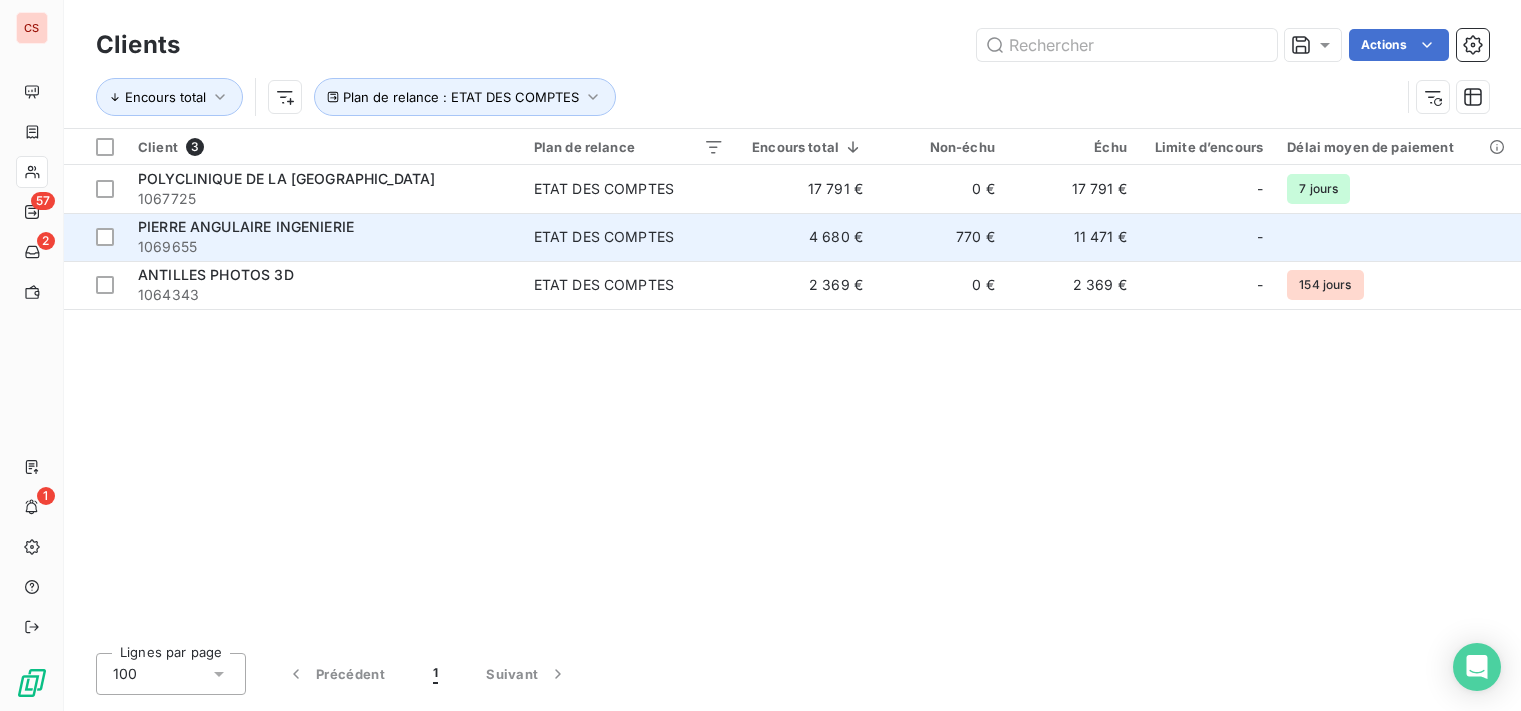 click on "ETAT DES COMPTES" at bounding box center [629, 237] 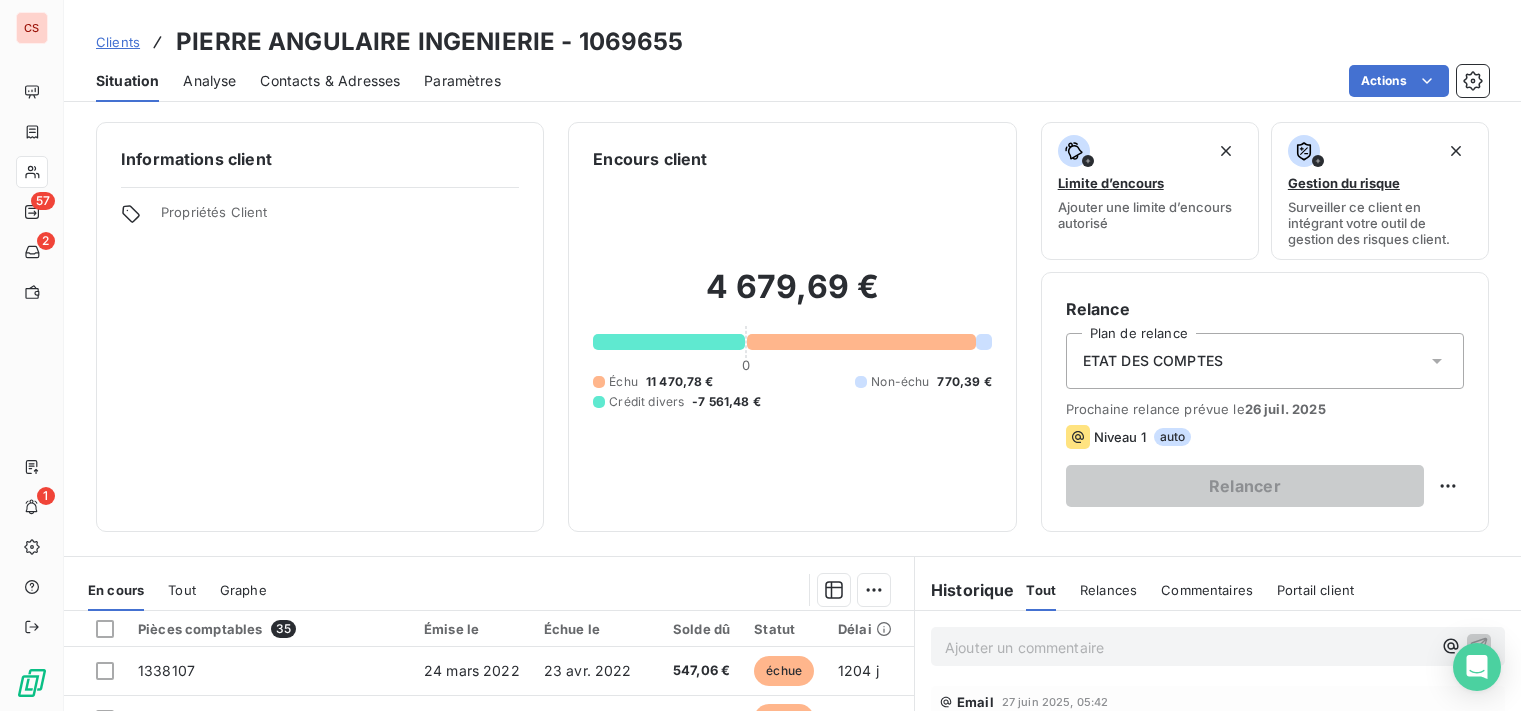 scroll, scrollTop: 477, scrollLeft: 0, axis: vertical 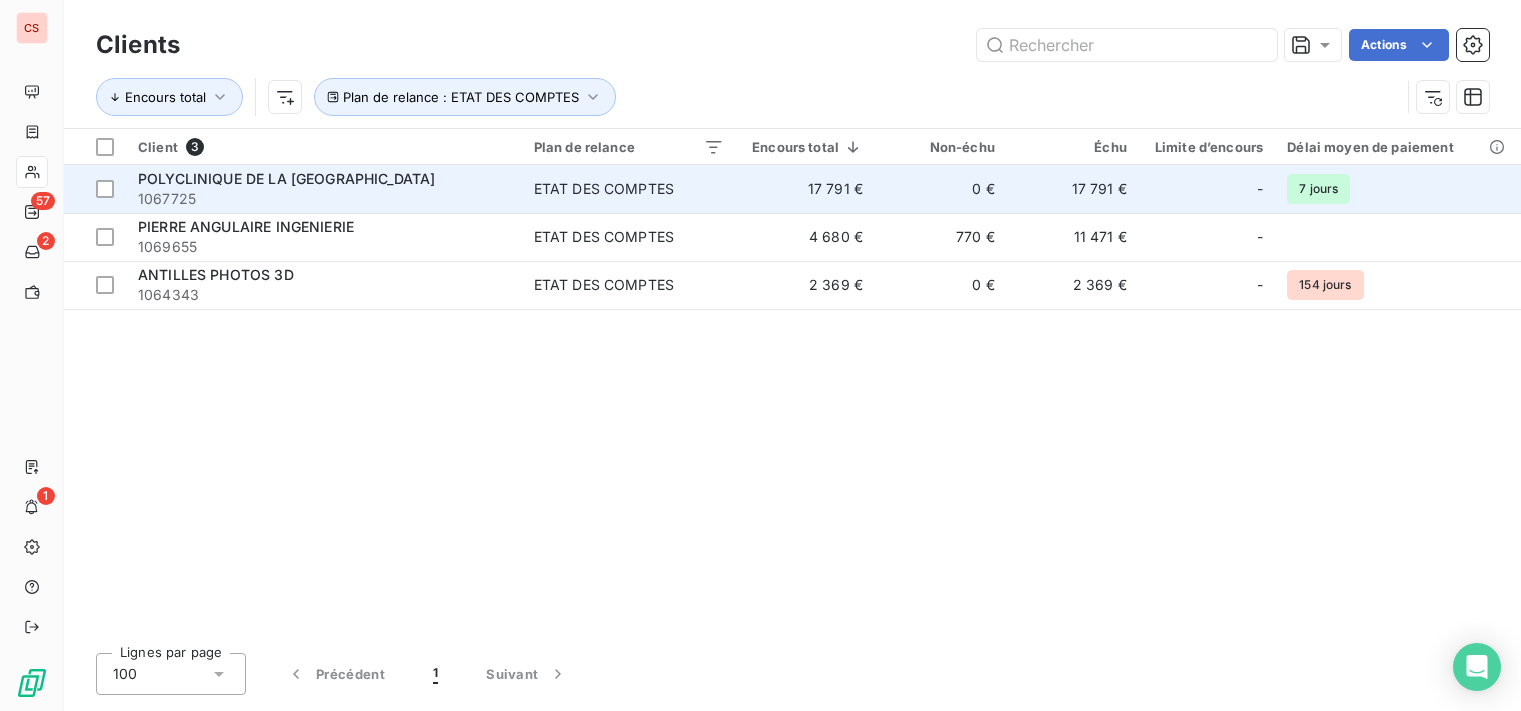 click on "1067725" at bounding box center [324, 199] 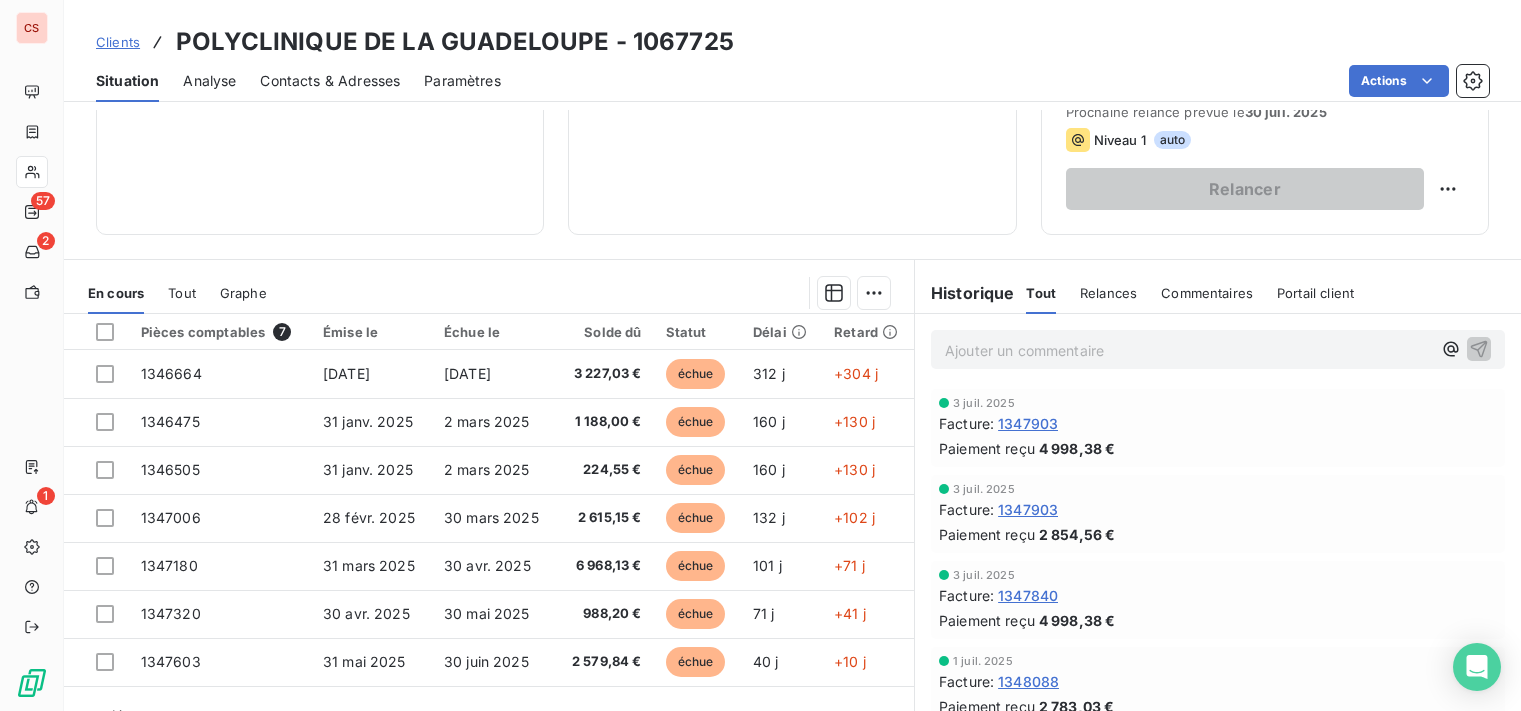 scroll, scrollTop: 345, scrollLeft: 0, axis: vertical 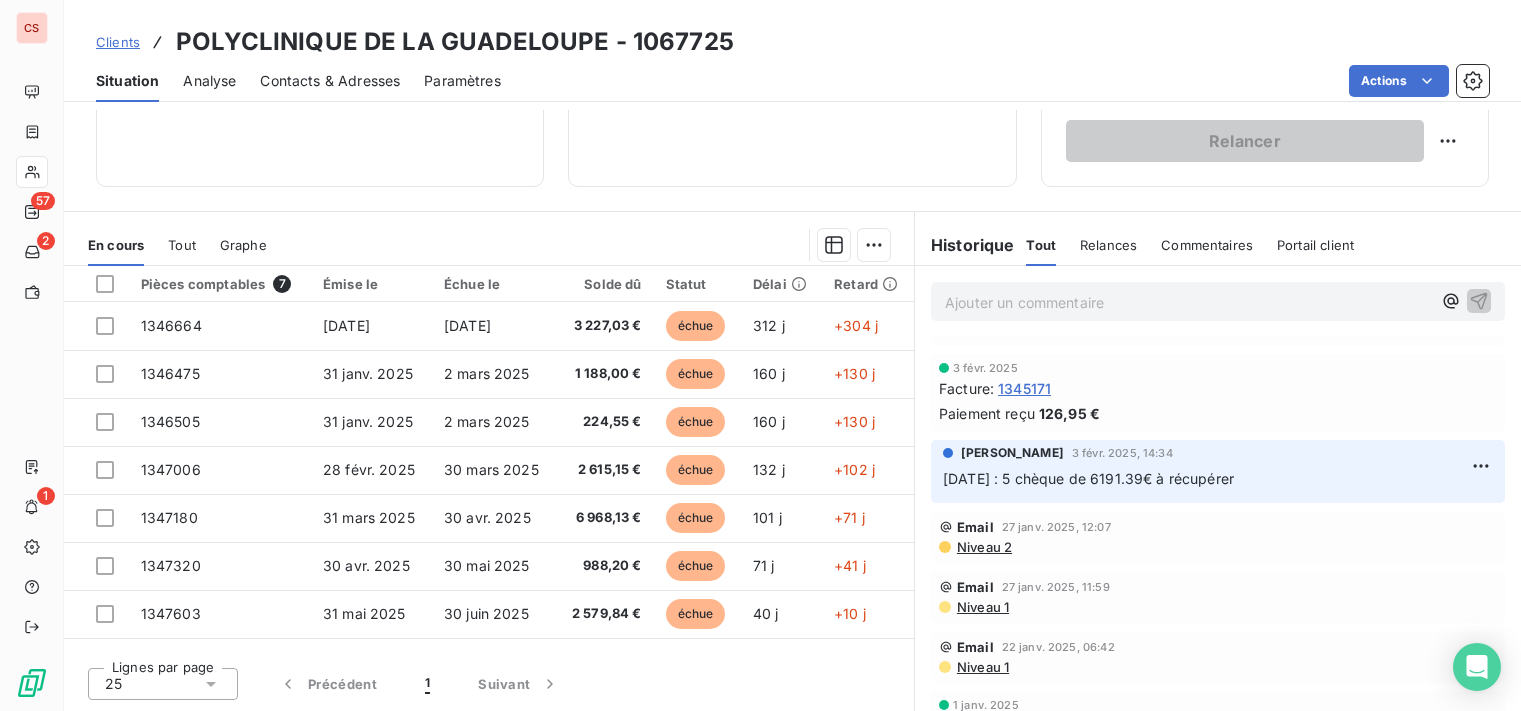 click on "Relances" at bounding box center [1108, 245] 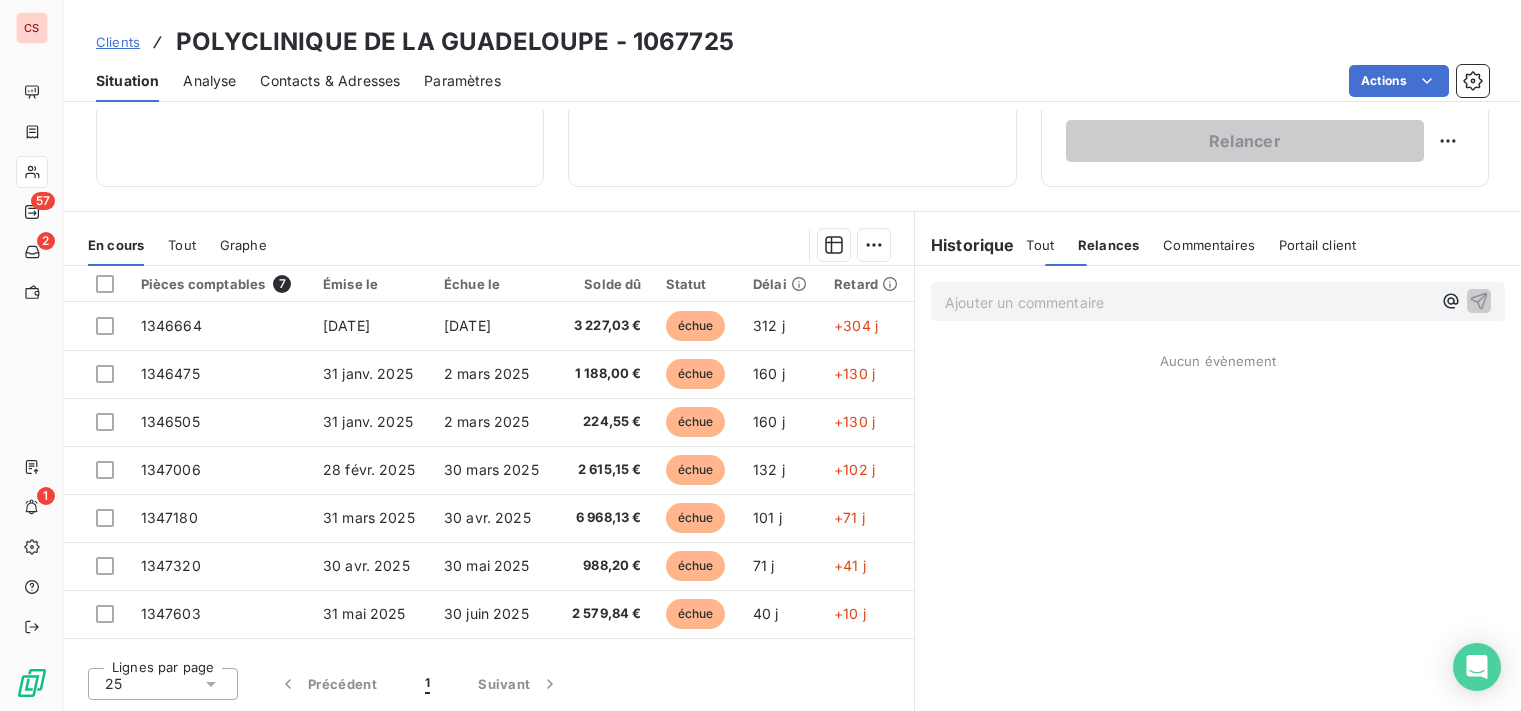 scroll, scrollTop: 0, scrollLeft: 0, axis: both 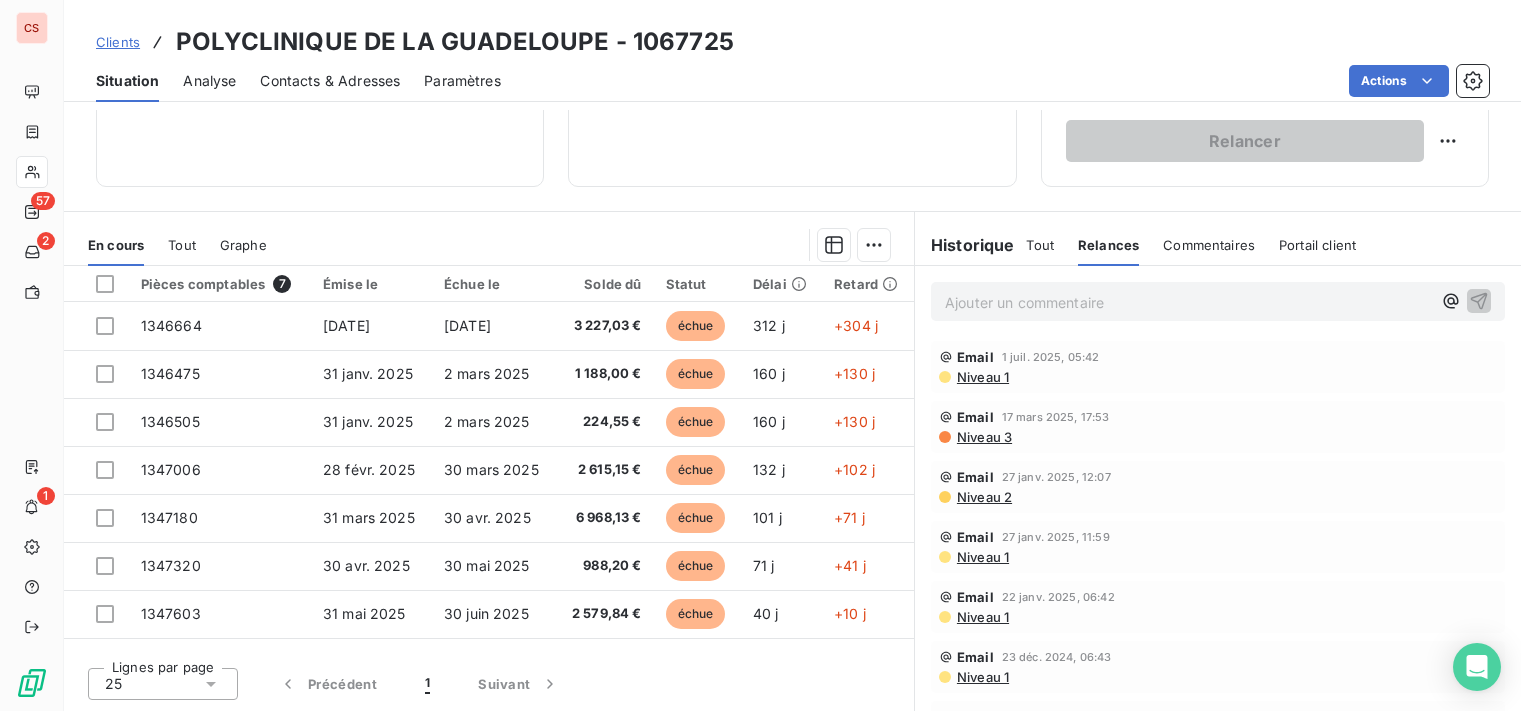 click on "Niveau 1" at bounding box center (982, 377) 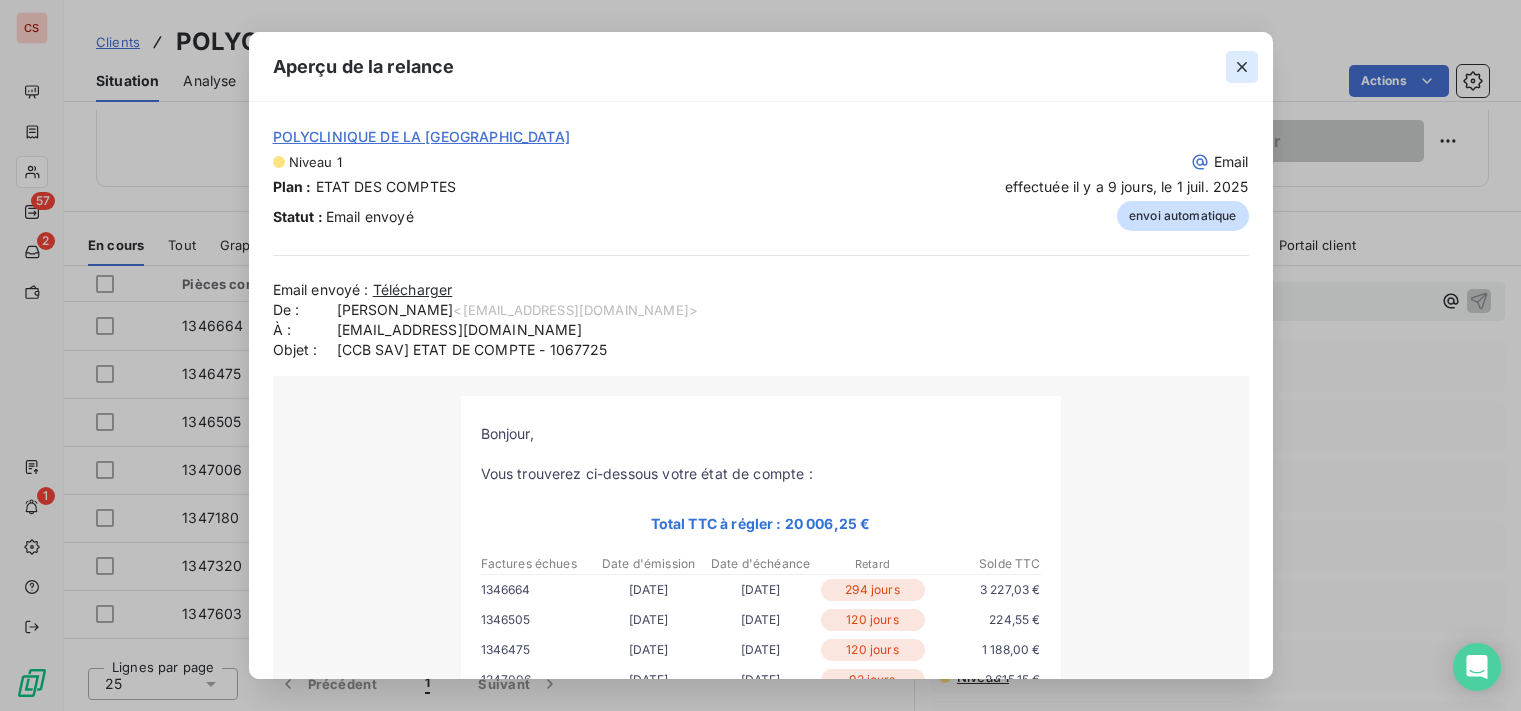 click 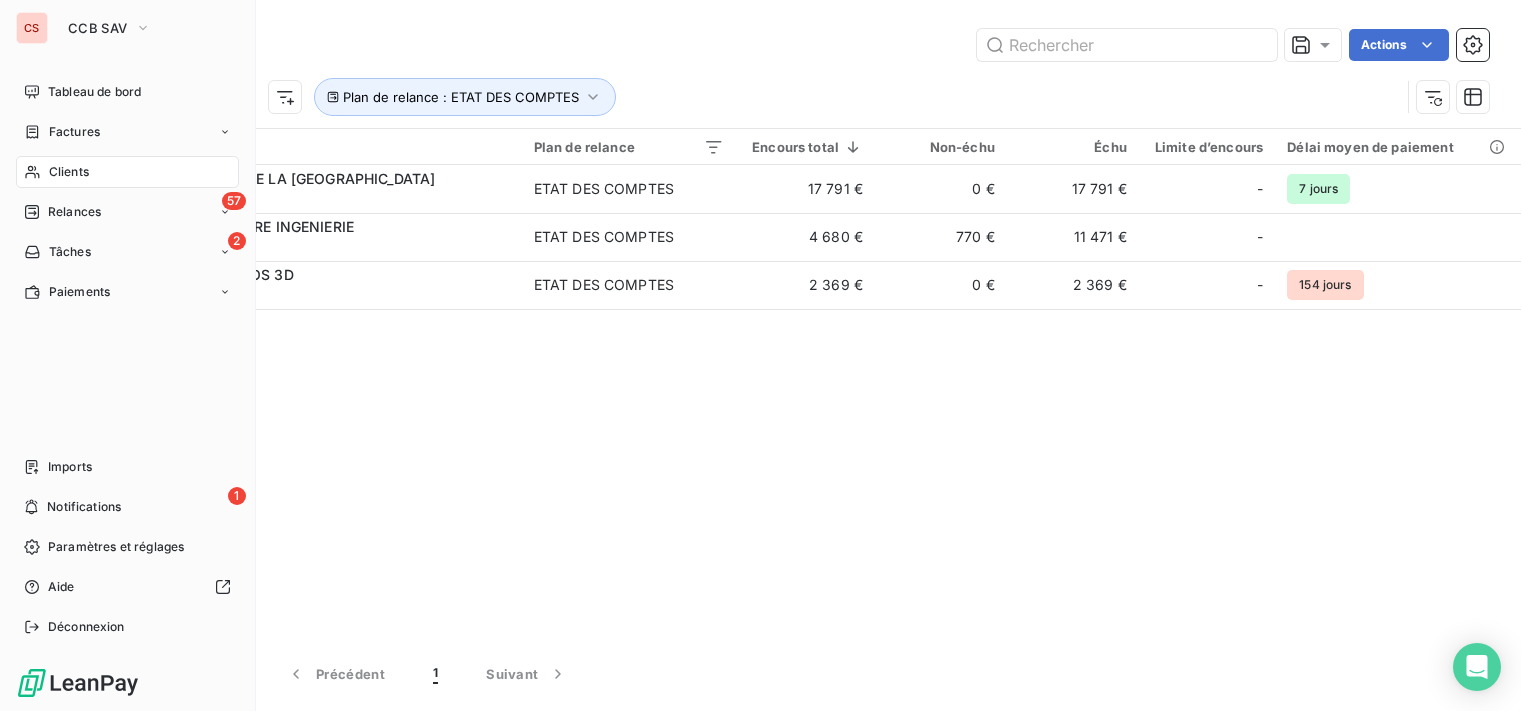 click on "Clients" at bounding box center [69, 172] 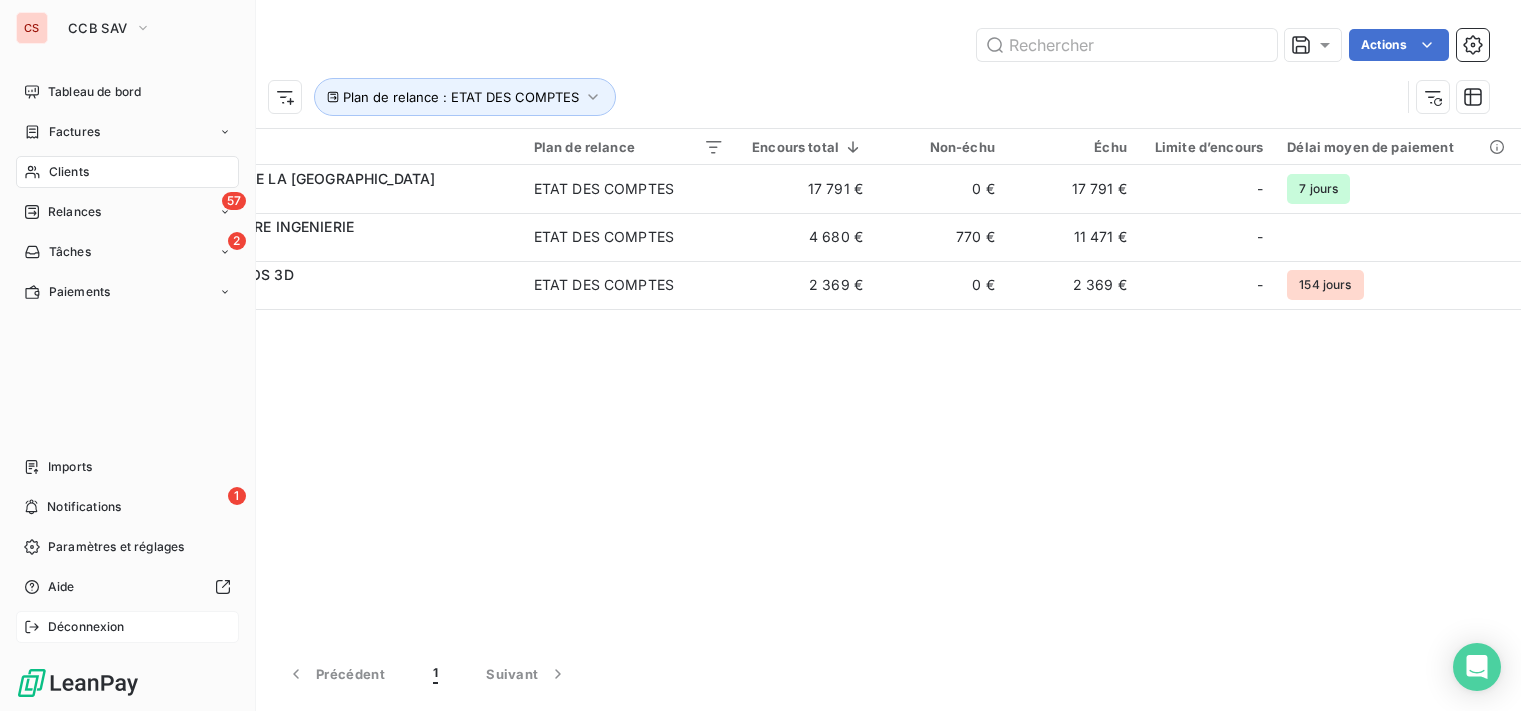 click on "Déconnexion" at bounding box center (86, 627) 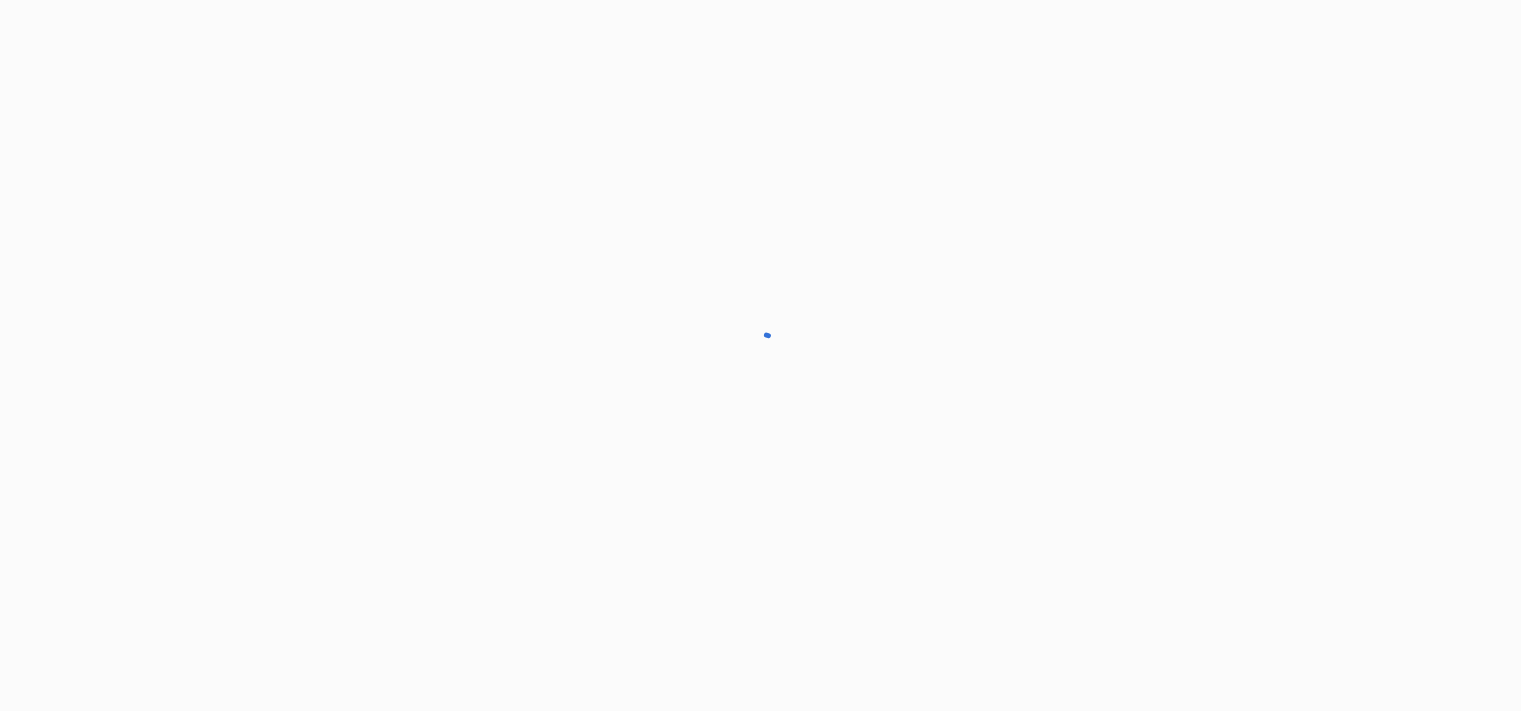 scroll, scrollTop: 0, scrollLeft: 0, axis: both 